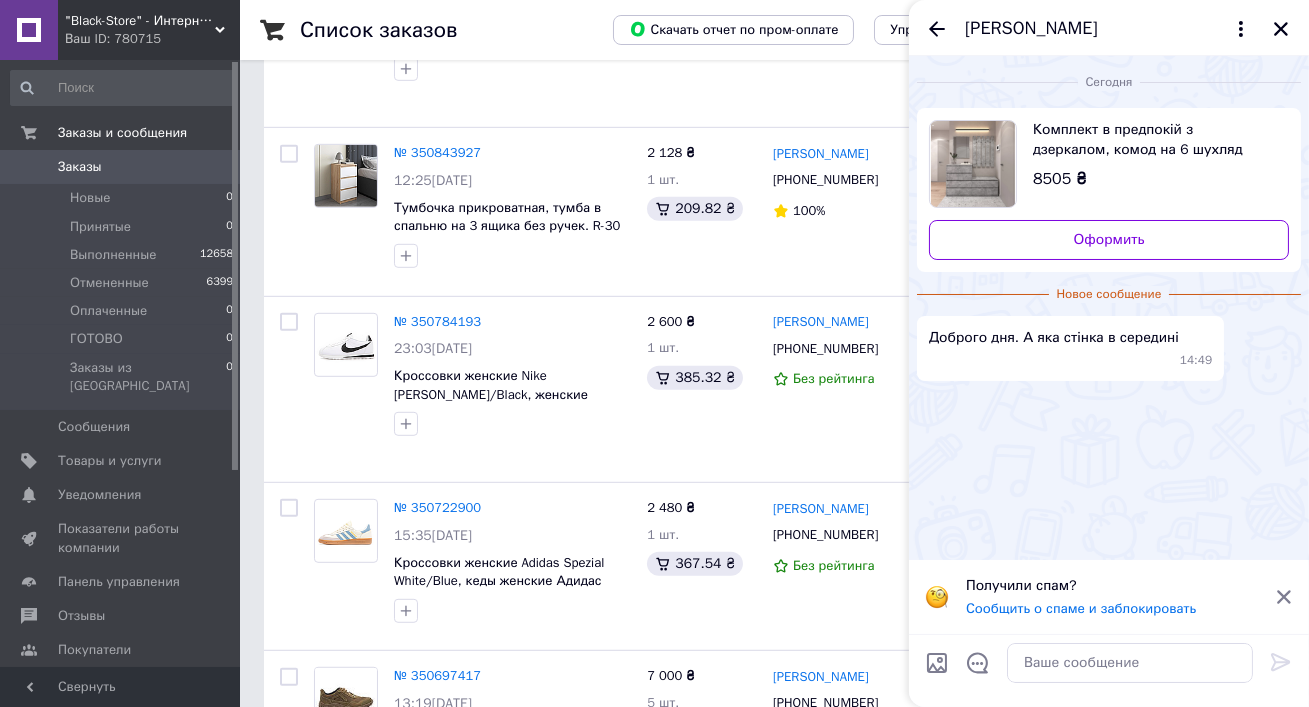 scroll, scrollTop: 2326, scrollLeft: 0, axis: vertical 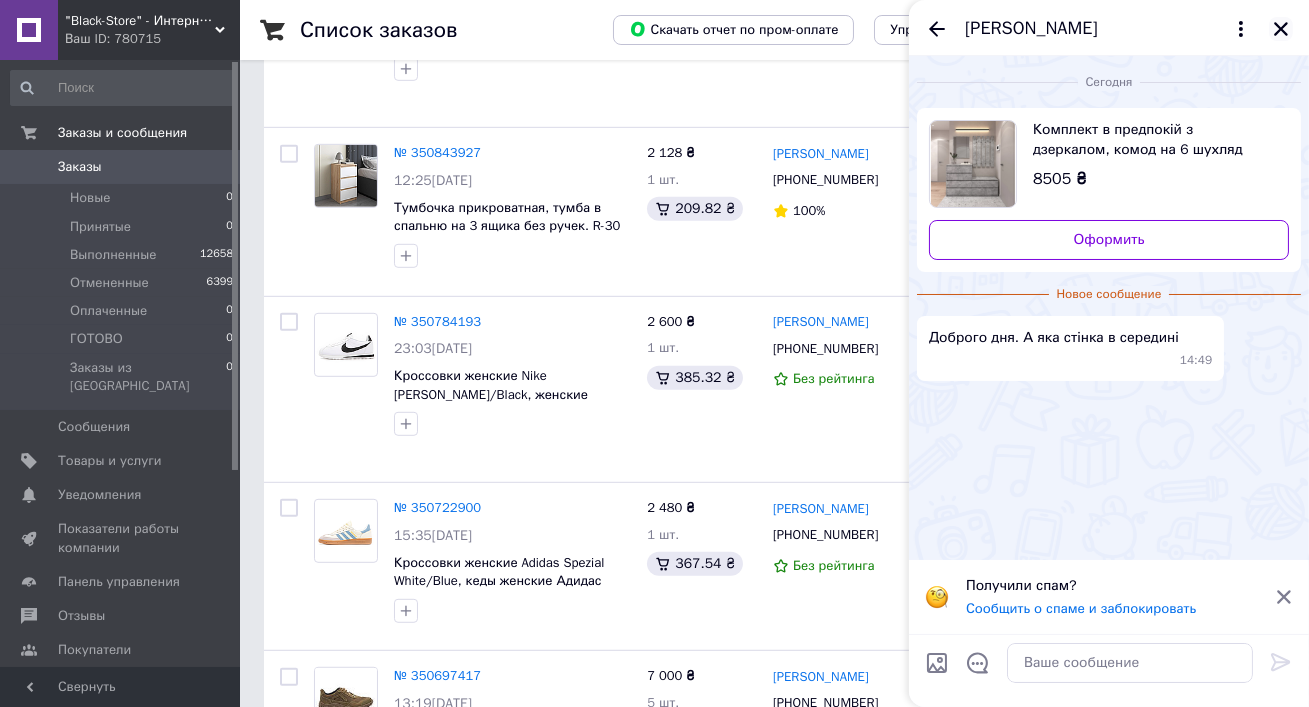 click at bounding box center (1281, 29) 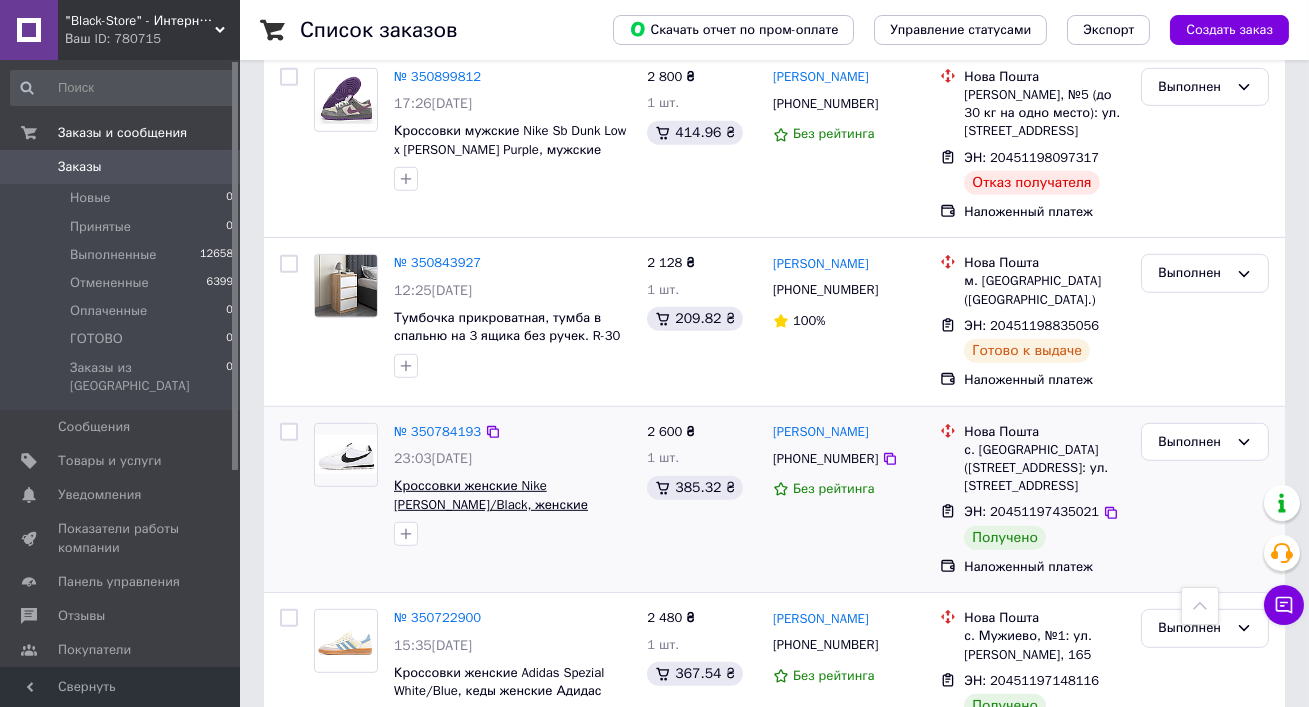 scroll, scrollTop: 2297, scrollLeft: 0, axis: vertical 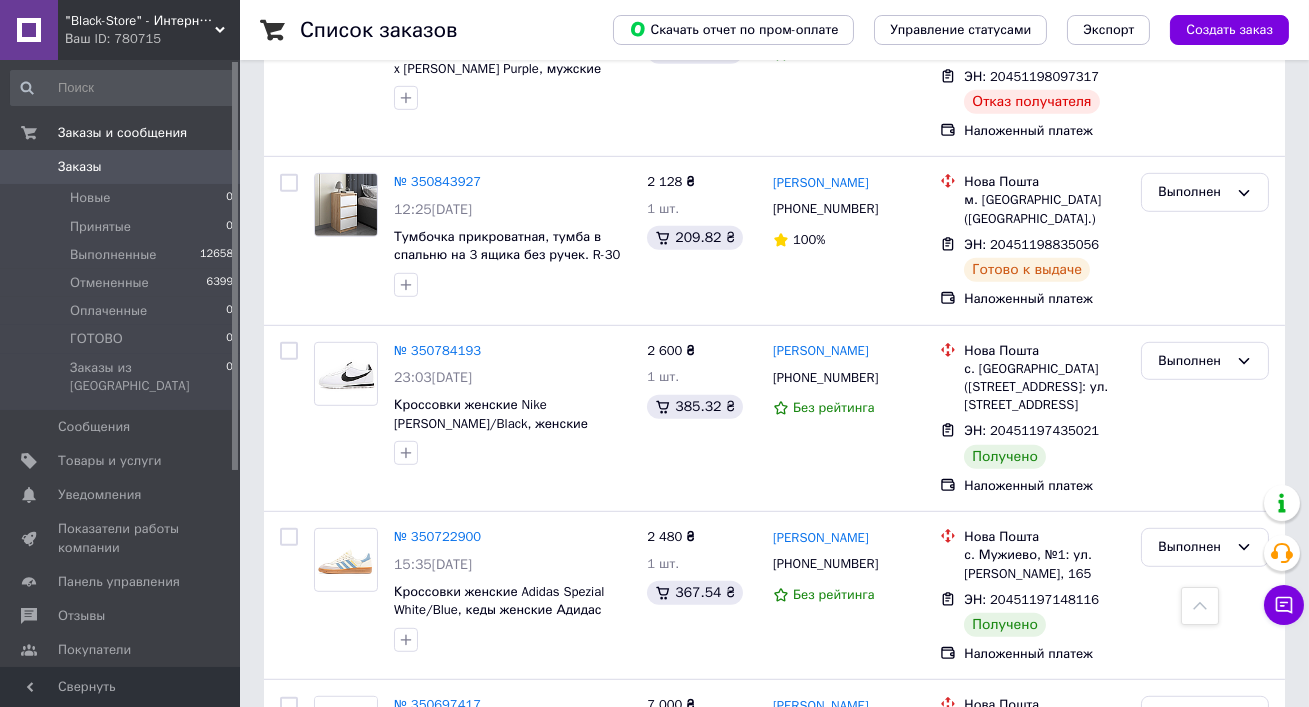 click on ""Black-Store" - Интернет-магазин" at bounding box center (140, 21) 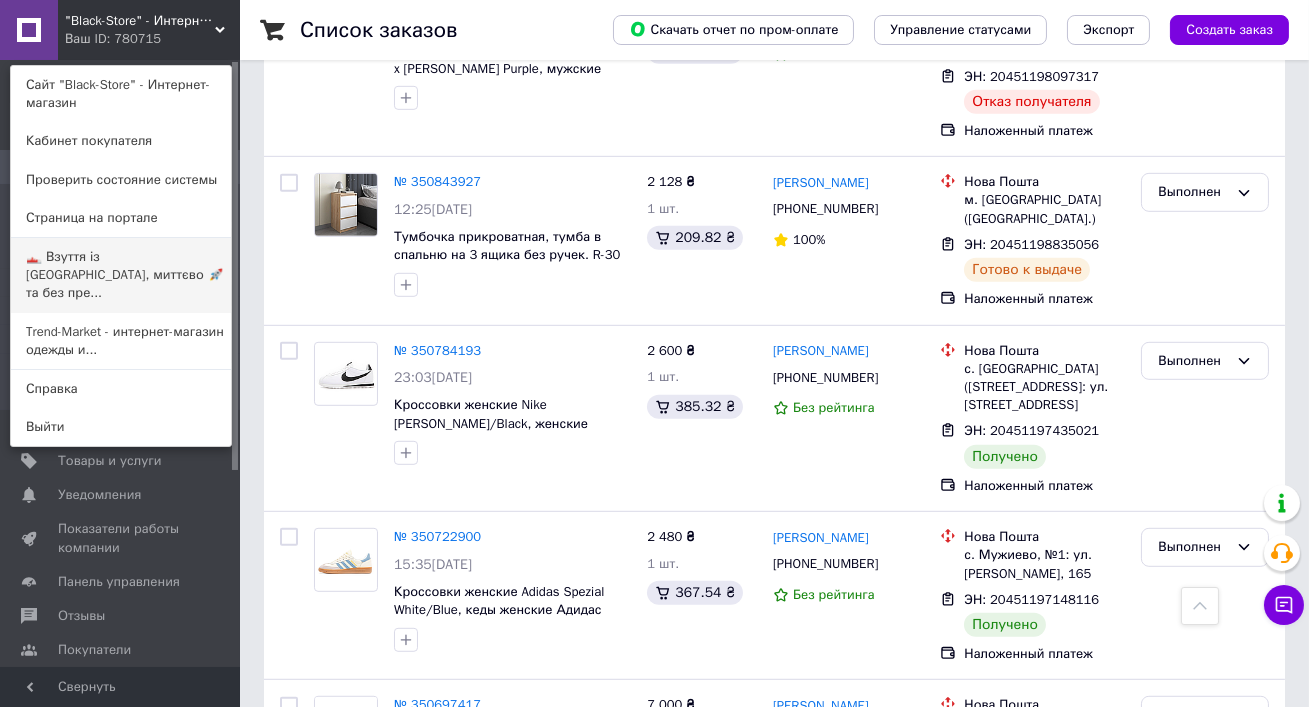 click on "👟 Взуття із [GEOGRAPHIC_DATA], миттєво 🚀 та без пре..." at bounding box center (121, 275) 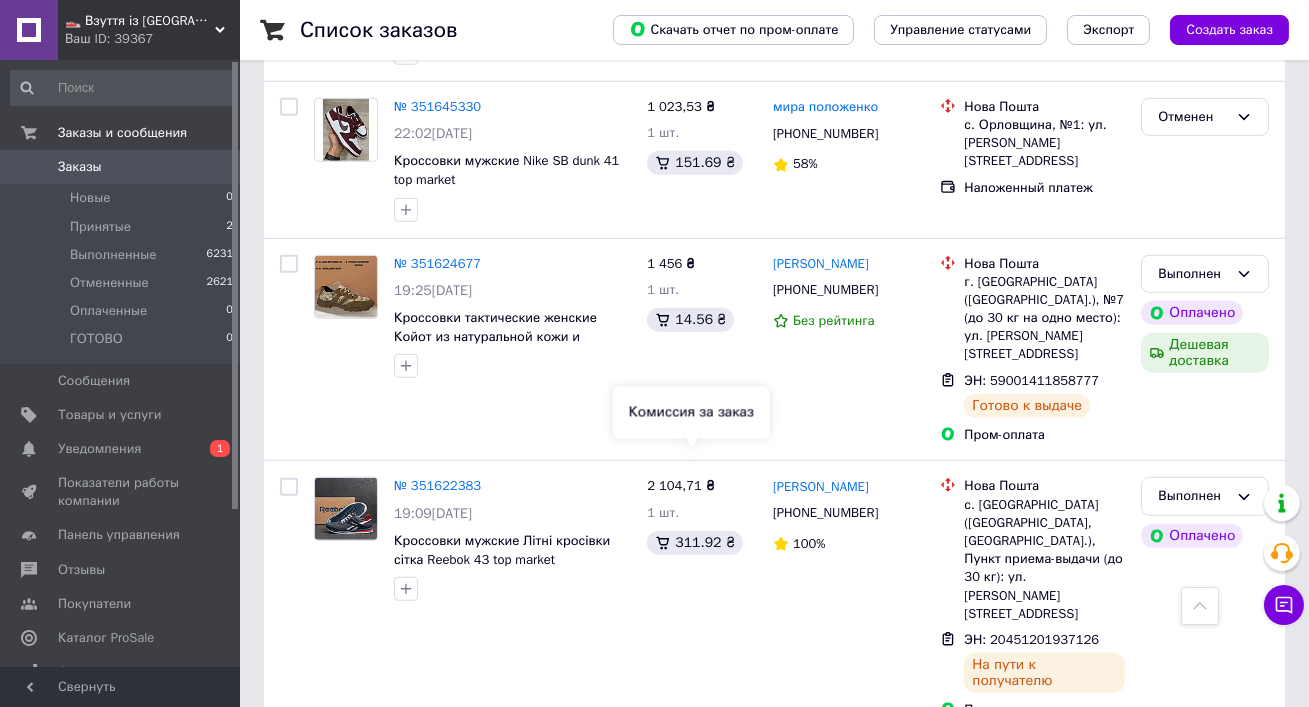 scroll, scrollTop: 3230, scrollLeft: 0, axis: vertical 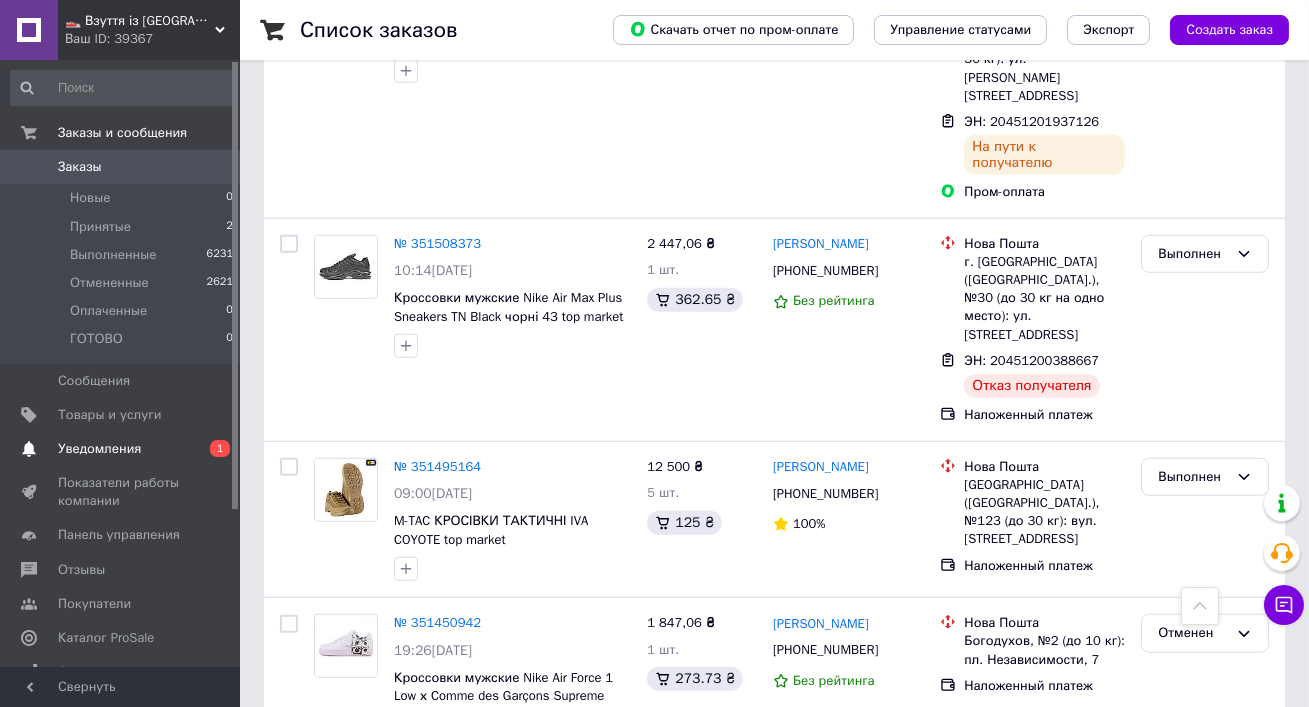 click on "Уведомления" at bounding box center [121, 449] 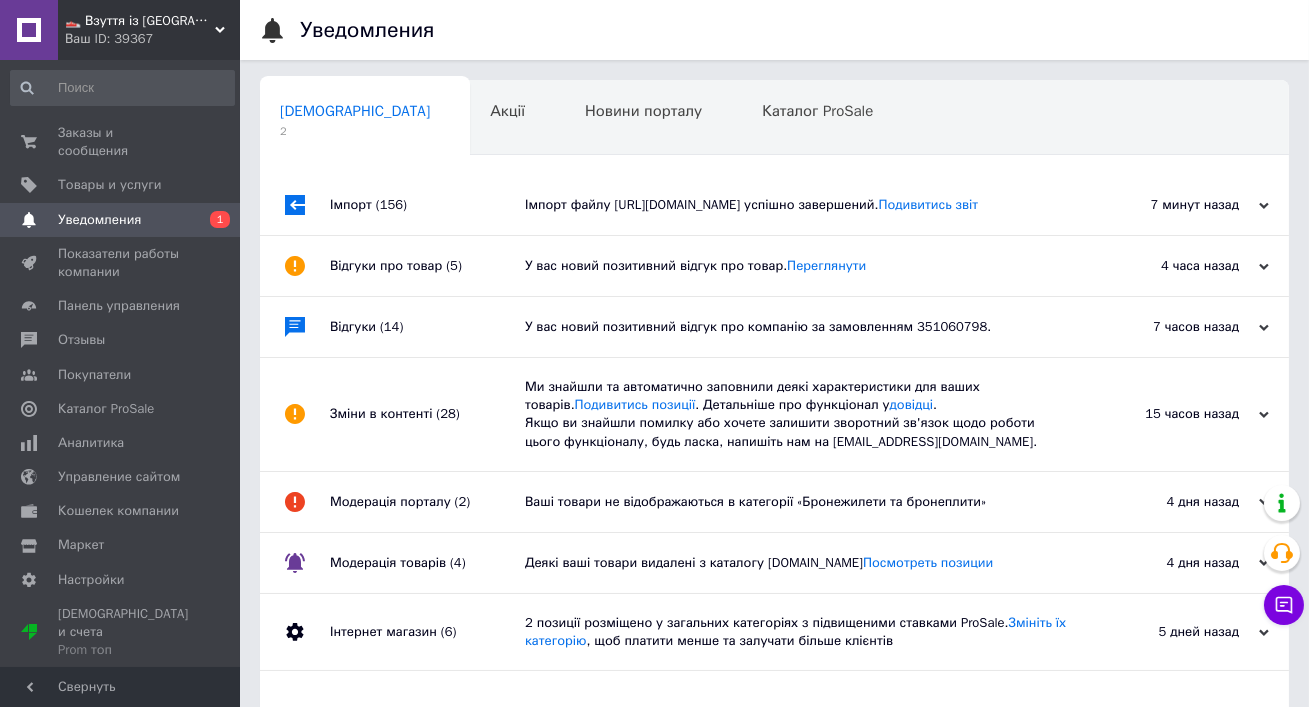 click on "Імпорт файлу https://drive.google.com/file/d/1D7TkqEjbymnybkTZ4a0gQQBCfLMnUCXM/view?usp=sharing успішно завершений.  Подивитись звіт" at bounding box center (797, 205) 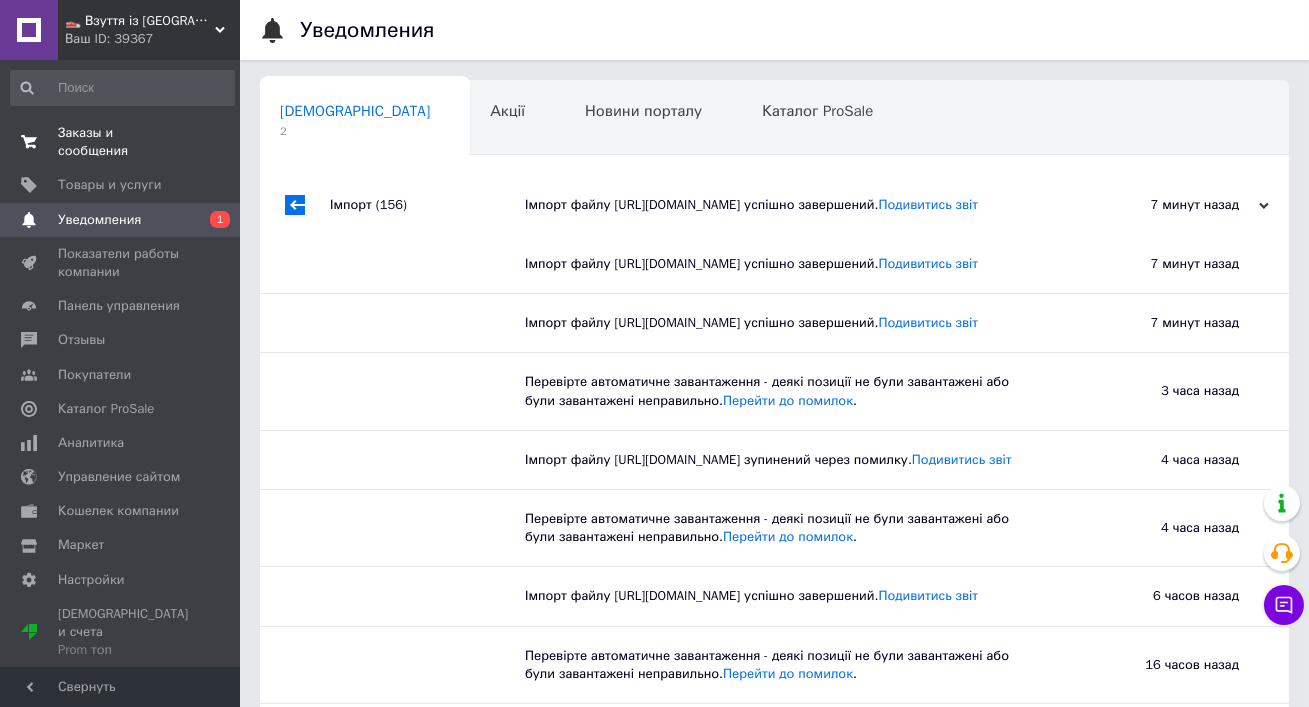 click on "Заказы и сообщения 0 0" at bounding box center [122, 142] 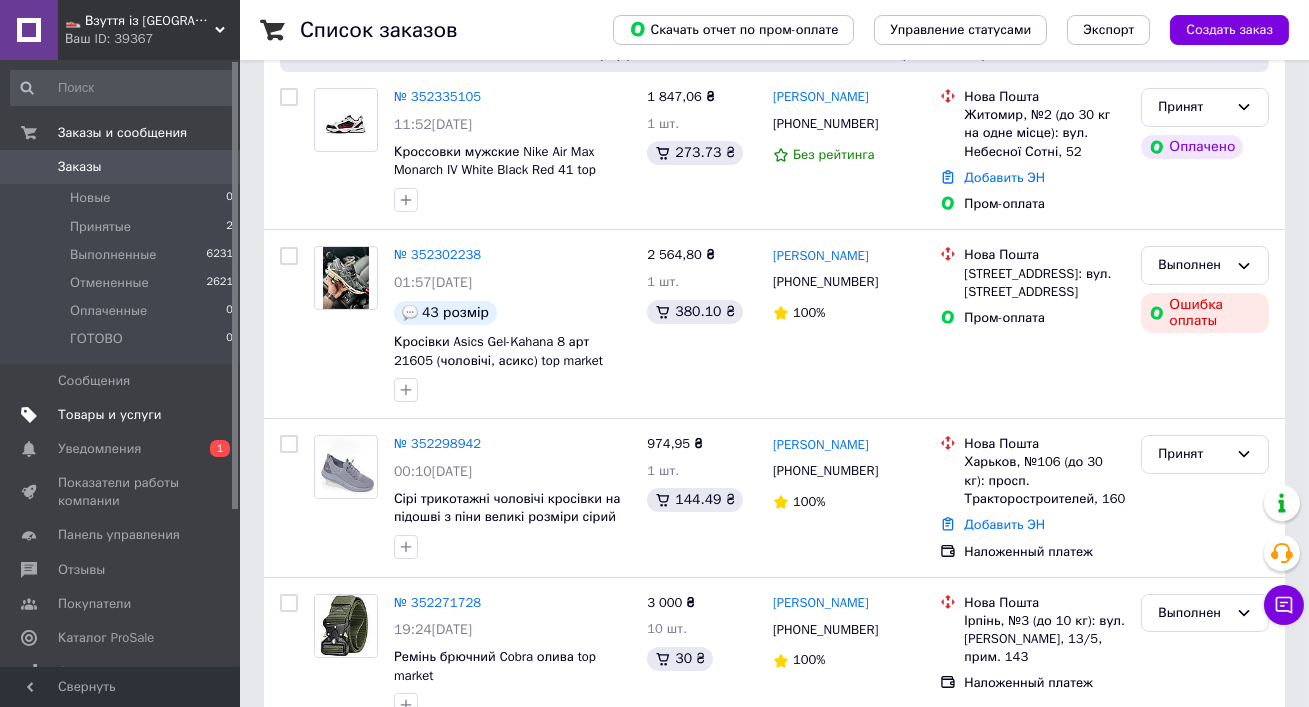 scroll, scrollTop: 362, scrollLeft: 0, axis: vertical 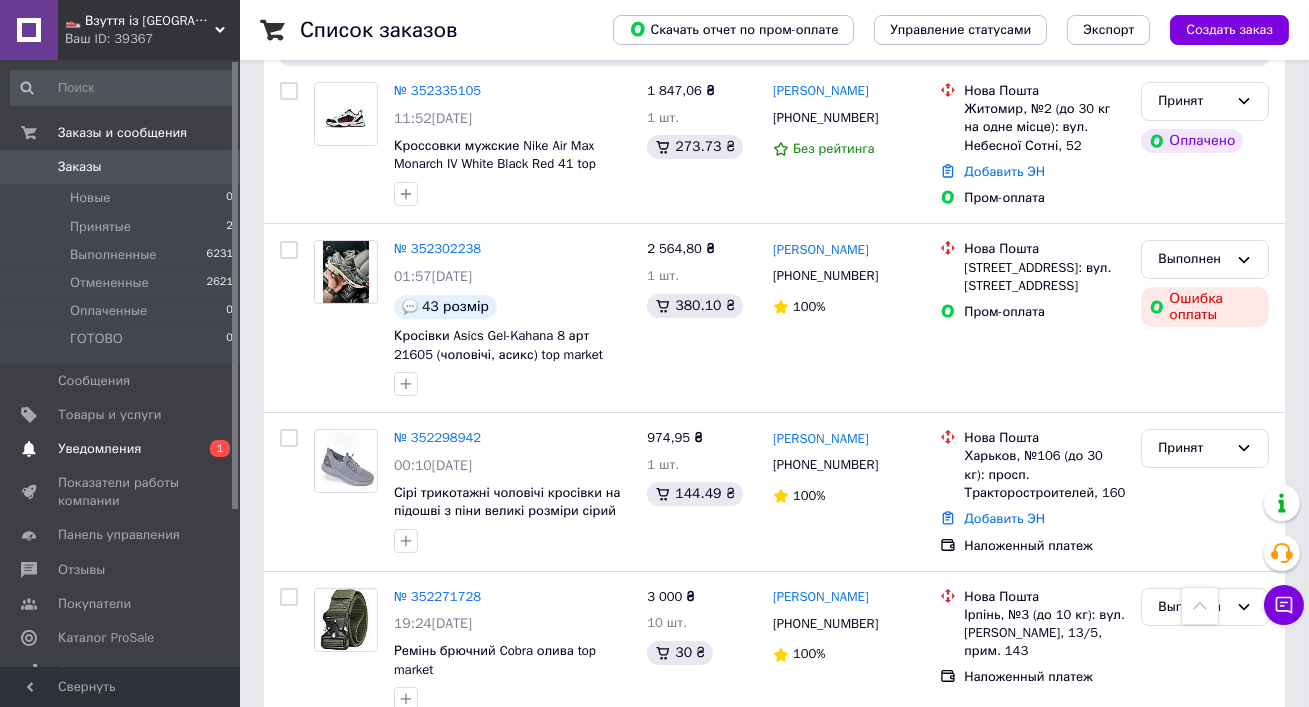 click on "0 1" at bounding box center [212, 449] 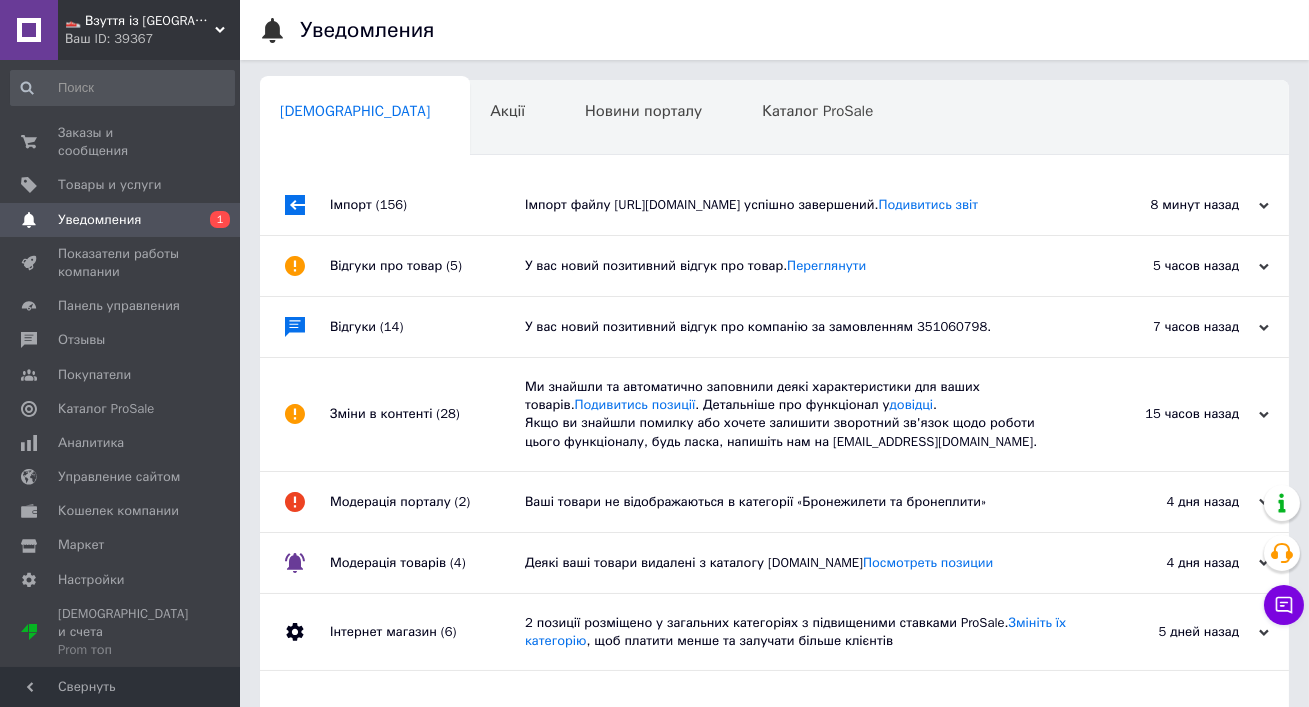 click on "Імпорт файлу https://drive.google.com/file/d/1D7TkqEjbymnybkTZ4a0gQQBCfLMnUCXM/view?usp=sharing успішно завершений.  Подивитись звіт" at bounding box center (797, 205) 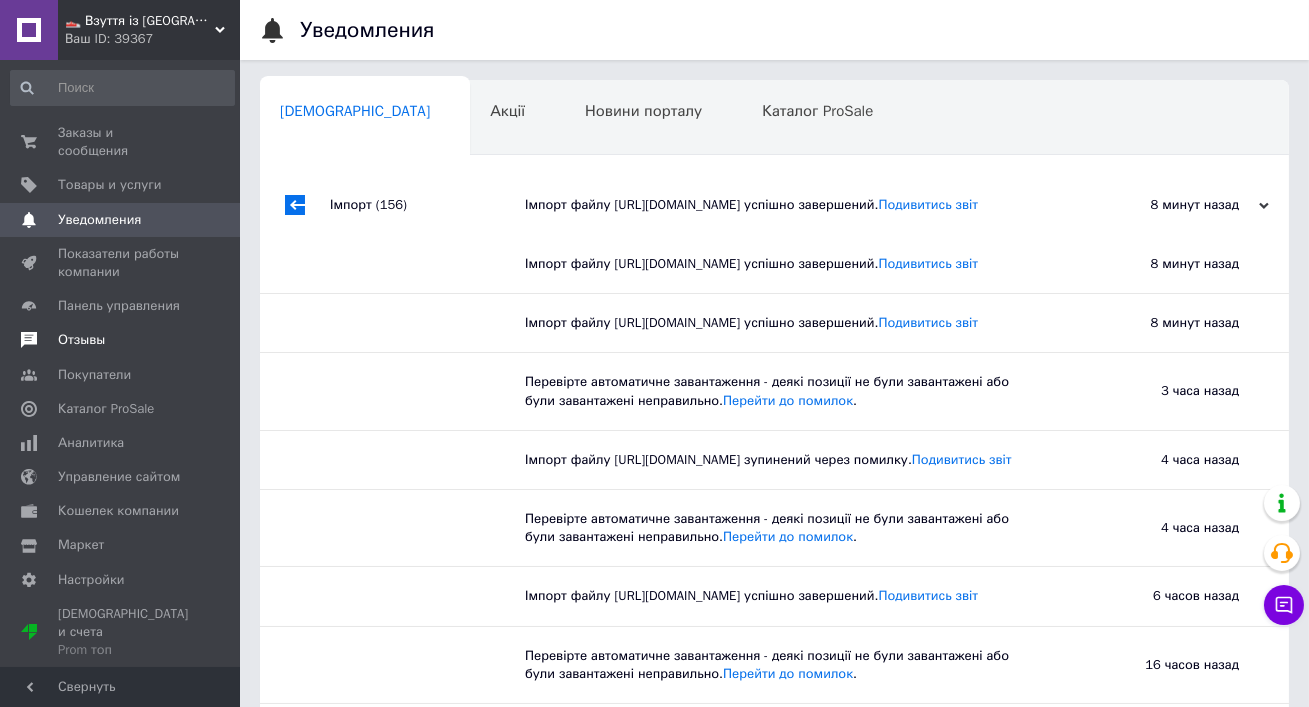 click on "Отзывы" at bounding box center (121, 340) 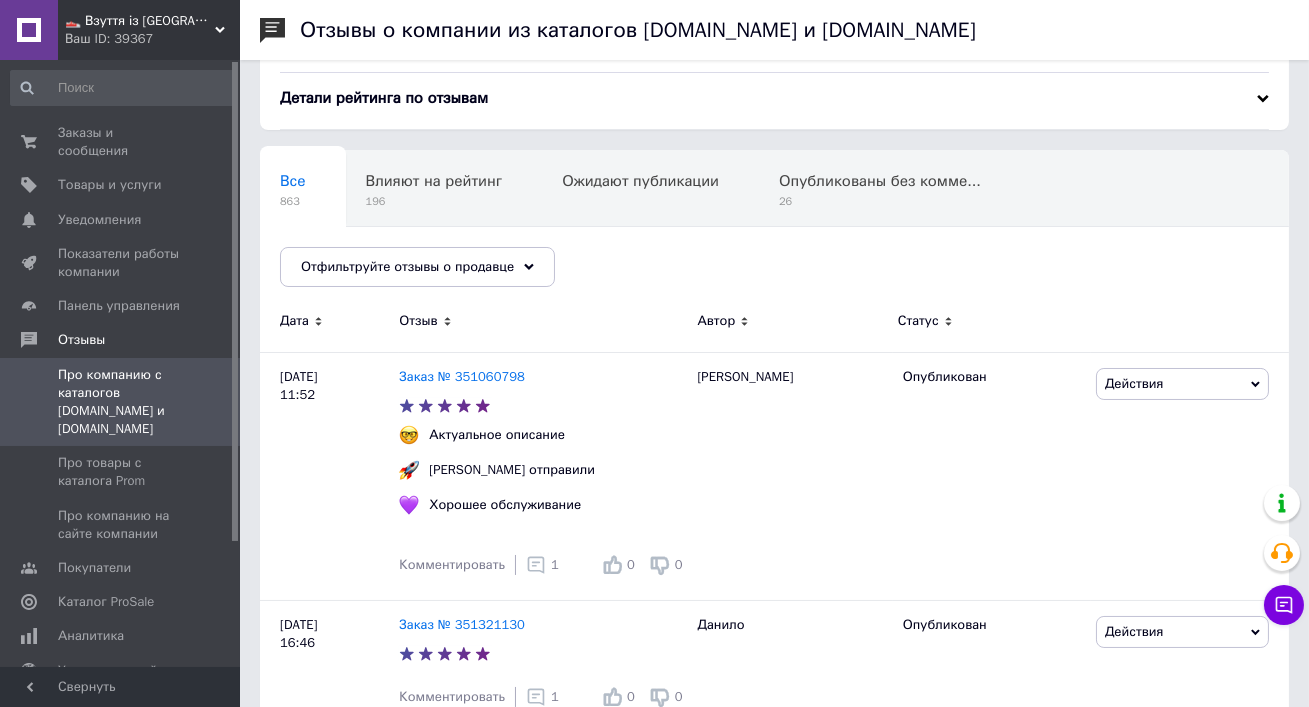 scroll, scrollTop: 251, scrollLeft: 0, axis: vertical 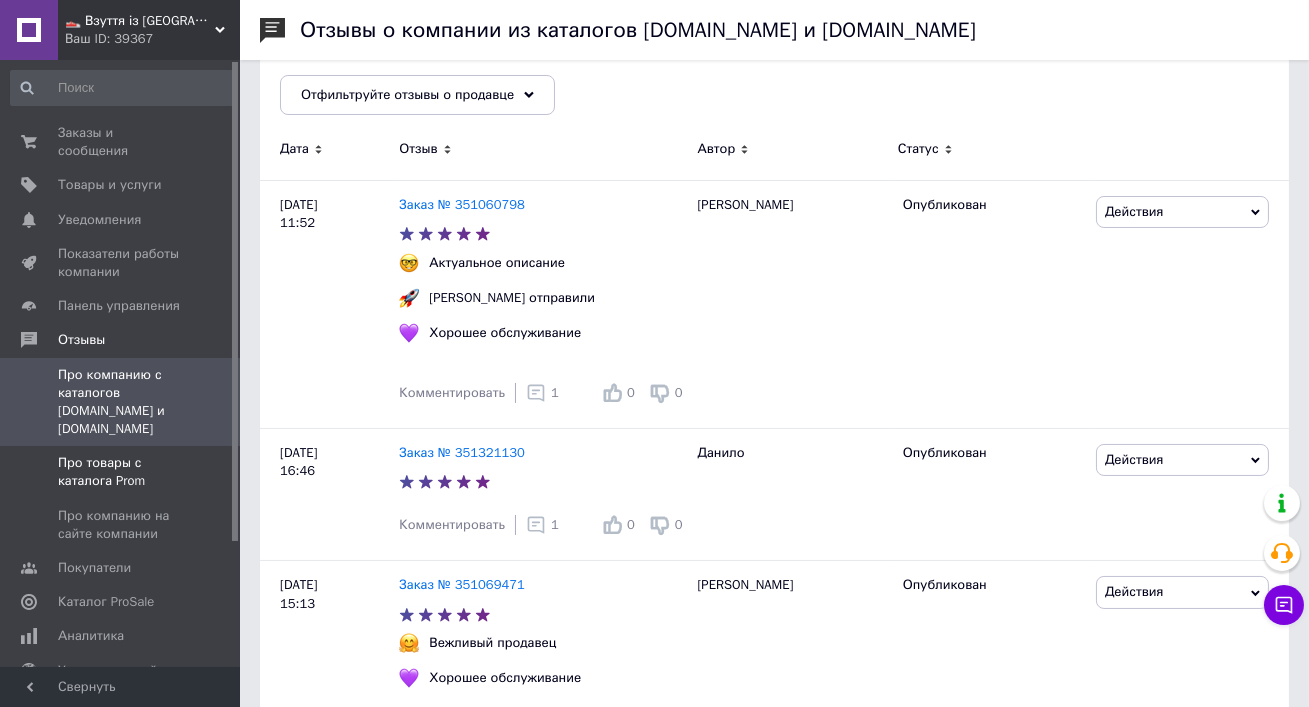 click on "Про товары с каталога Prom" at bounding box center [121, 472] 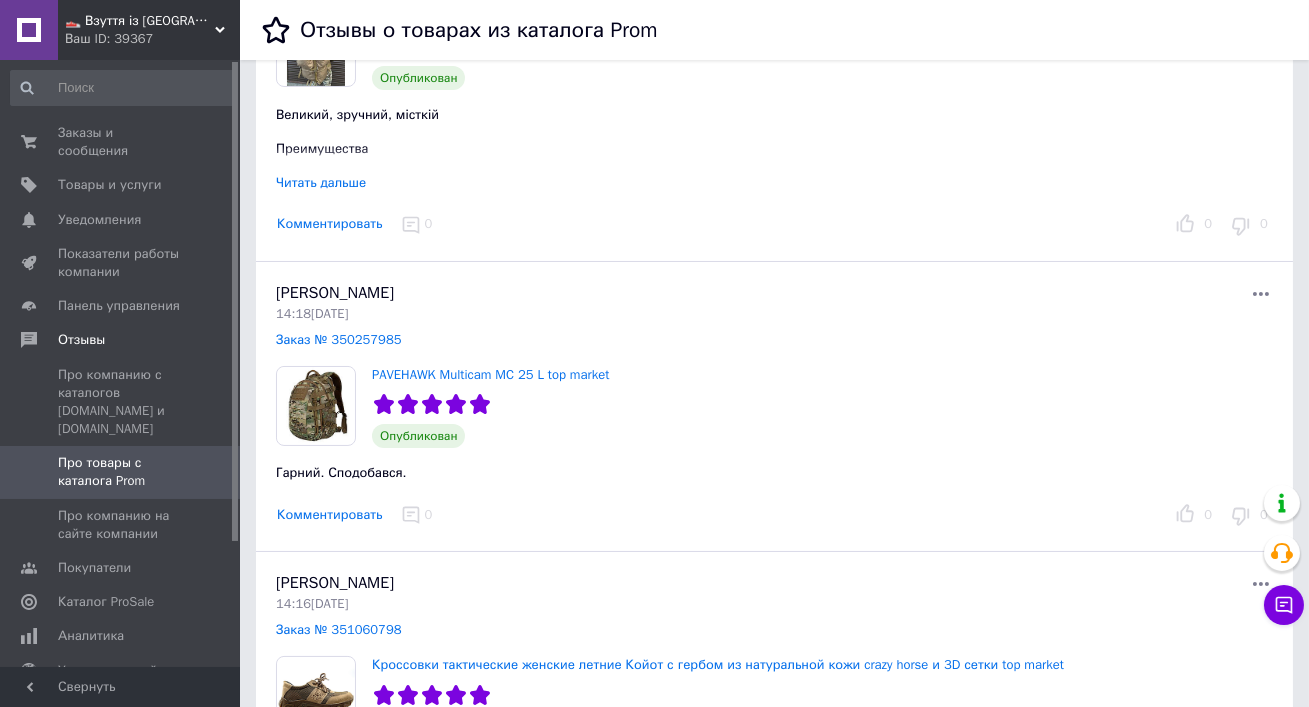 scroll, scrollTop: 0, scrollLeft: 0, axis: both 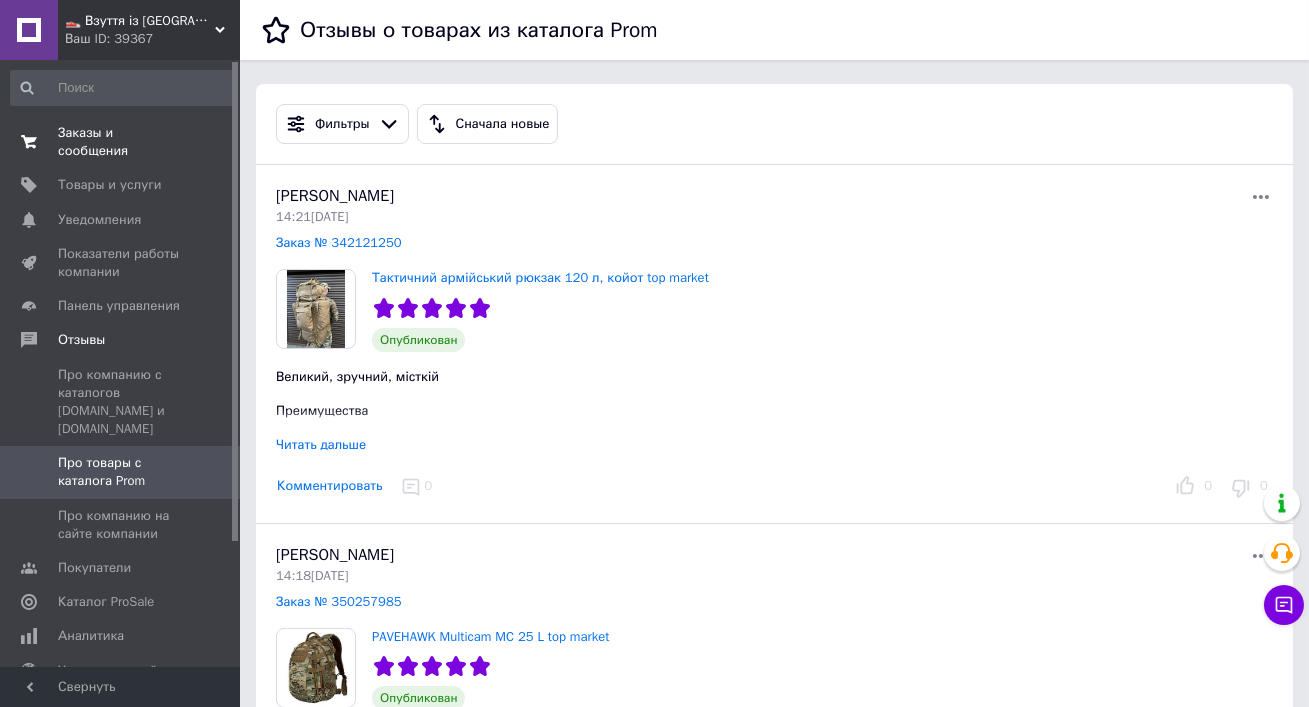 click on "Заказы и сообщения" at bounding box center (121, 142) 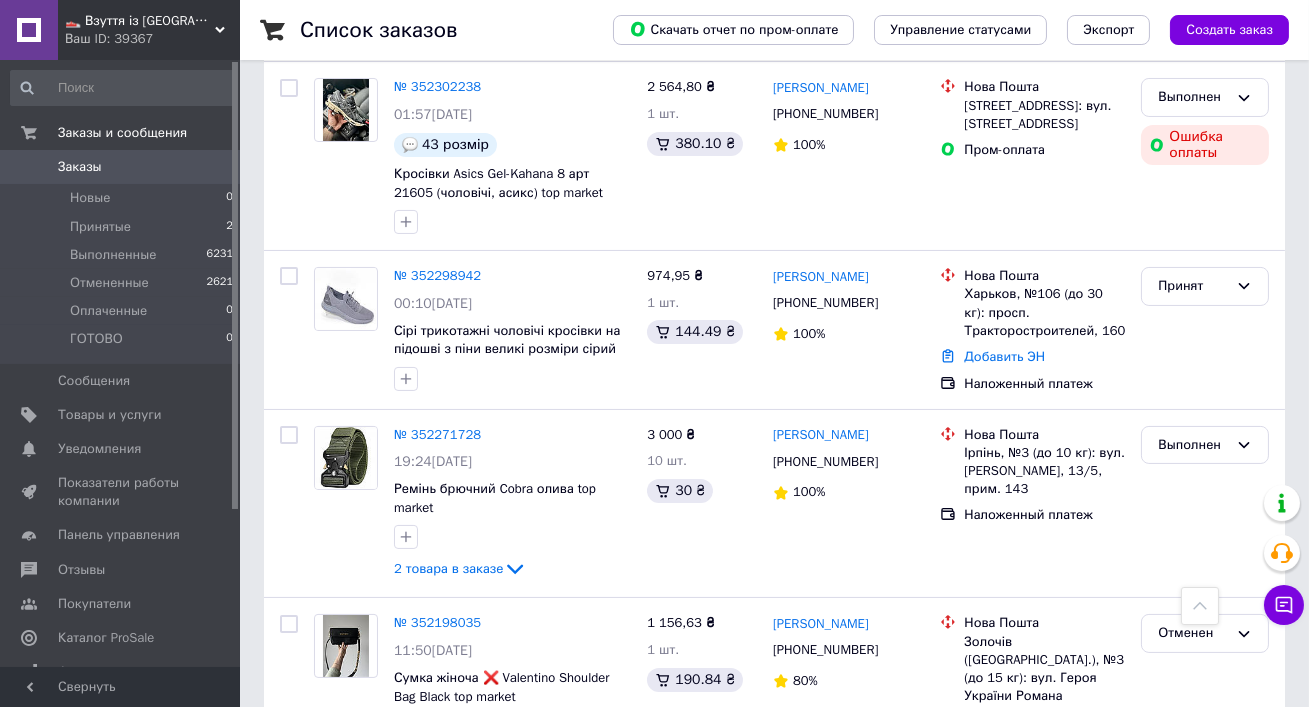 scroll, scrollTop: 497, scrollLeft: 0, axis: vertical 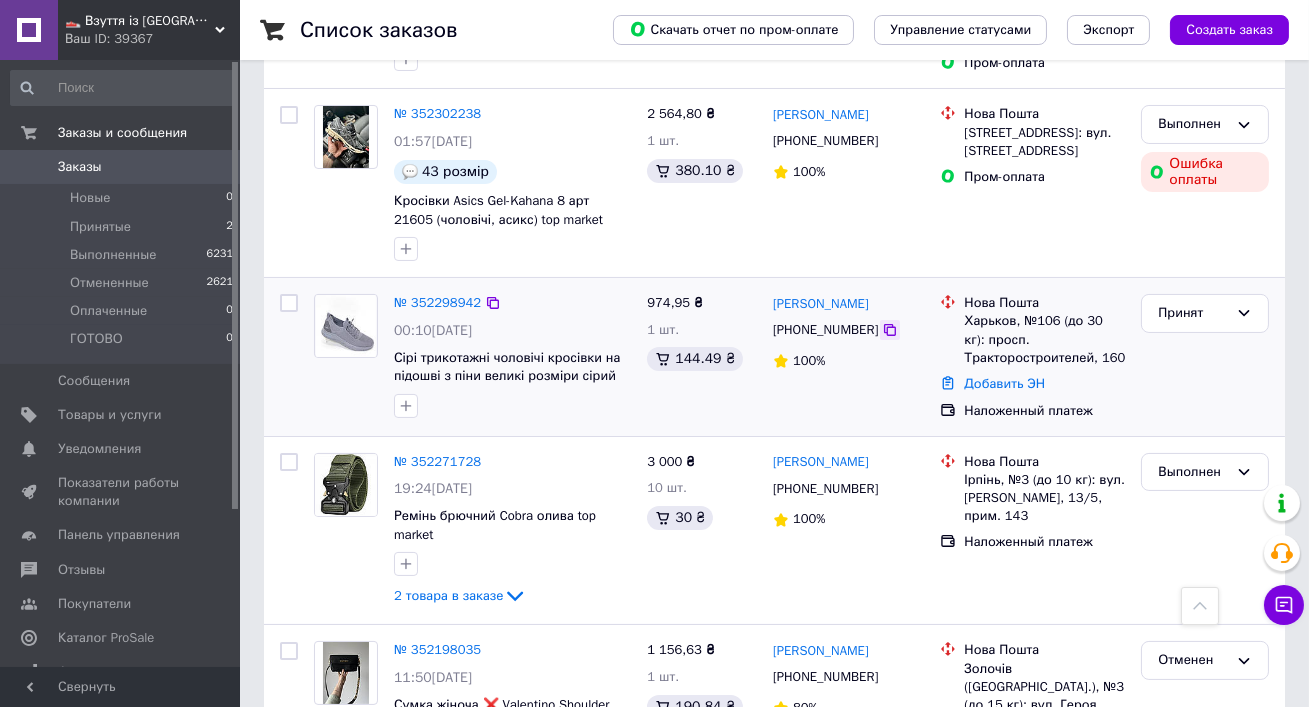 click 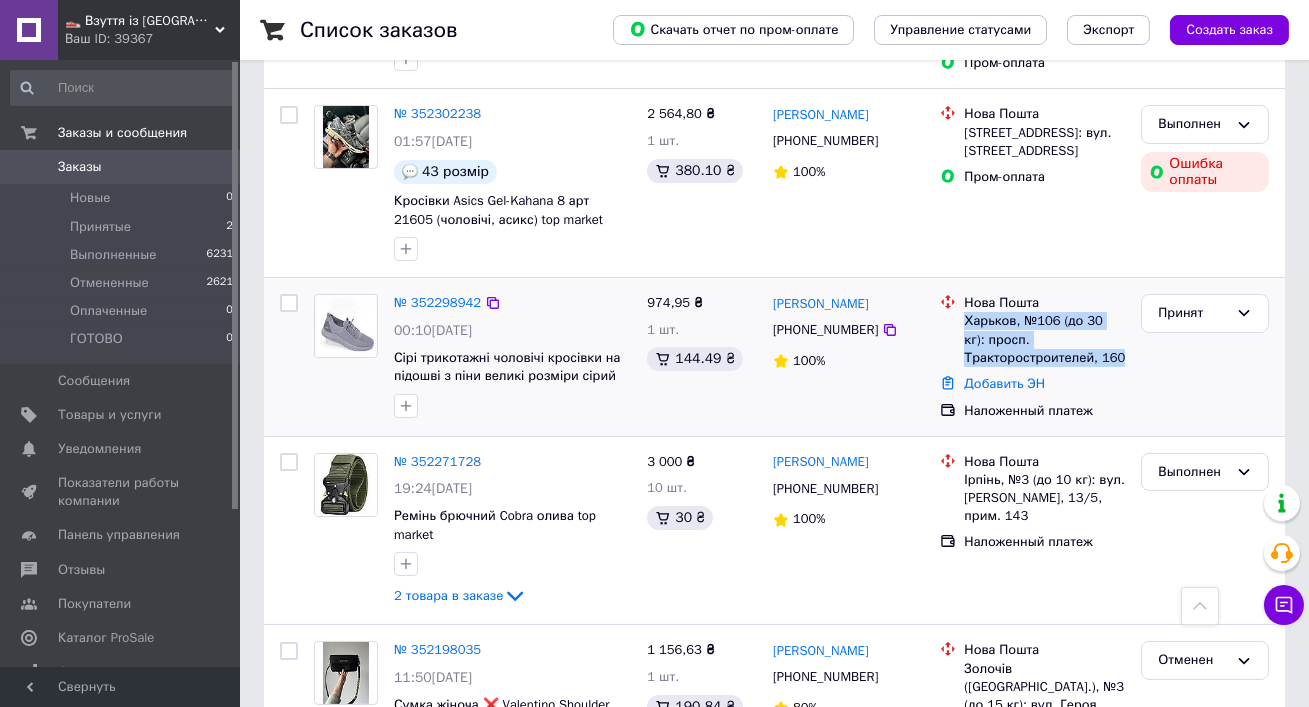 drag, startPoint x: 965, startPoint y: 320, endPoint x: 1014, endPoint y: 372, distance: 71.44928 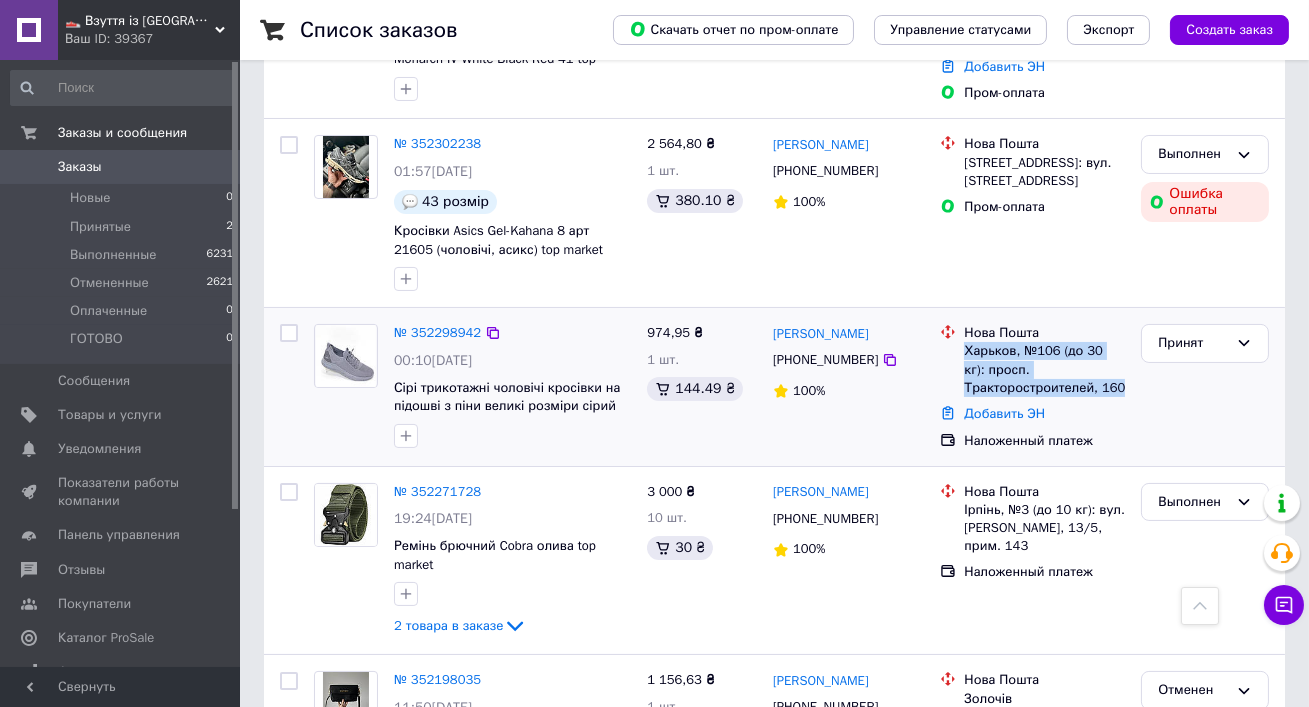 scroll, scrollTop: 561, scrollLeft: 0, axis: vertical 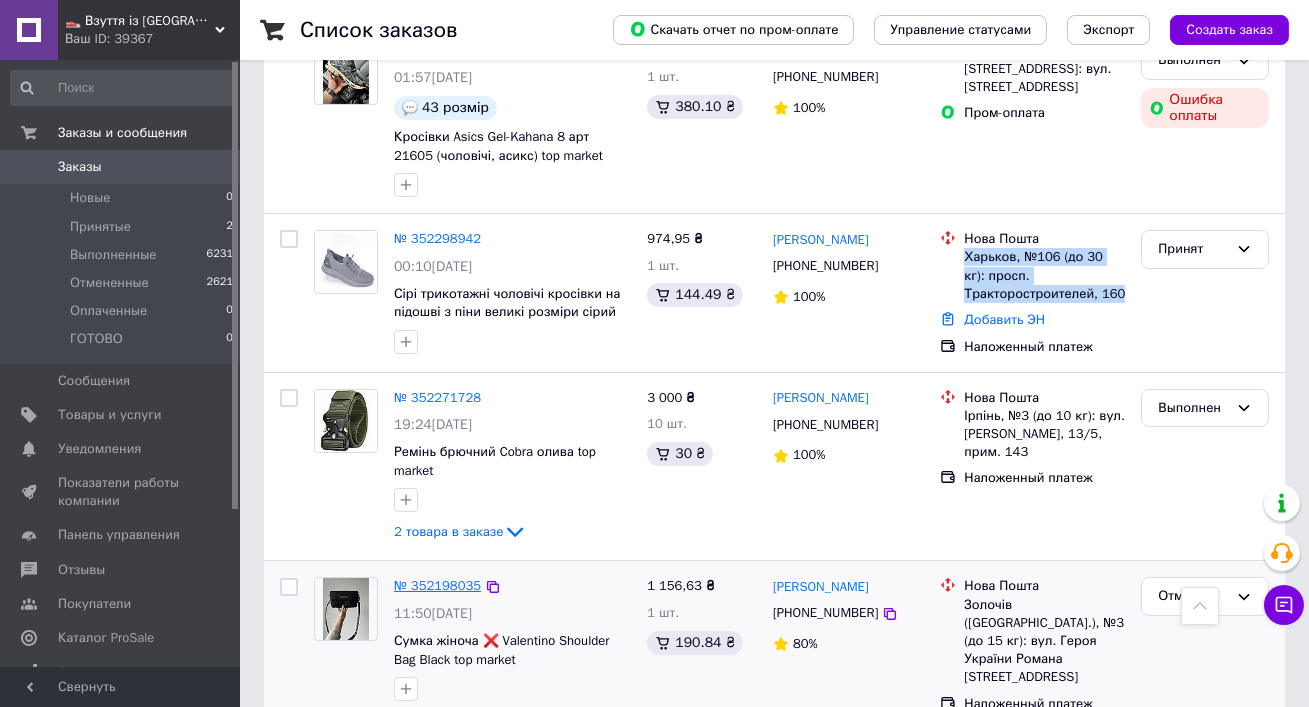 click on "№ 352198035" at bounding box center [437, 585] 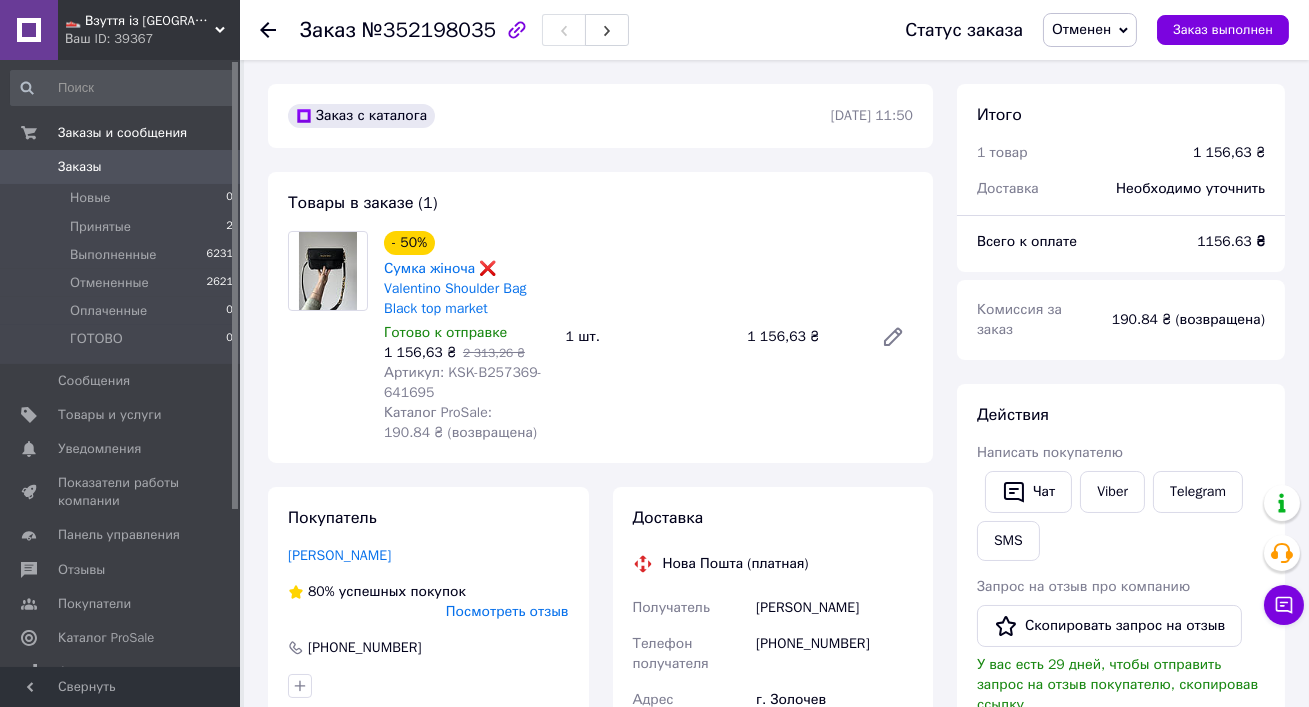 click on "Заказы" at bounding box center (121, 167) 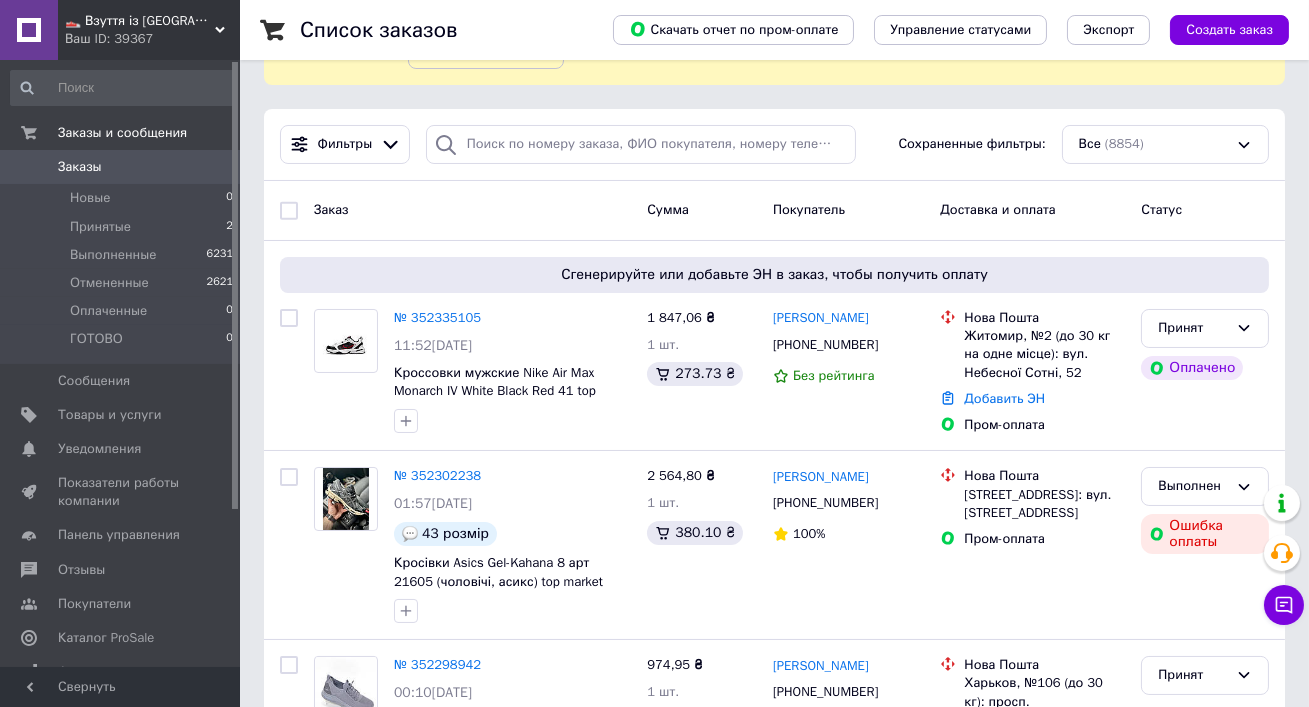 scroll, scrollTop: 150, scrollLeft: 0, axis: vertical 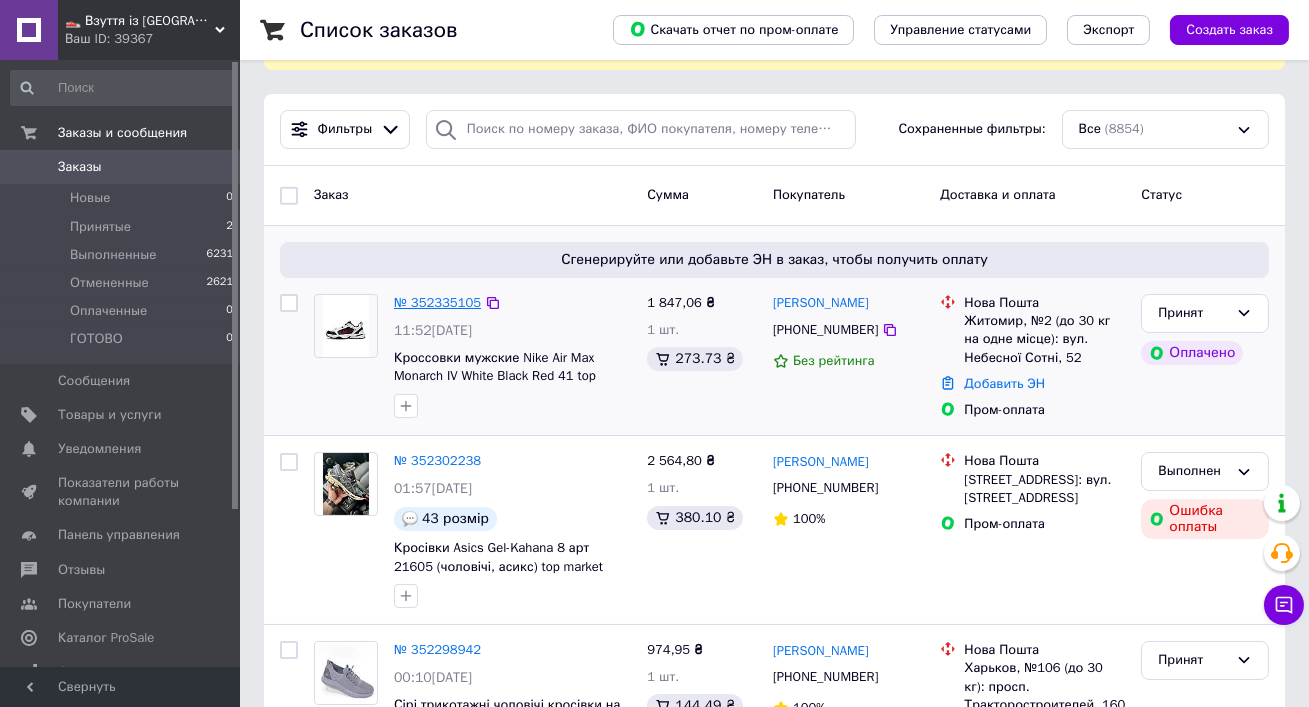 click on "№ 352335105" at bounding box center (437, 302) 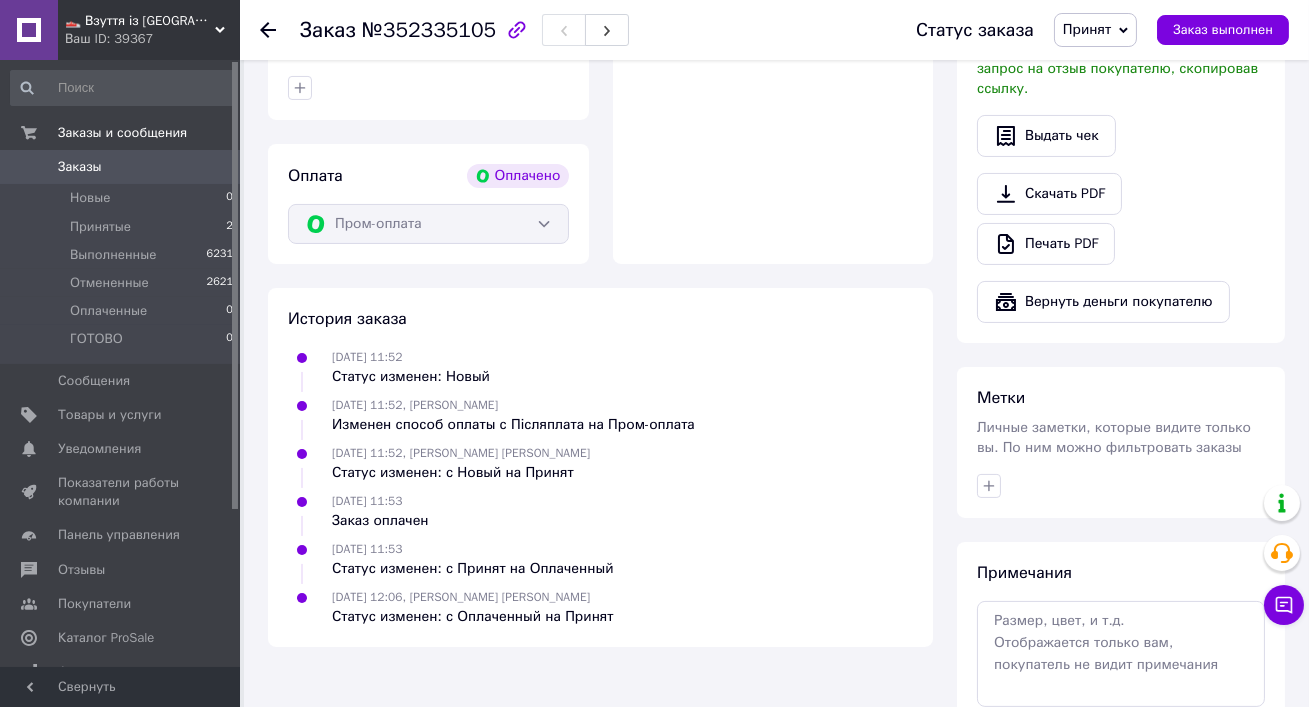 scroll, scrollTop: 780, scrollLeft: 0, axis: vertical 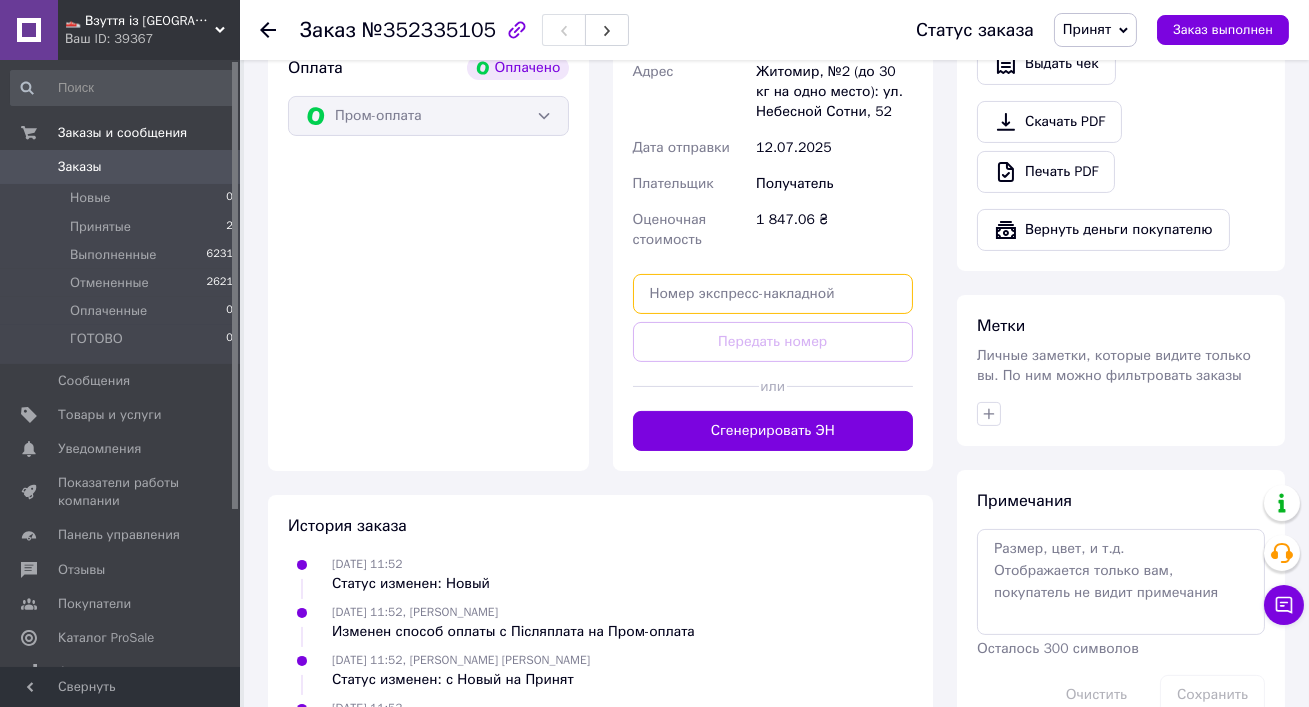 click at bounding box center [773, 294] 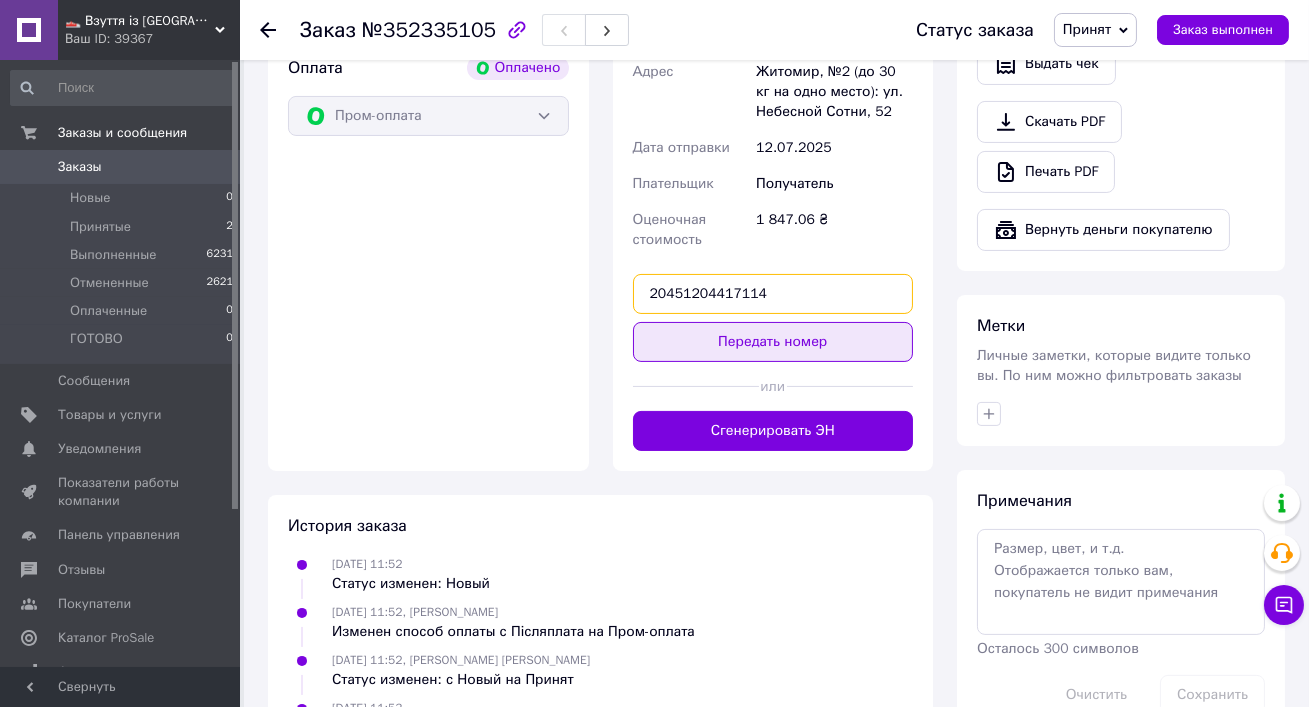 type on "20451204417114" 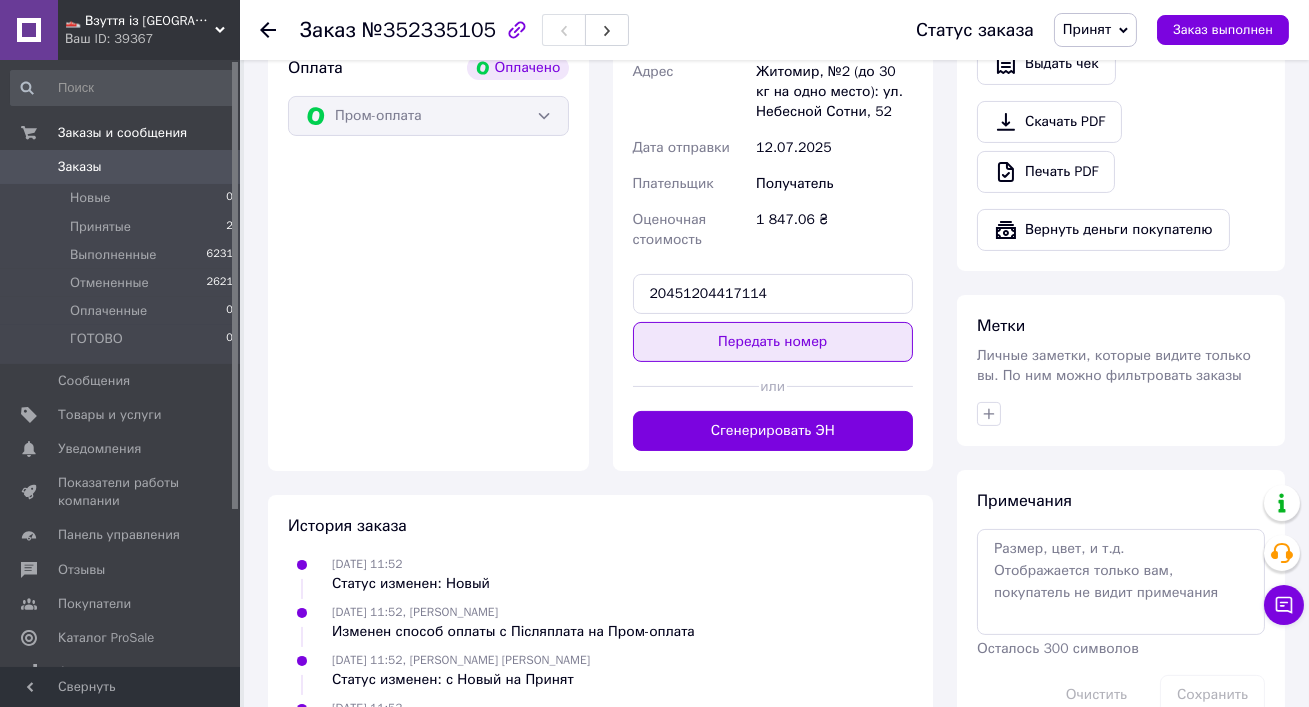 click on "Передать номер" at bounding box center [773, 342] 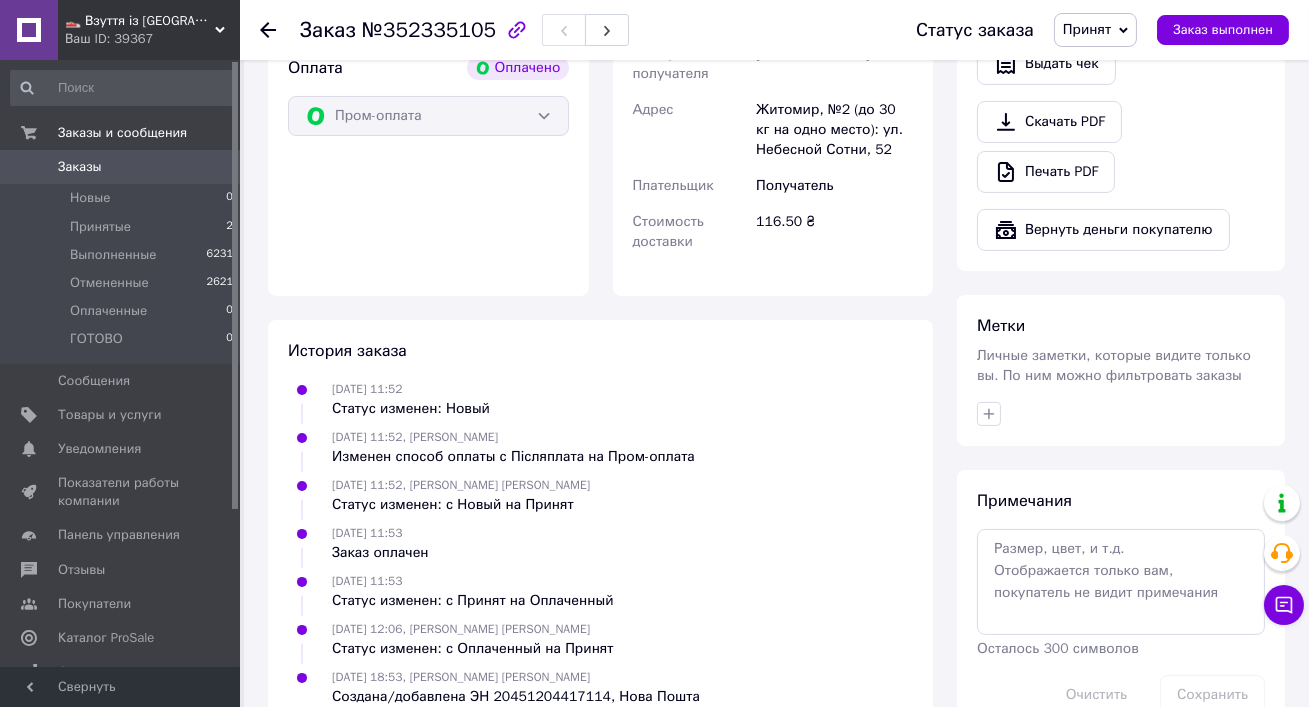 click on "Принят" at bounding box center (1087, 29) 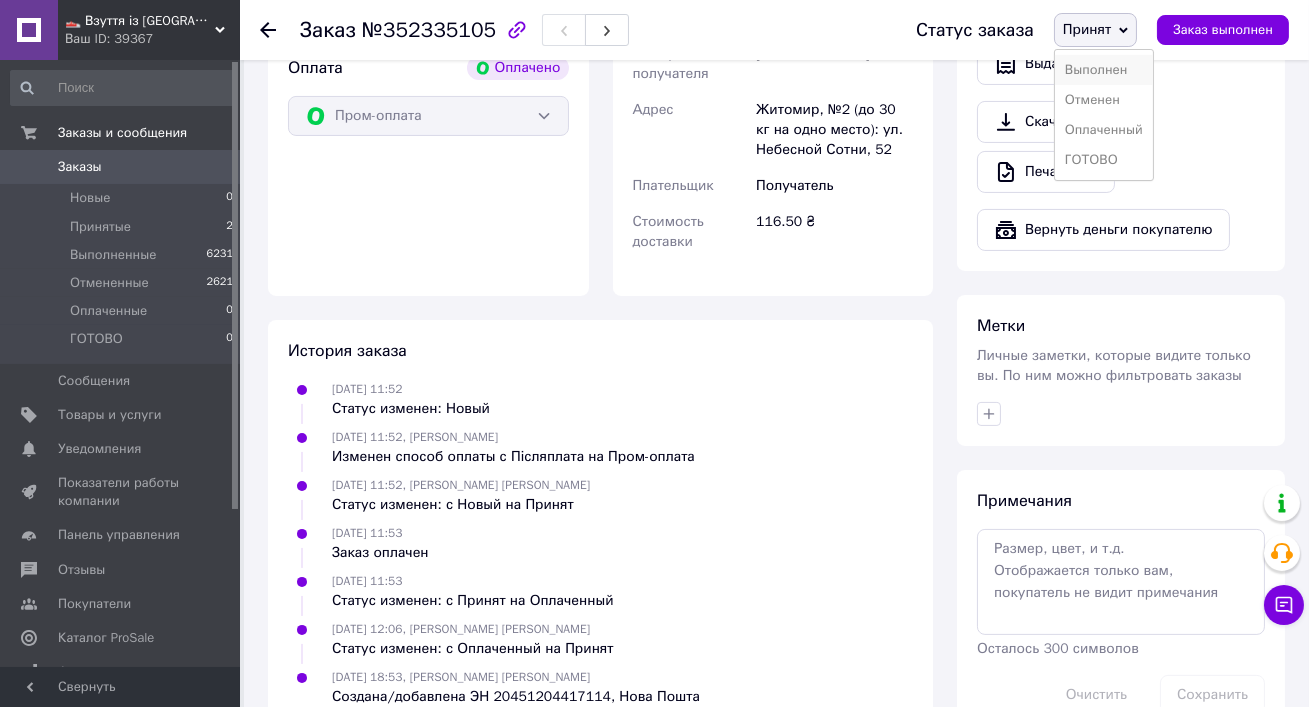 click on "Выполнен" at bounding box center (1104, 70) 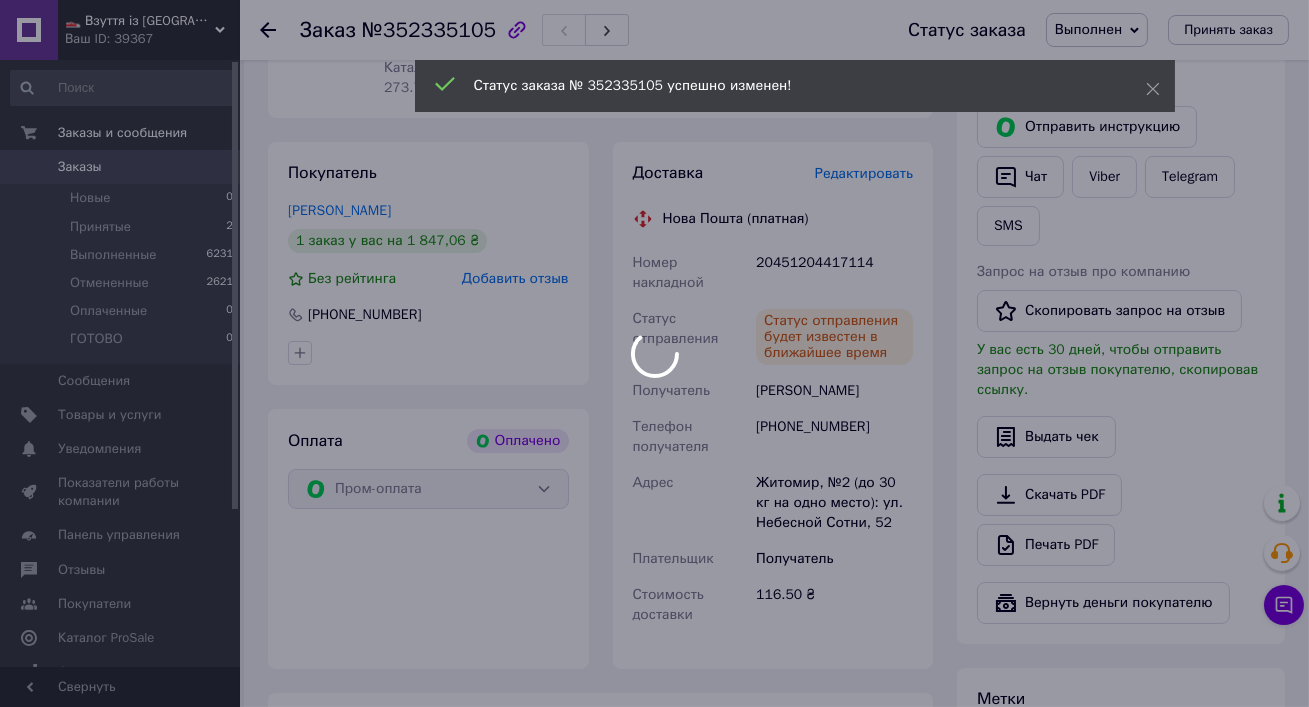scroll, scrollTop: 286, scrollLeft: 0, axis: vertical 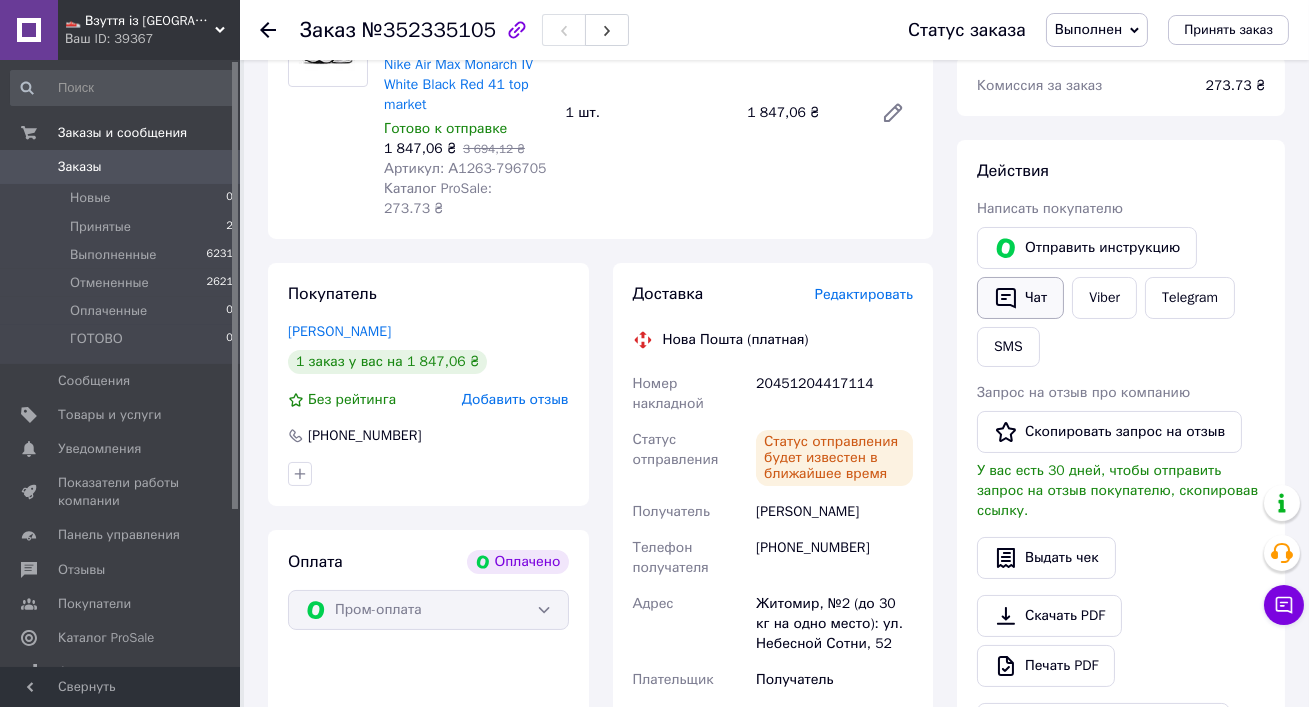 click on "Чат" at bounding box center [1020, 298] 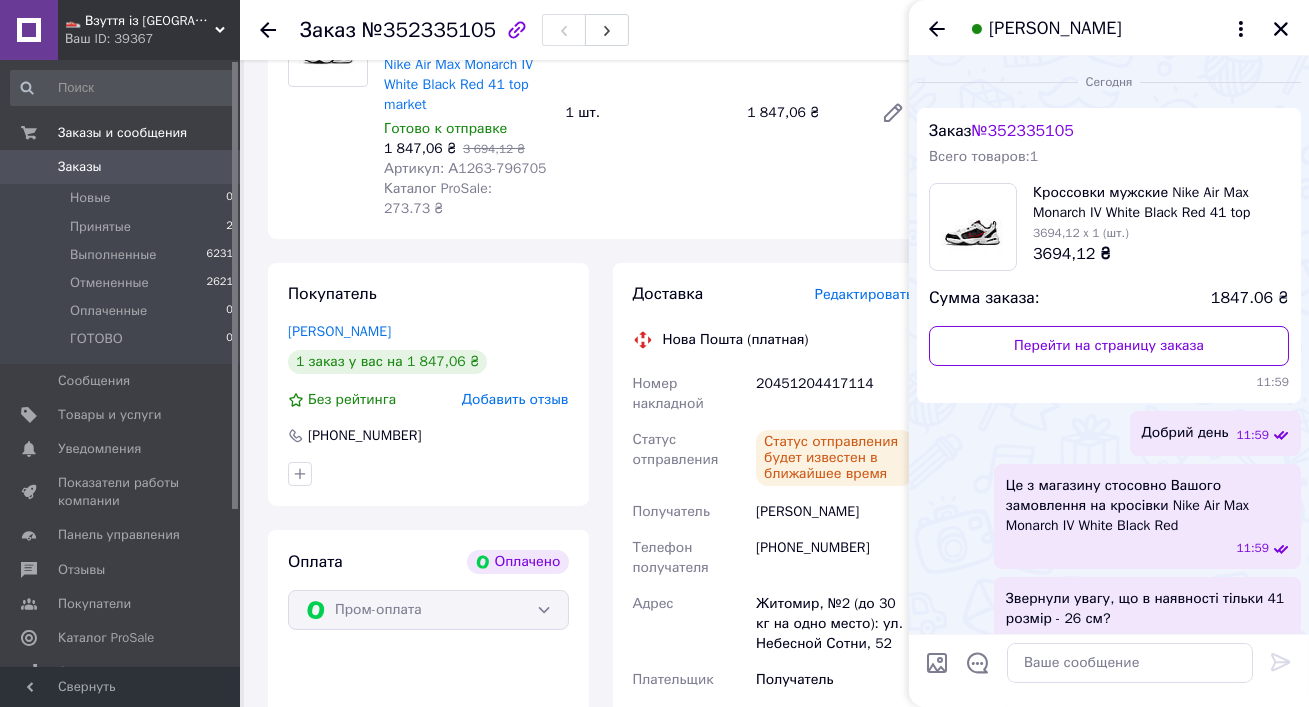 scroll, scrollTop: 540, scrollLeft: 0, axis: vertical 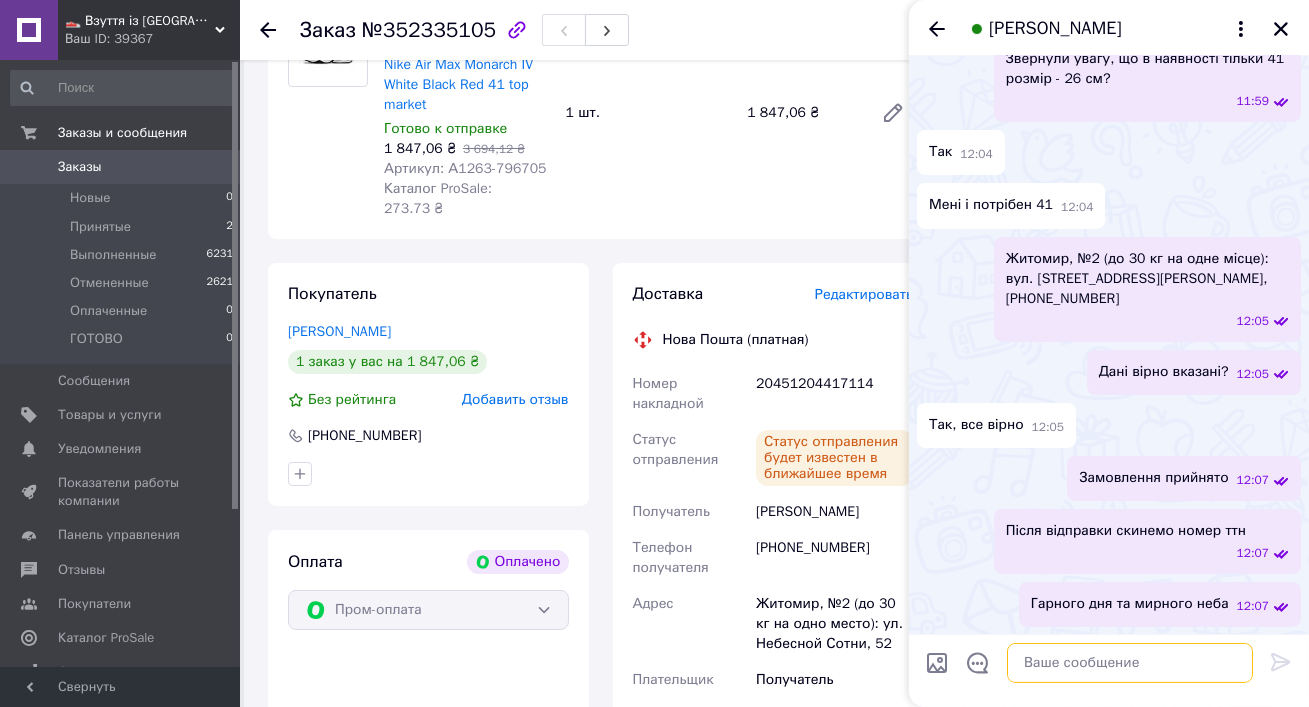 click at bounding box center [1130, 663] 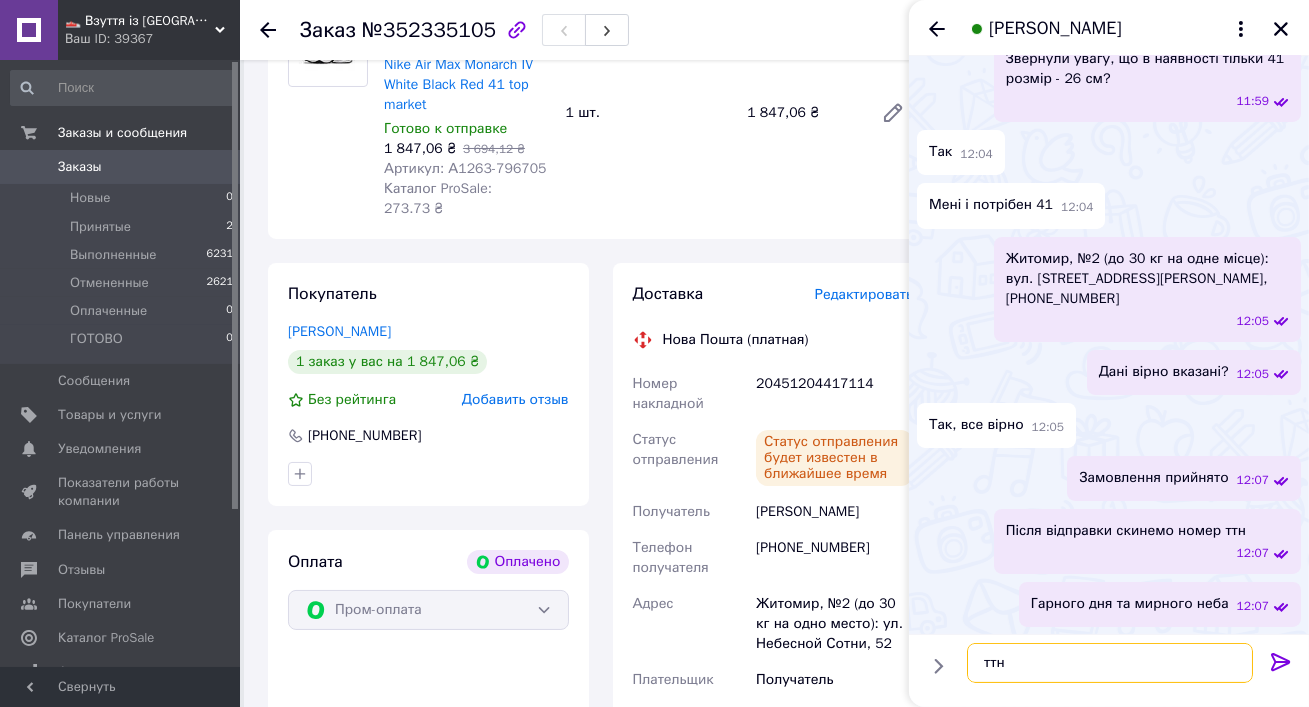 paste on "20451204417114" 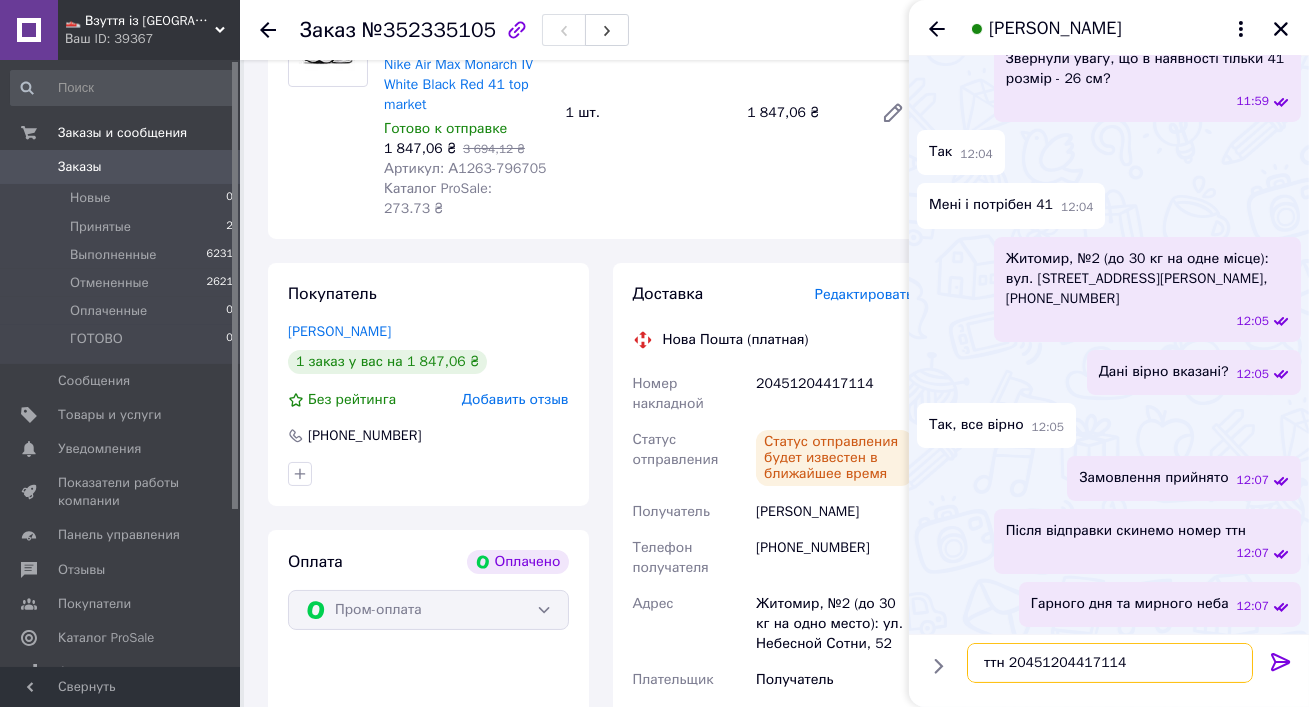 type 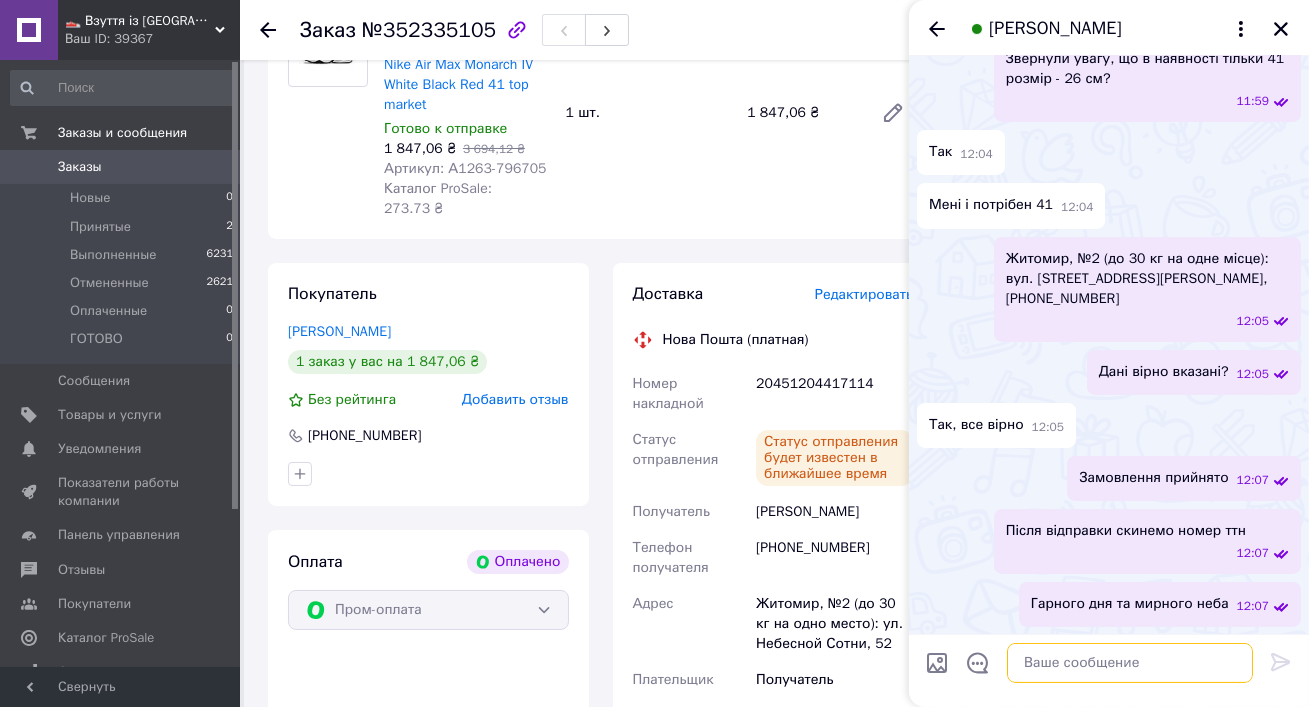 scroll, scrollTop: 593, scrollLeft: 0, axis: vertical 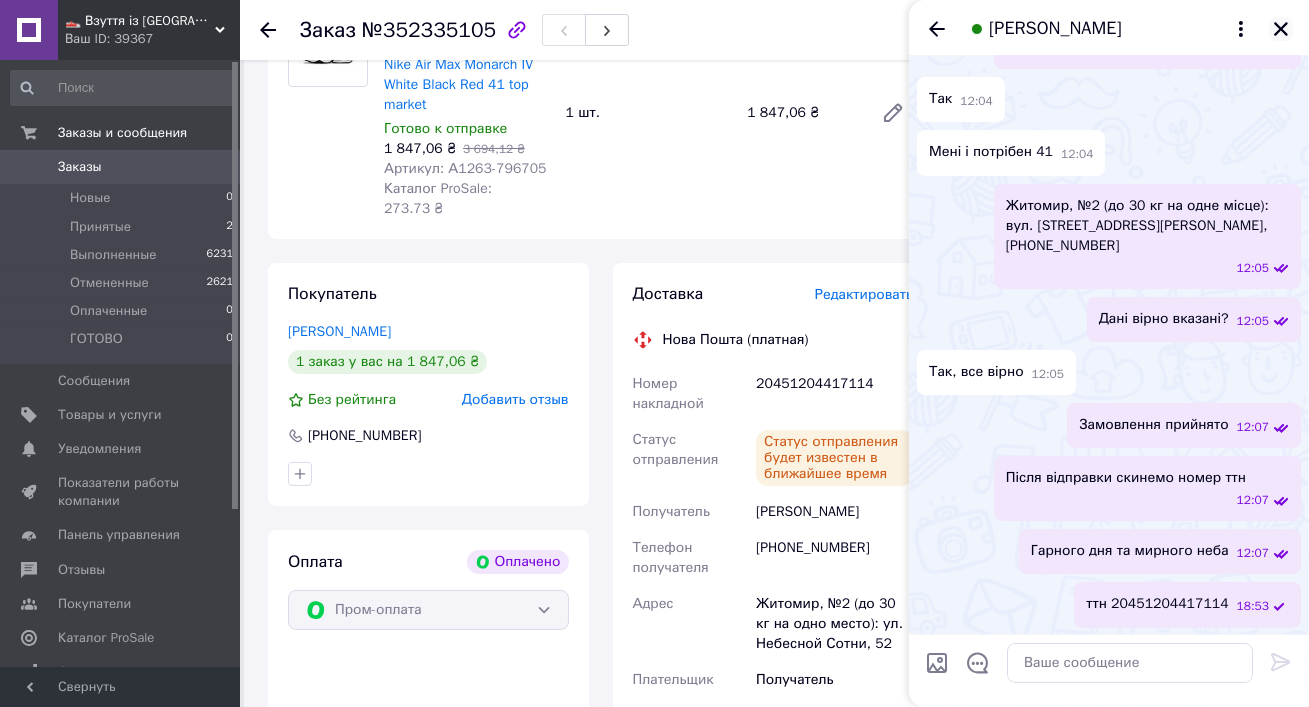 click at bounding box center (1281, 29) 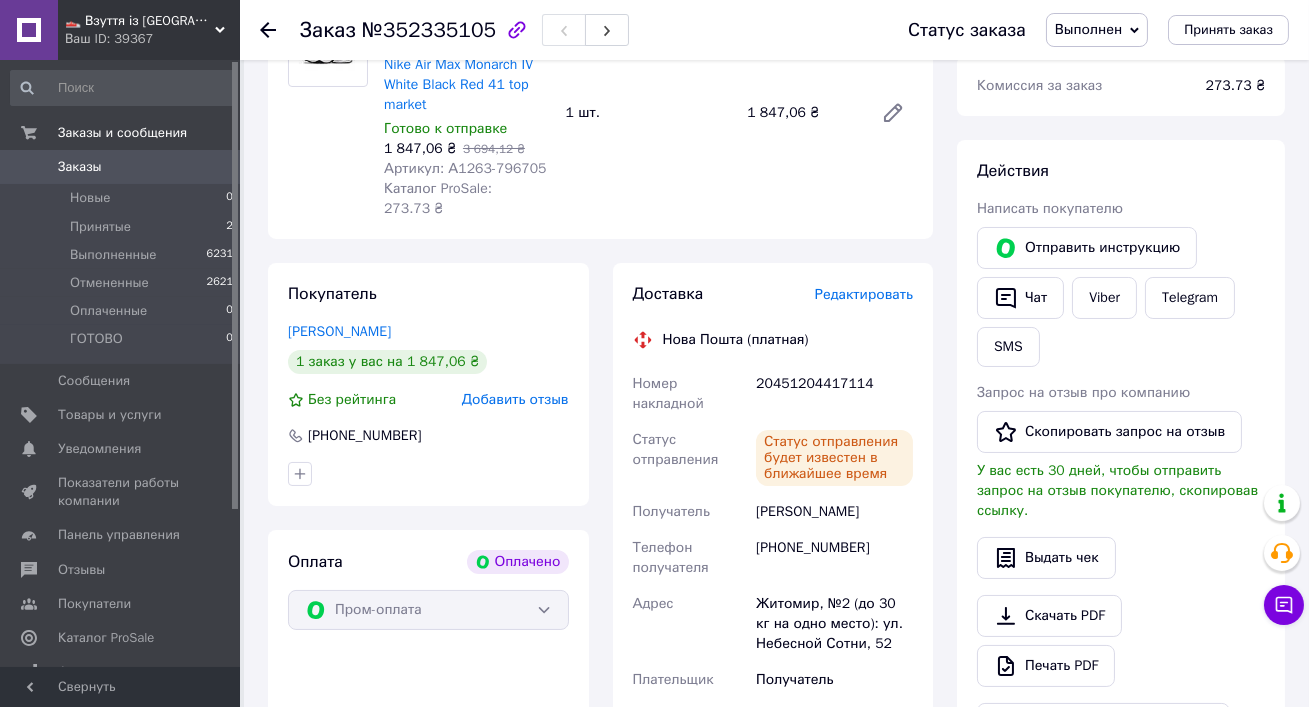 click on "Заказы" at bounding box center (121, 167) 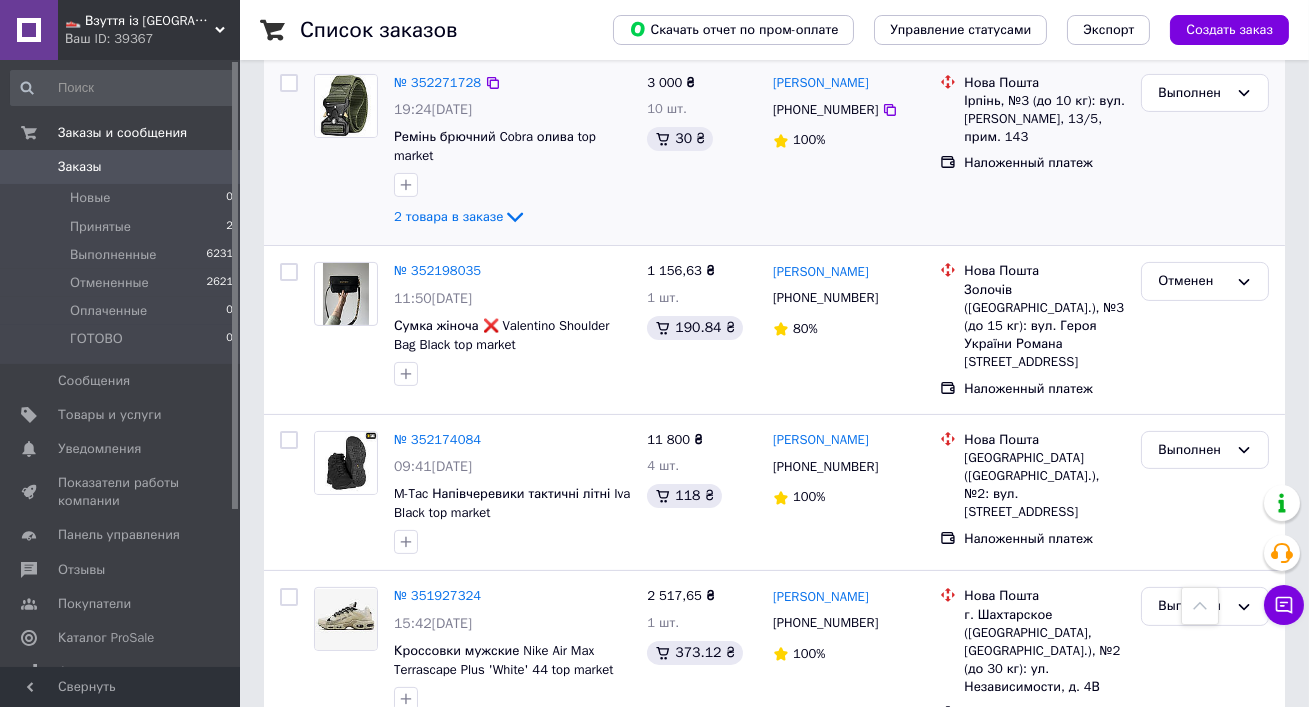 scroll, scrollTop: 662, scrollLeft: 0, axis: vertical 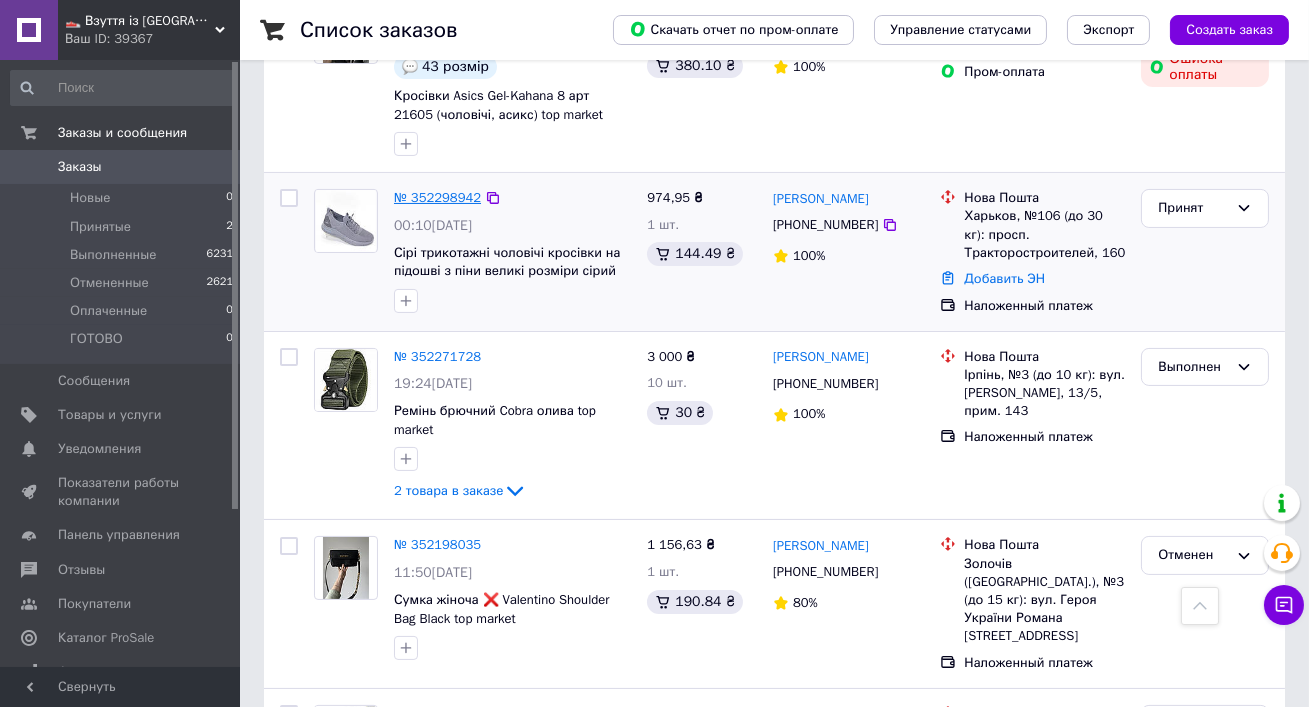 click on "№ 352298942" at bounding box center (437, 197) 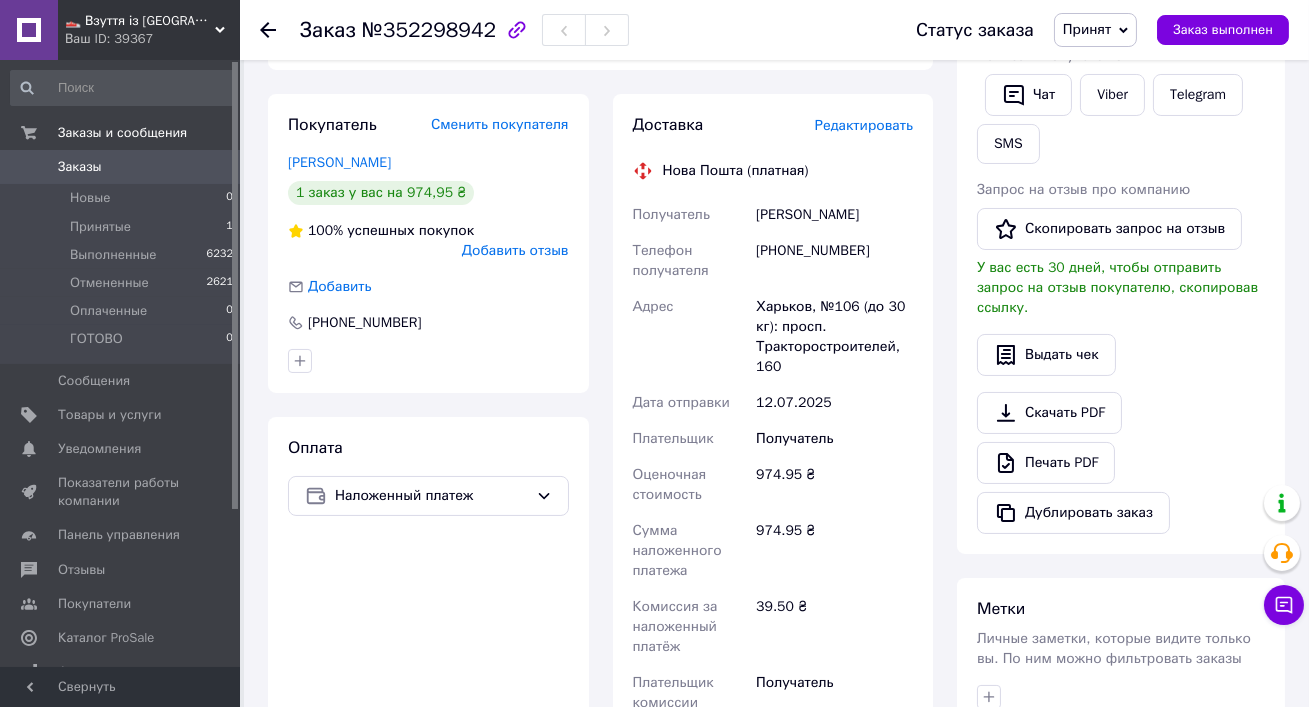 scroll, scrollTop: 319, scrollLeft: 0, axis: vertical 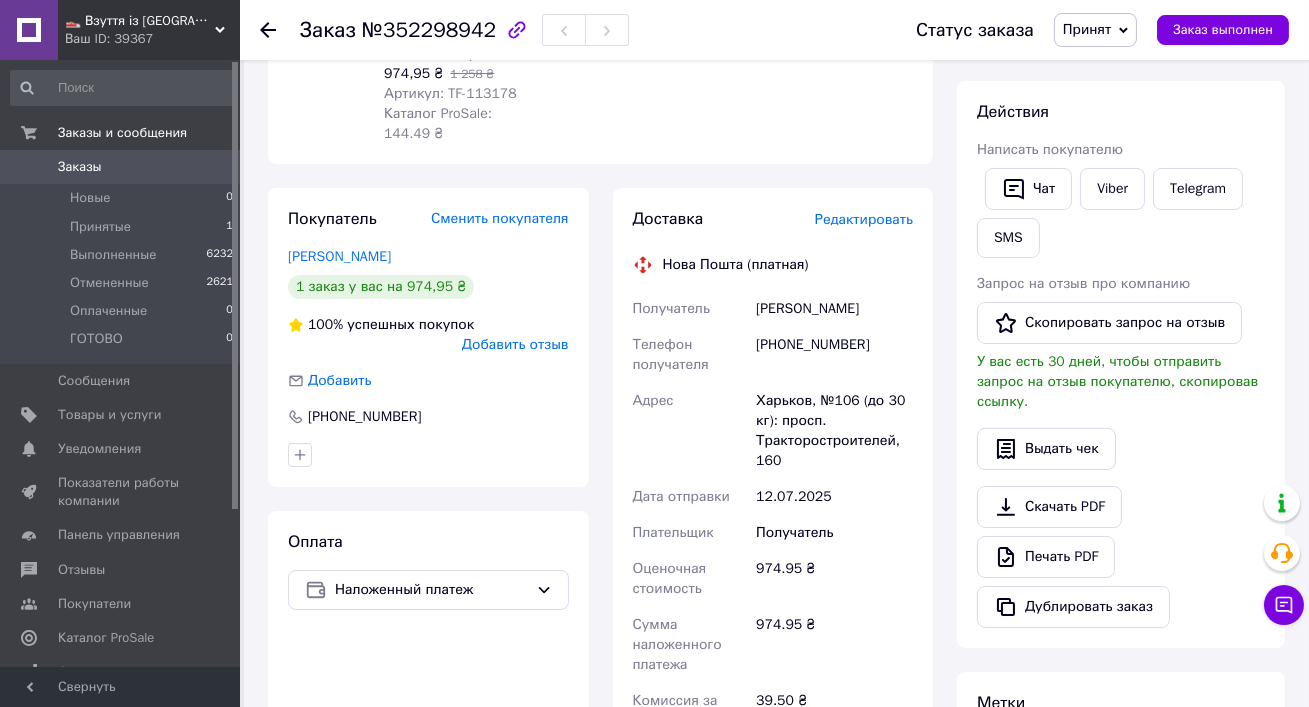 click on "Редактировать" at bounding box center [864, 219] 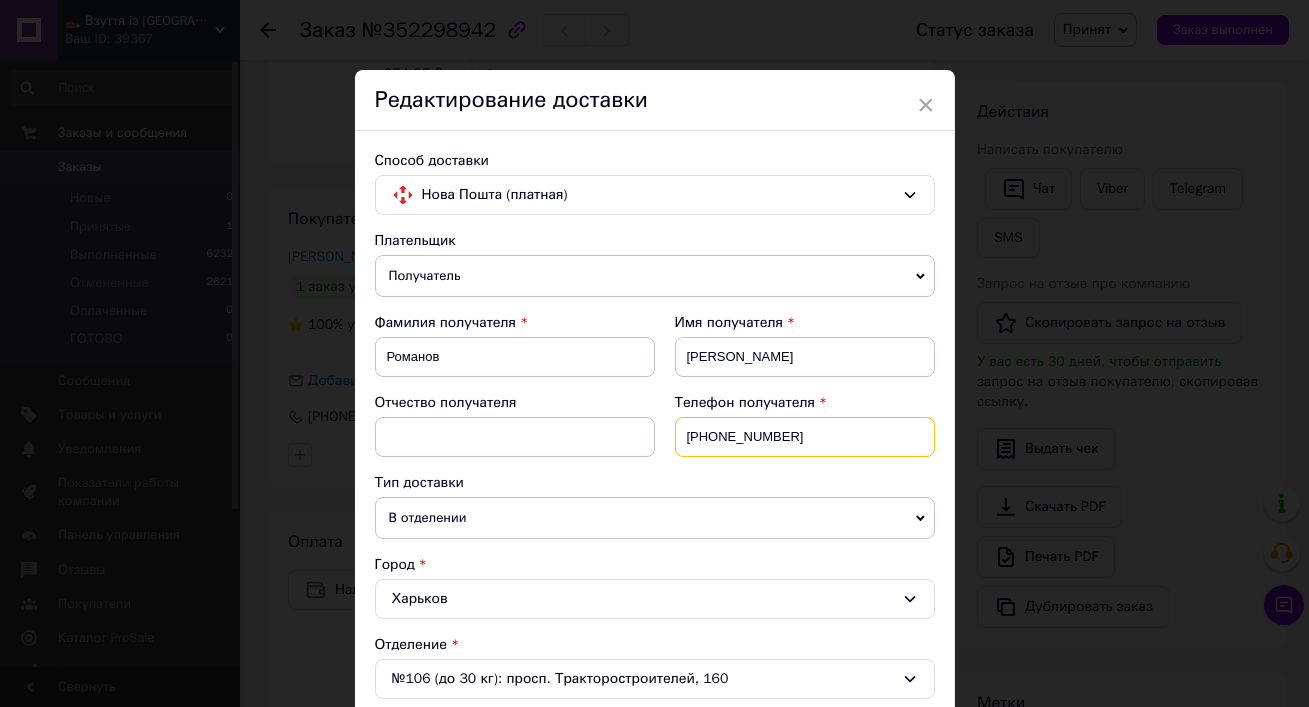 click on "[PHONE_NUMBER]" at bounding box center (805, 437) 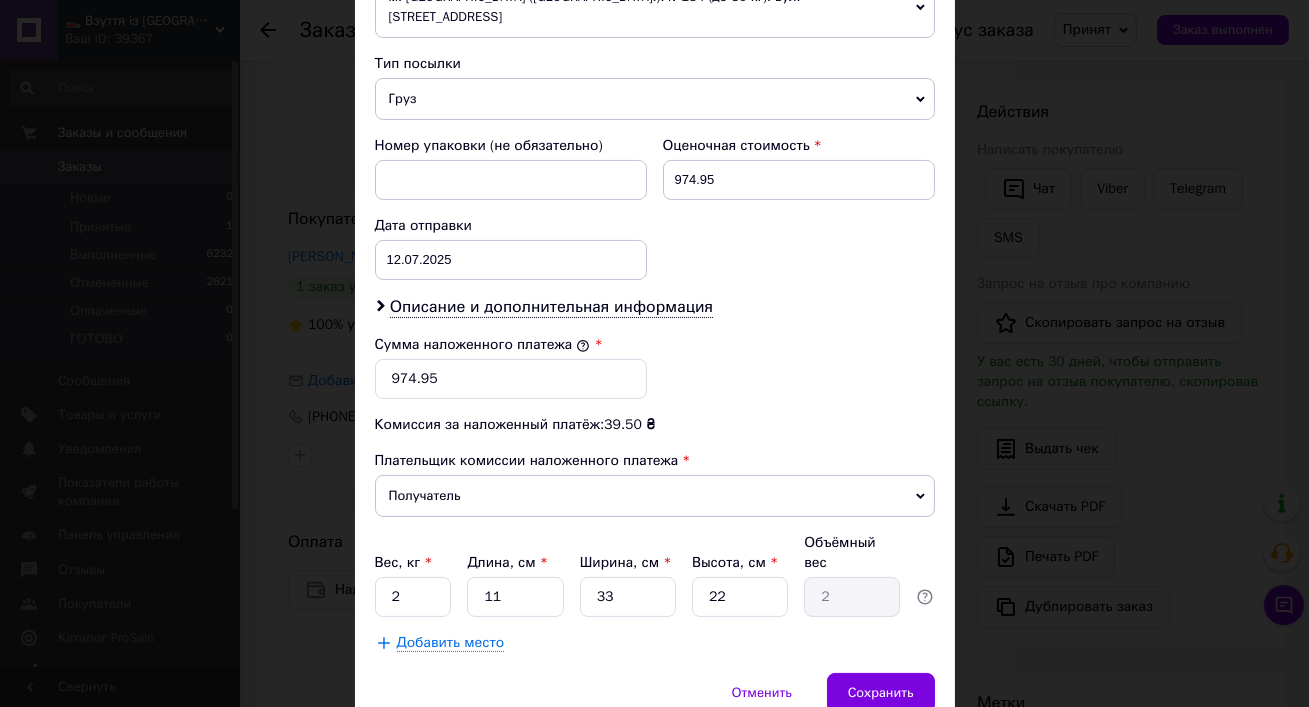 scroll, scrollTop: 835, scrollLeft: 0, axis: vertical 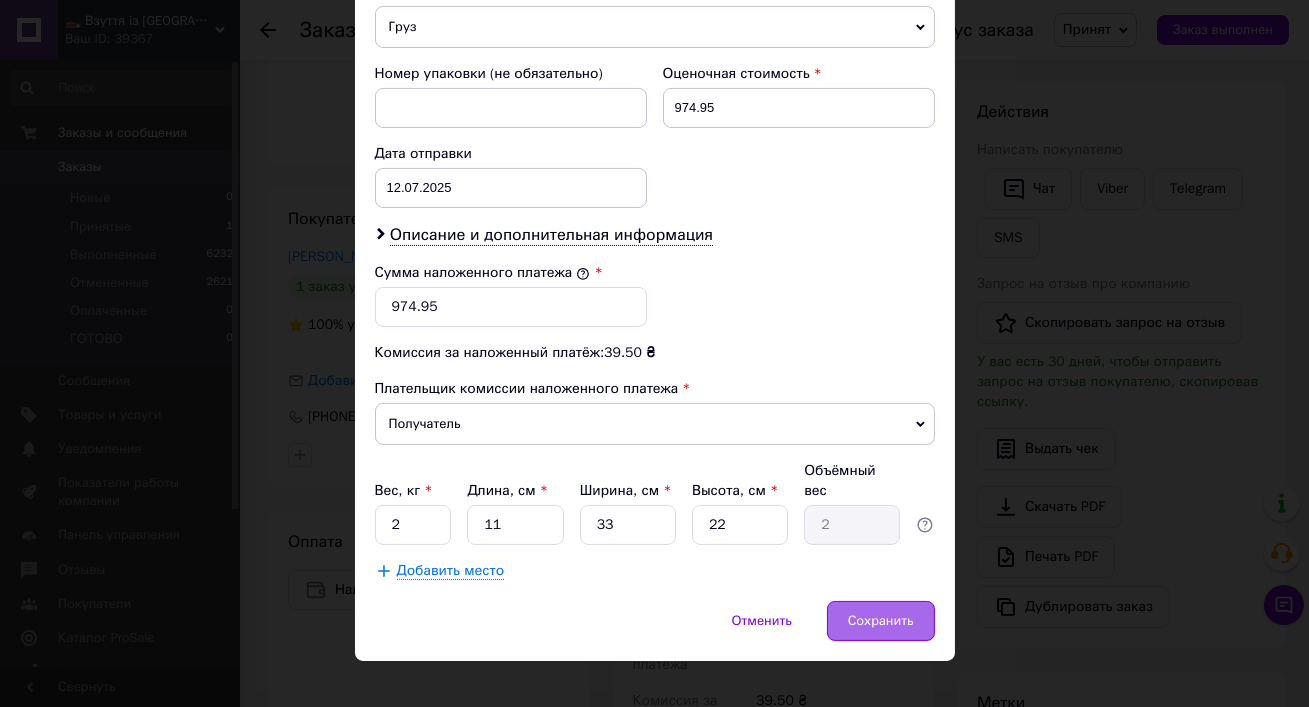 type on "+380933903522" 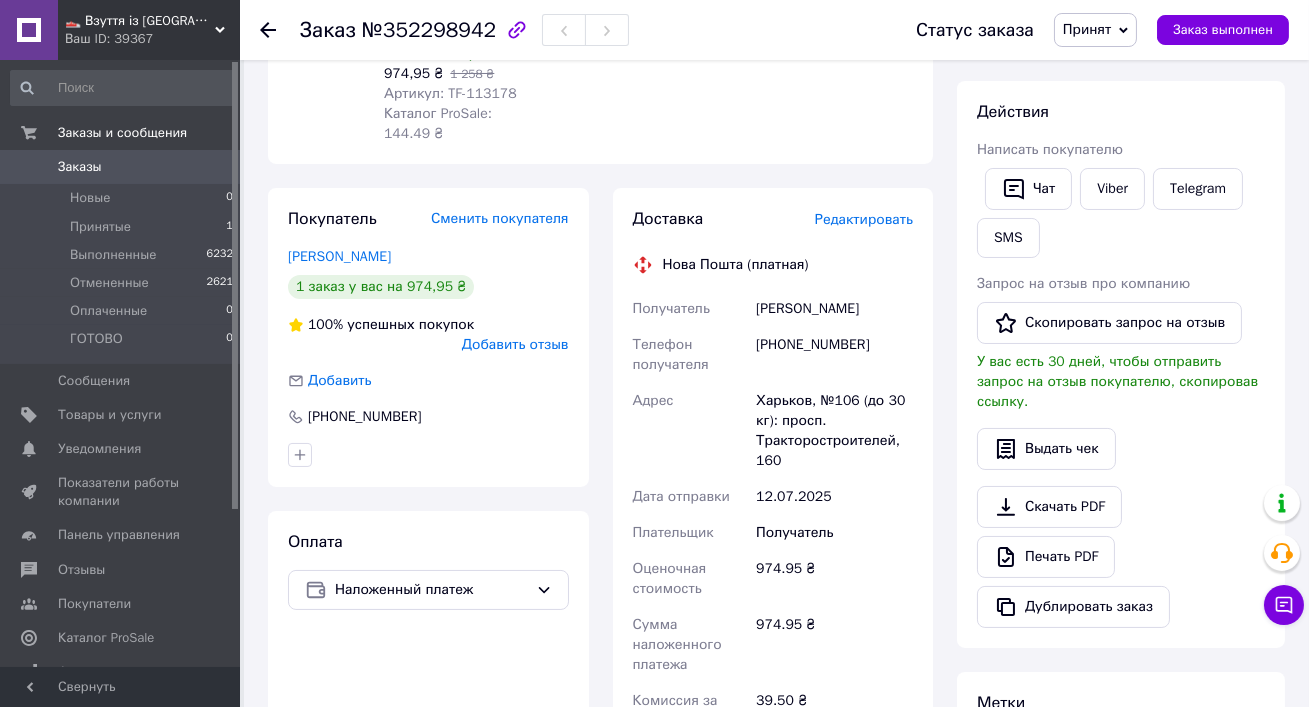 scroll, scrollTop: 0, scrollLeft: 0, axis: both 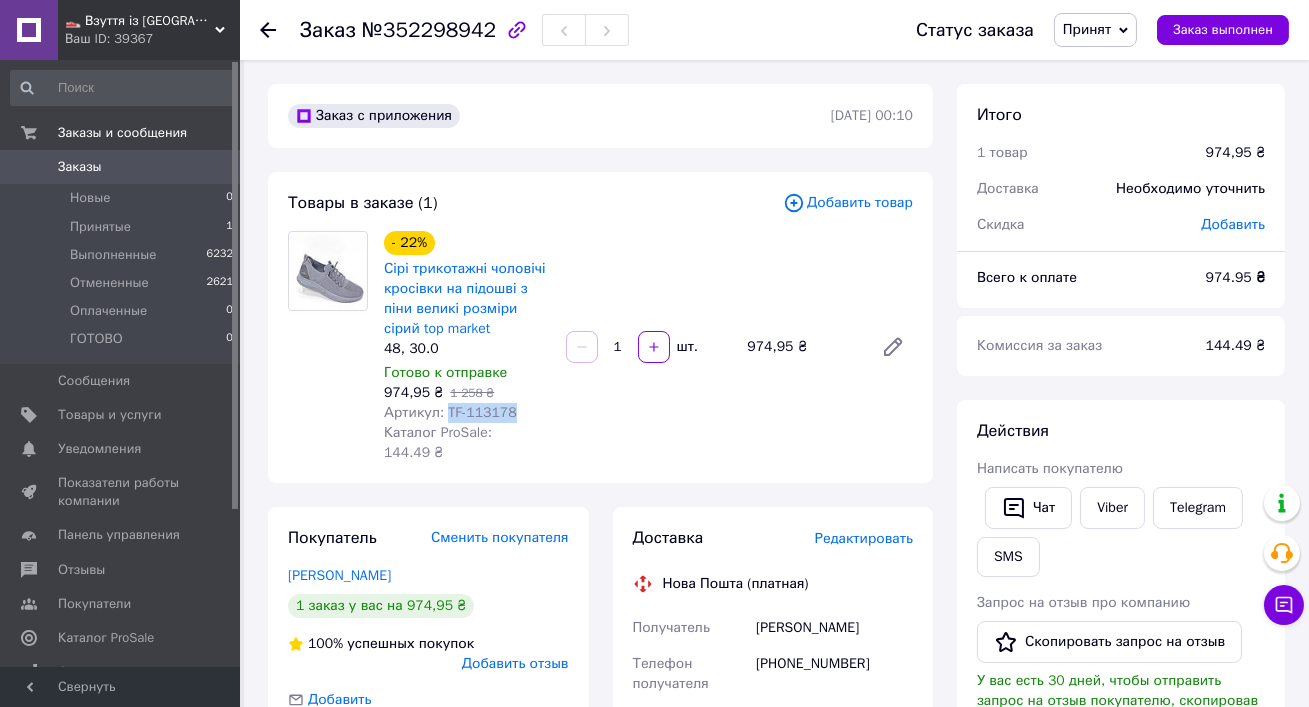 drag, startPoint x: 447, startPoint y: 413, endPoint x: 522, endPoint y: 411, distance: 75.026665 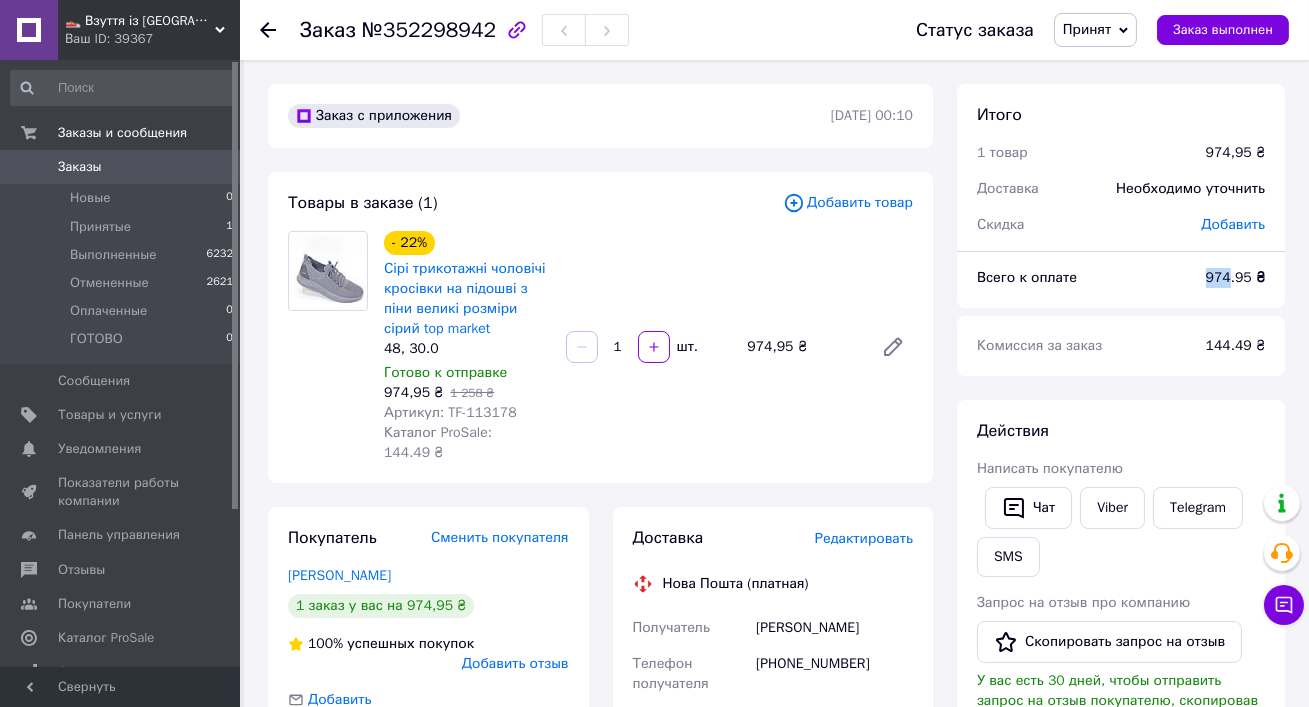 drag, startPoint x: 1198, startPoint y: 275, endPoint x: 1228, endPoint y: 275, distance: 30 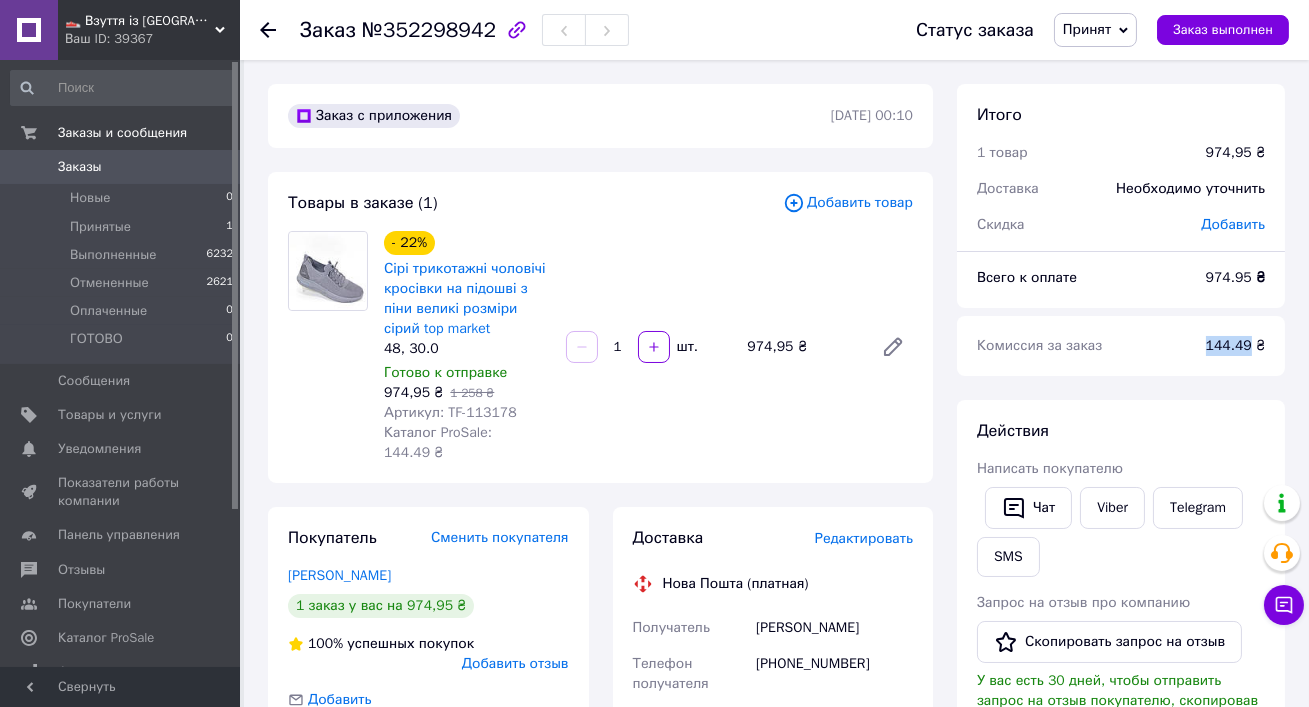 drag, startPoint x: 1203, startPoint y: 345, endPoint x: 1251, endPoint y: 345, distance: 48 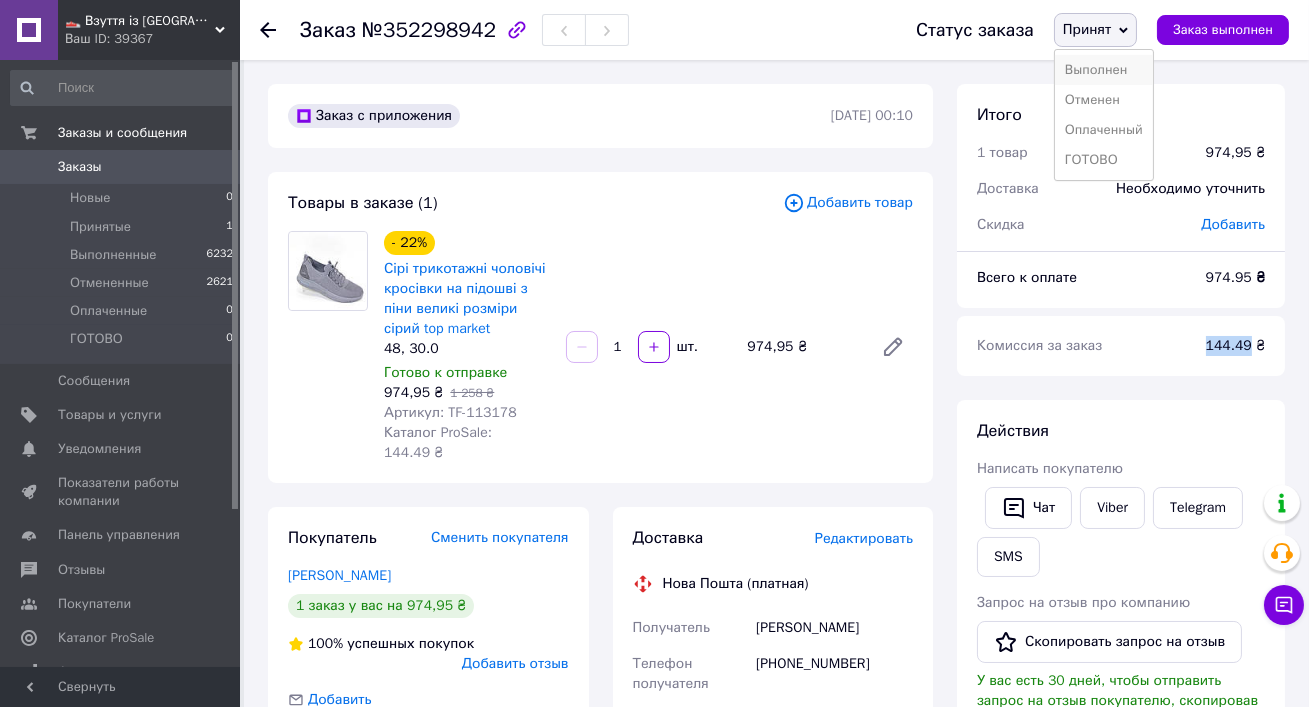 click on "Выполнен" at bounding box center (1104, 70) 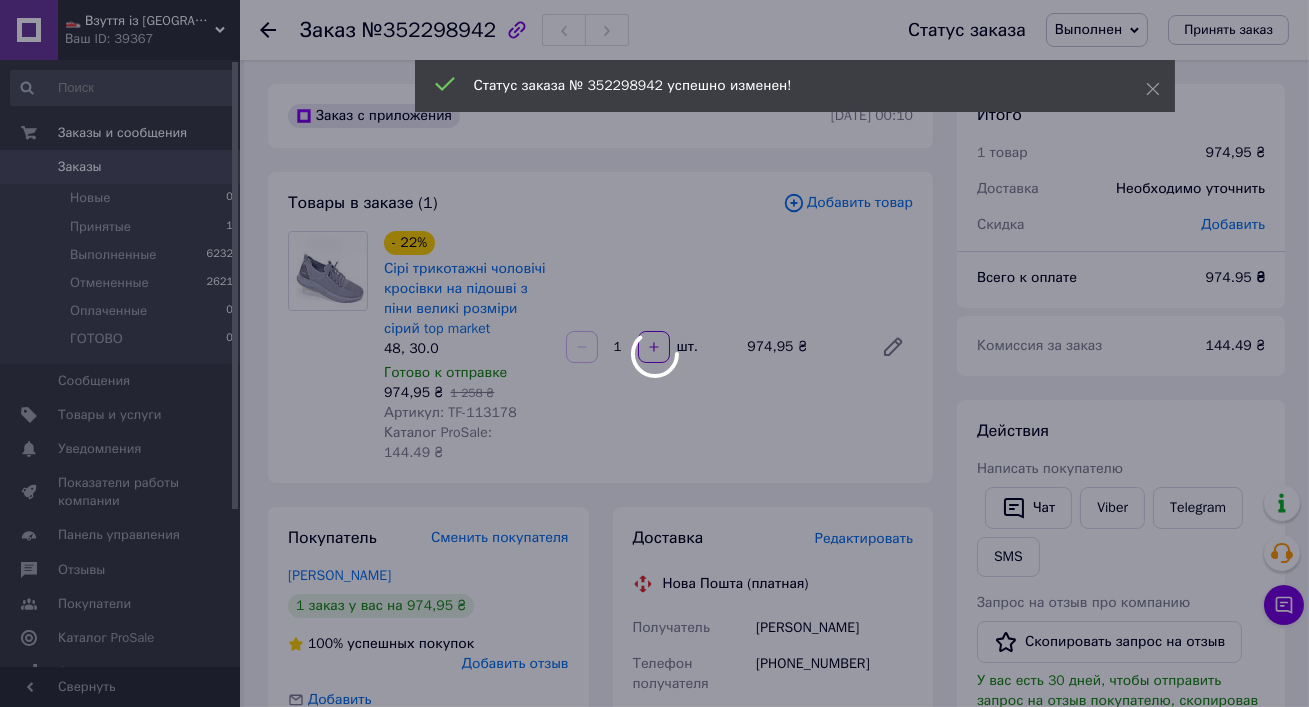 click at bounding box center [654, 353] 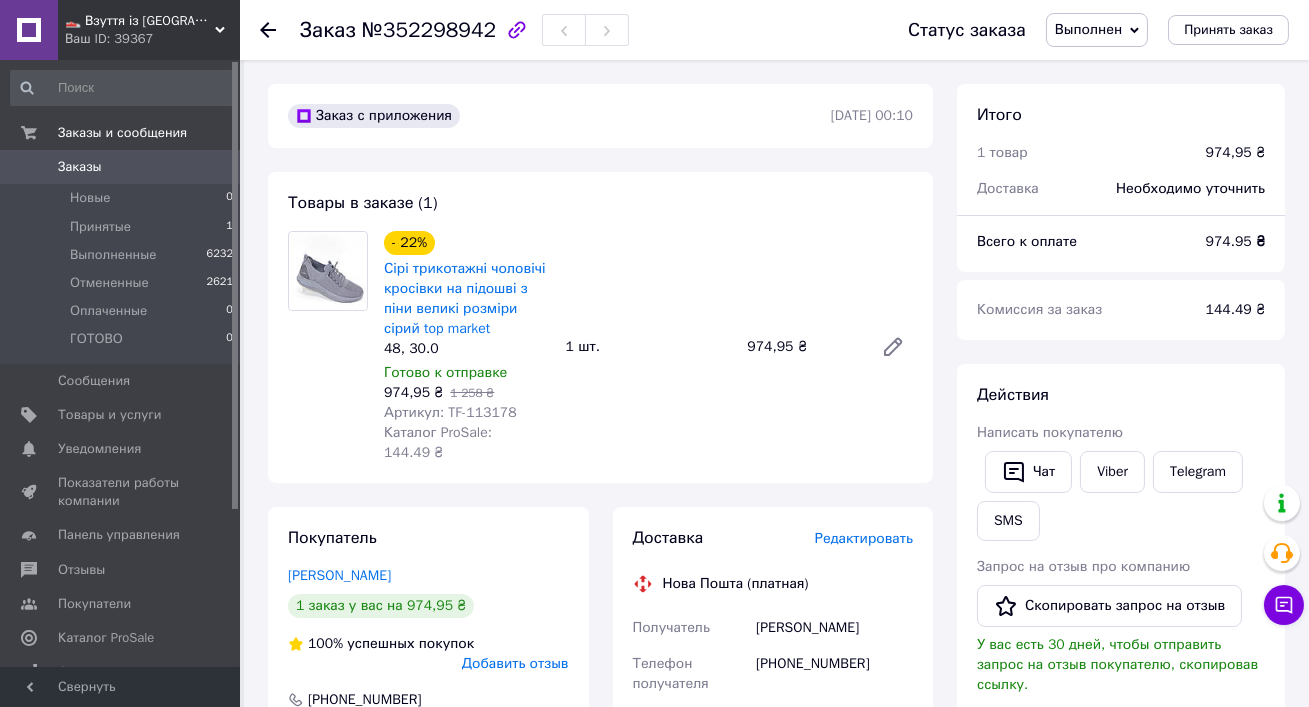 click on "Заказы" at bounding box center (80, 167) 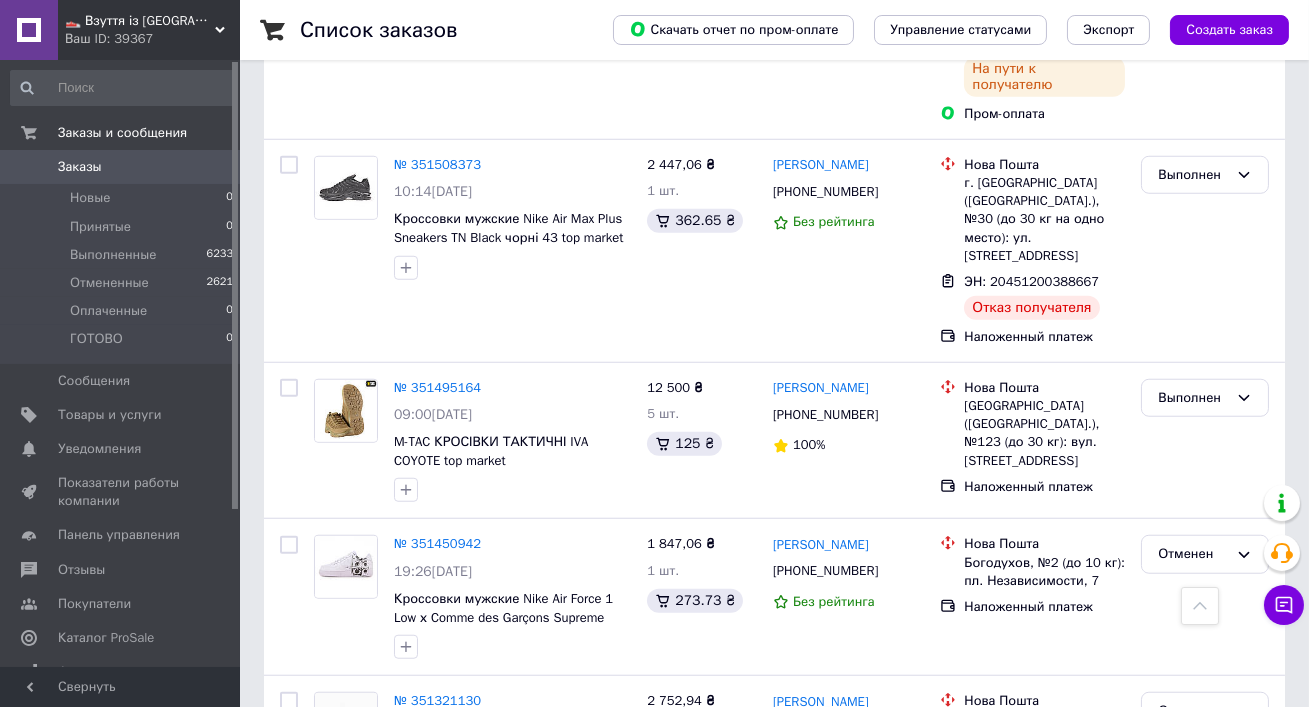 scroll, scrollTop: 3422, scrollLeft: 0, axis: vertical 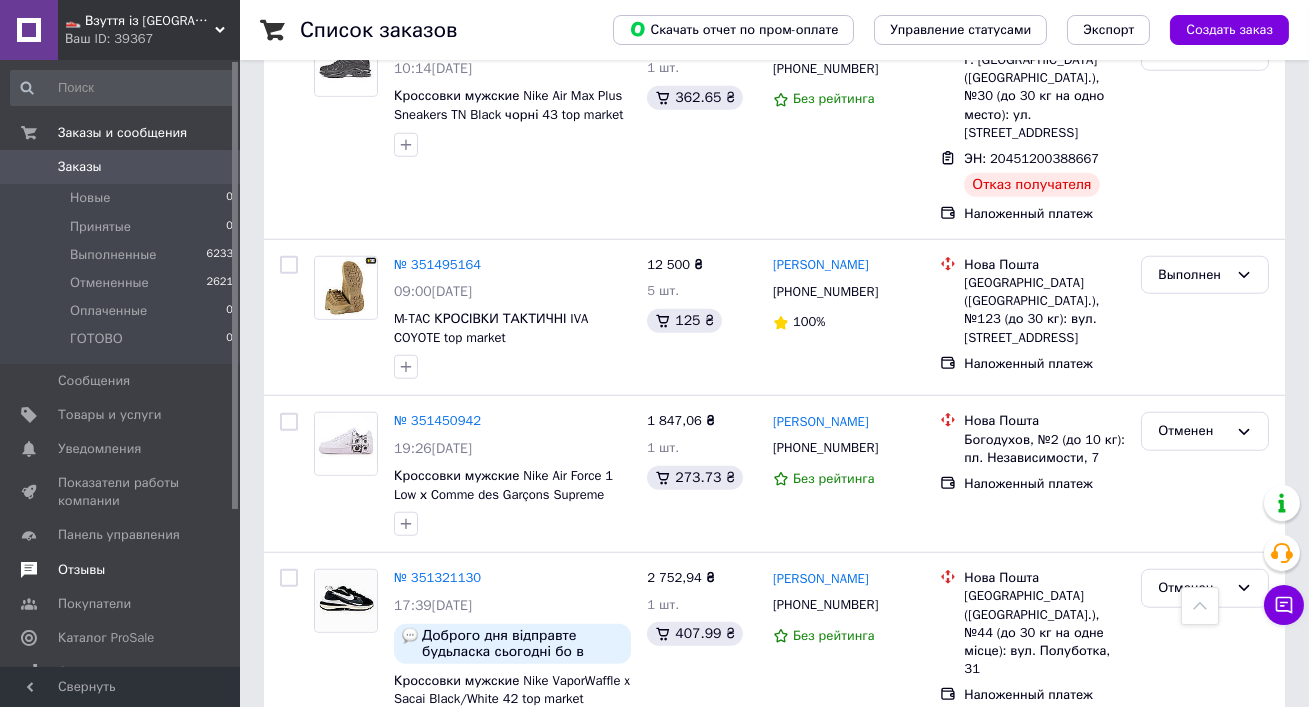 click on "Отзывы" at bounding box center [121, 570] 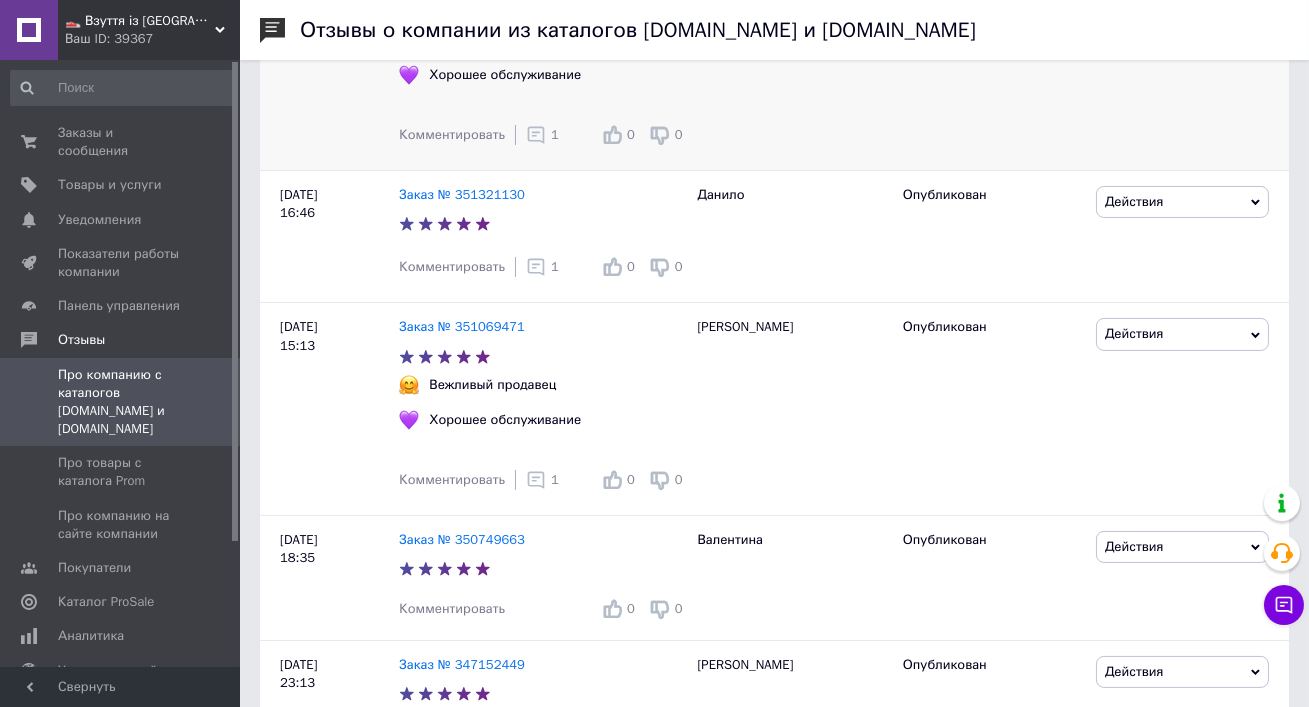 scroll, scrollTop: 818, scrollLeft: 0, axis: vertical 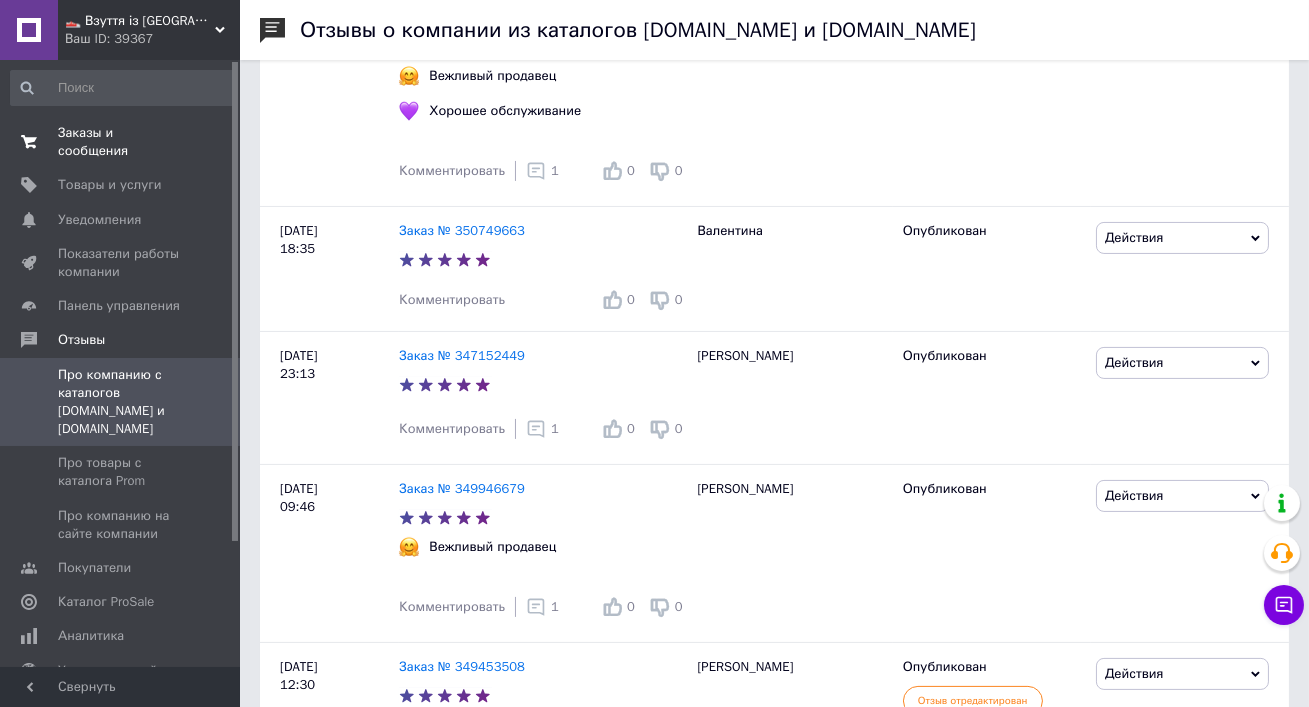 click on "Заказы и сообщения 0 0" at bounding box center (122, 142) 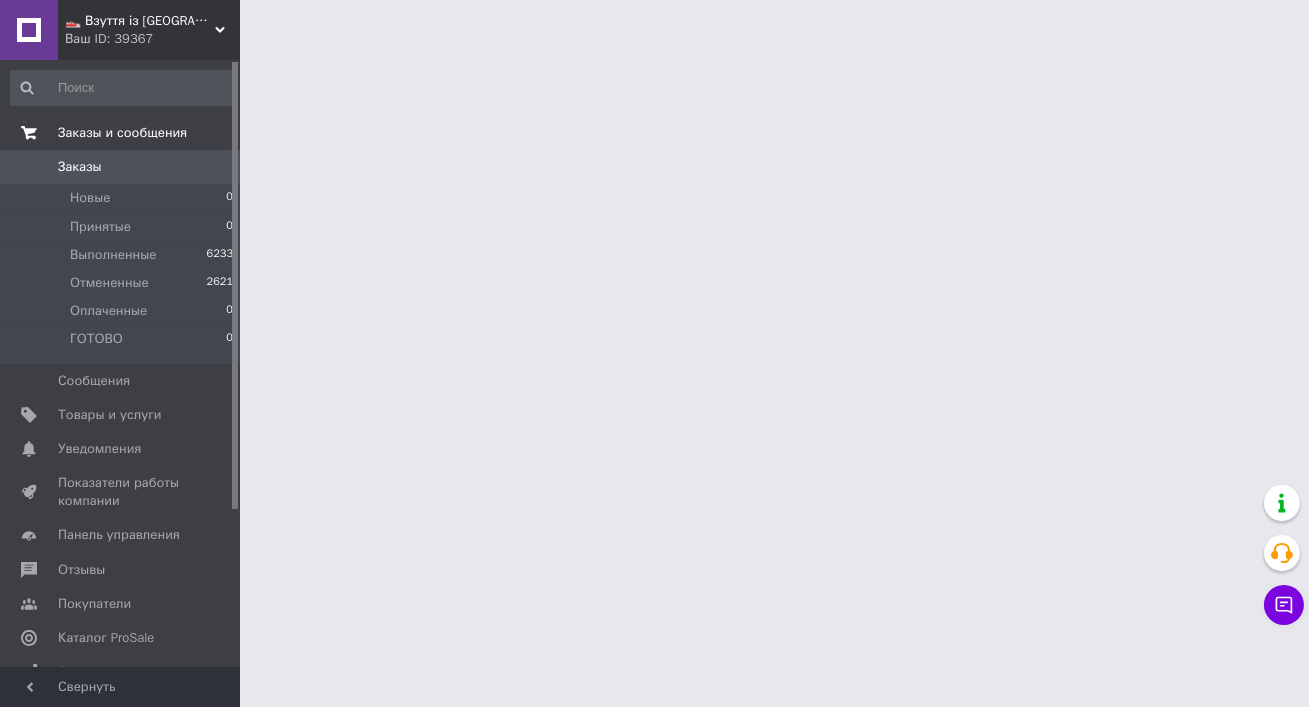 scroll, scrollTop: 0, scrollLeft: 0, axis: both 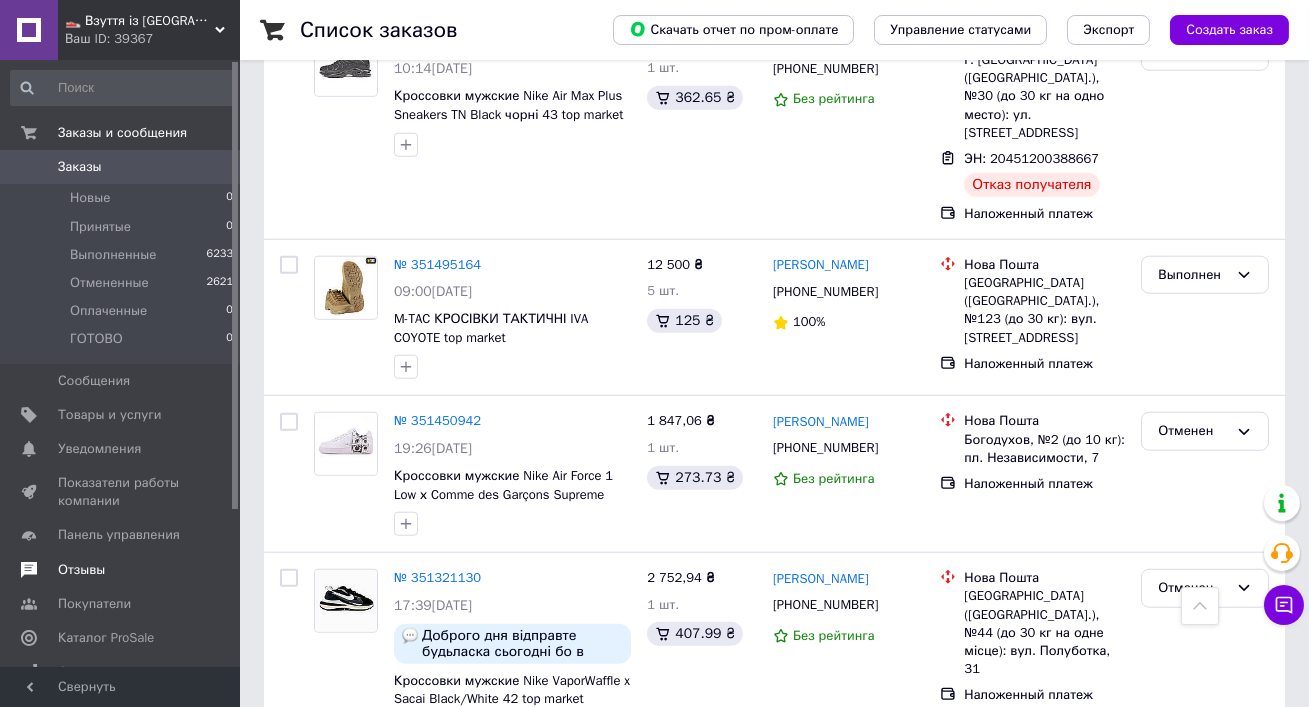 click on "Отзывы" at bounding box center [121, 570] 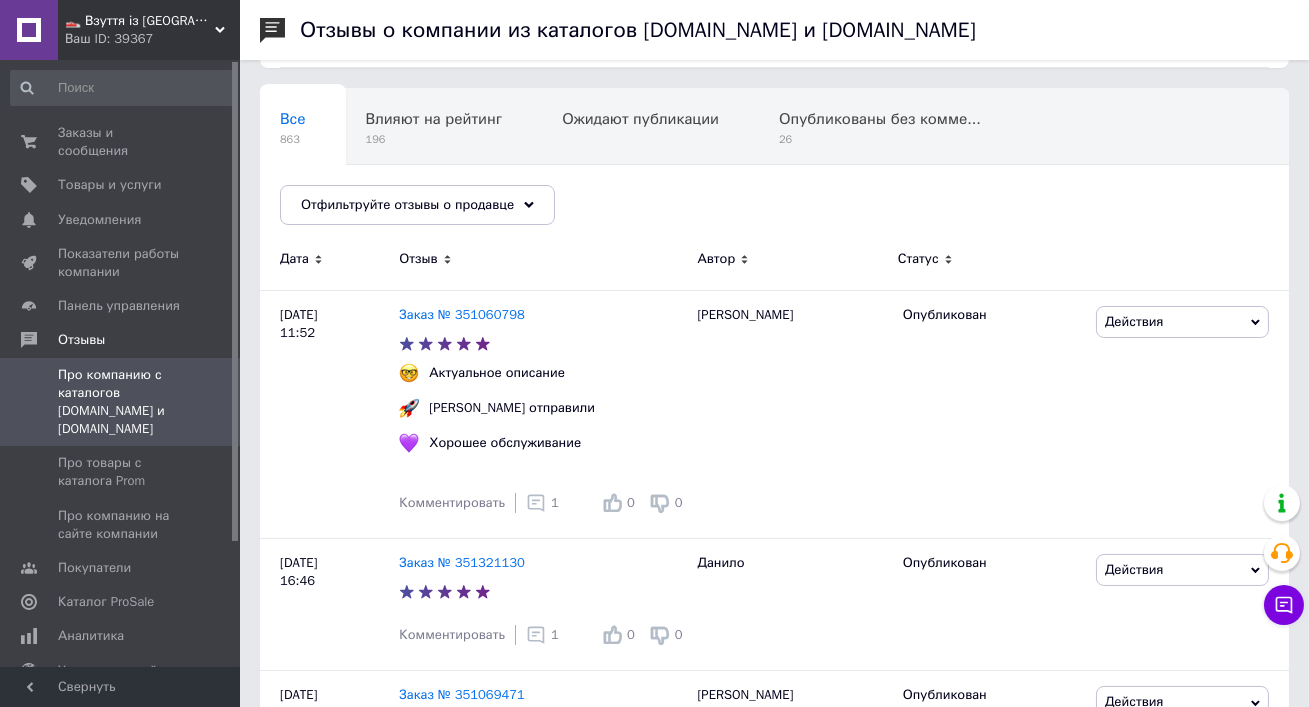 scroll, scrollTop: 182, scrollLeft: 0, axis: vertical 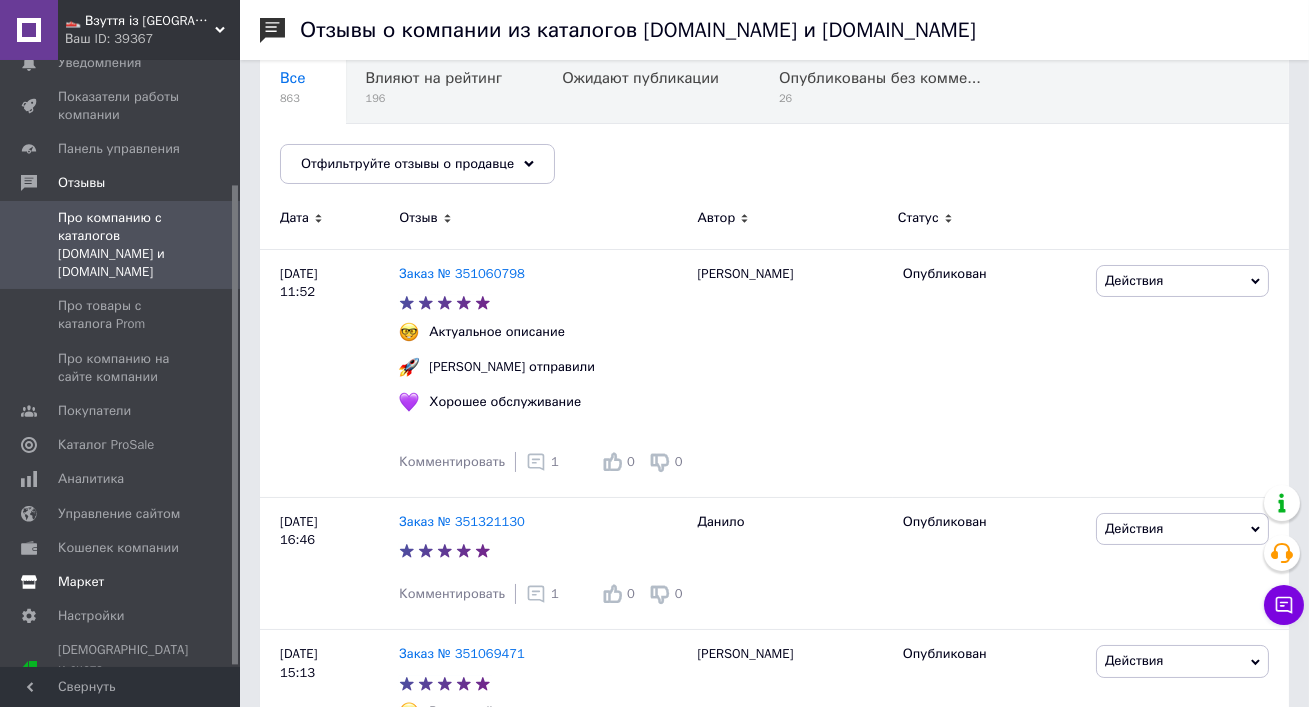 click on "Маркет" at bounding box center [122, 582] 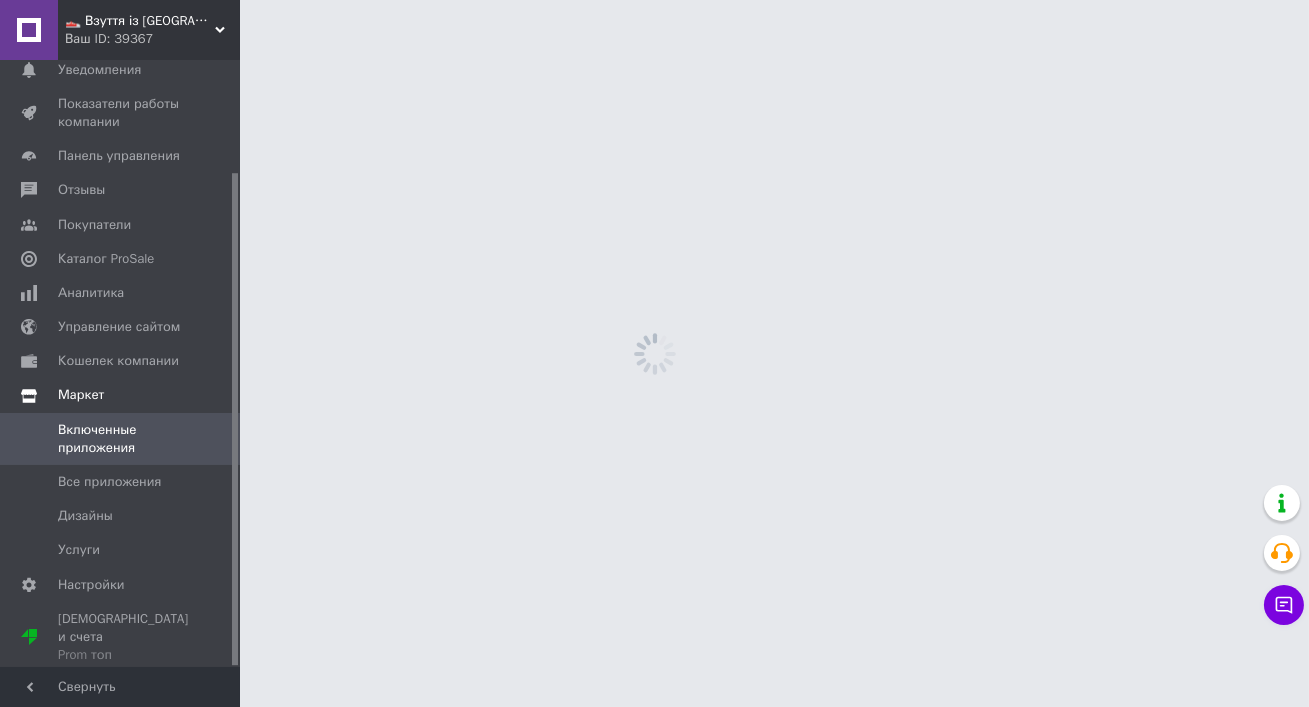scroll, scrollTop: 0, scrollLeft: 0, axis: both 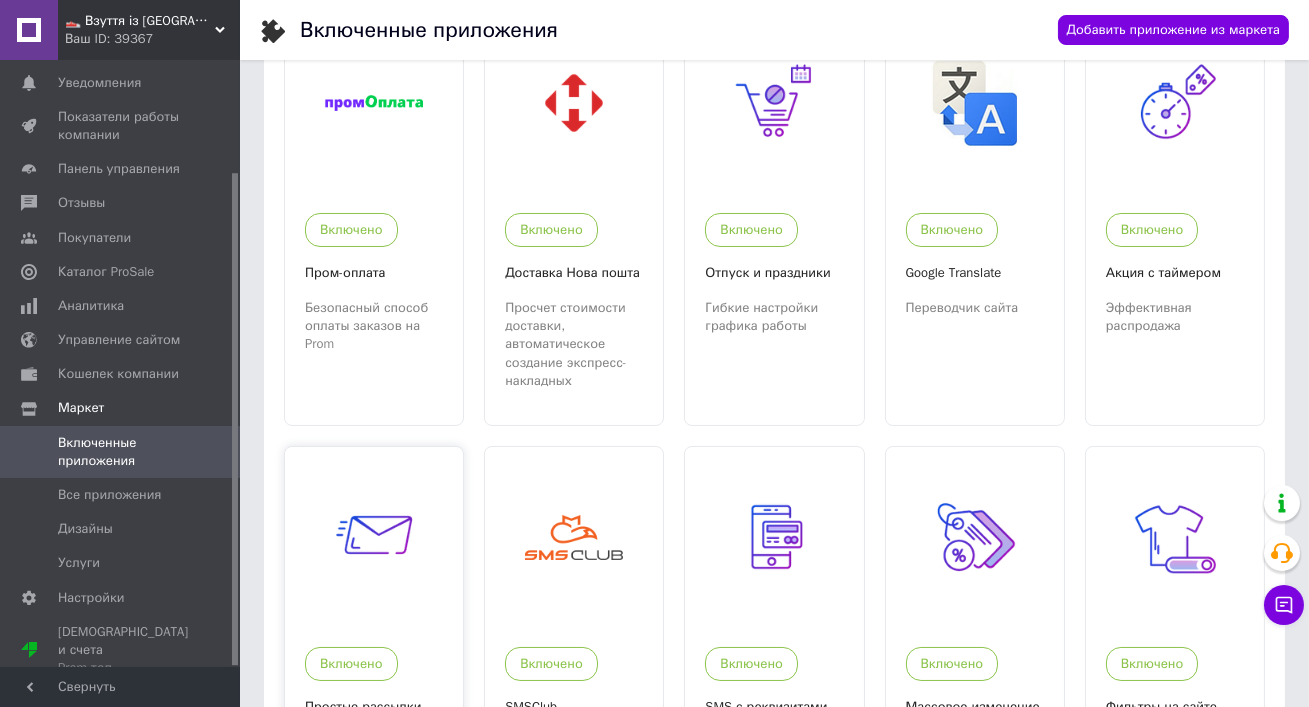 click at bounding box center (374, 537) 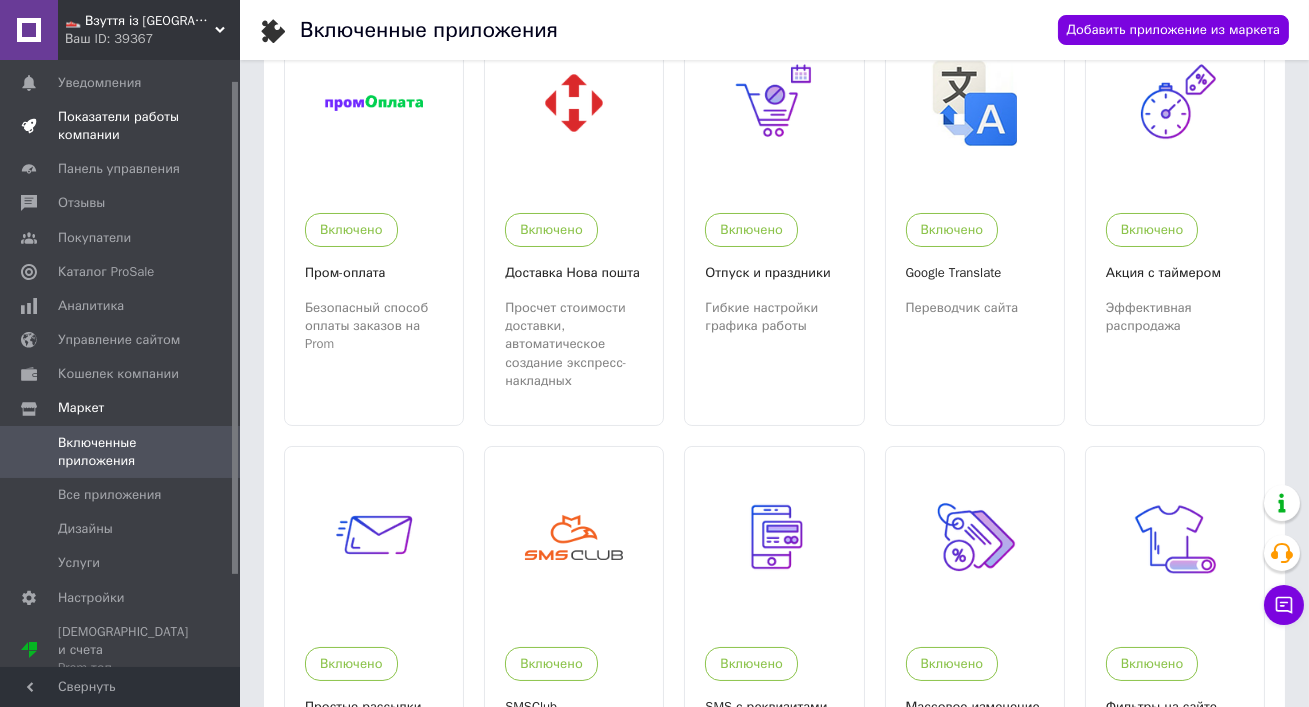 scroll, scrollTop: 0, scrollLeft: 0, axis: both 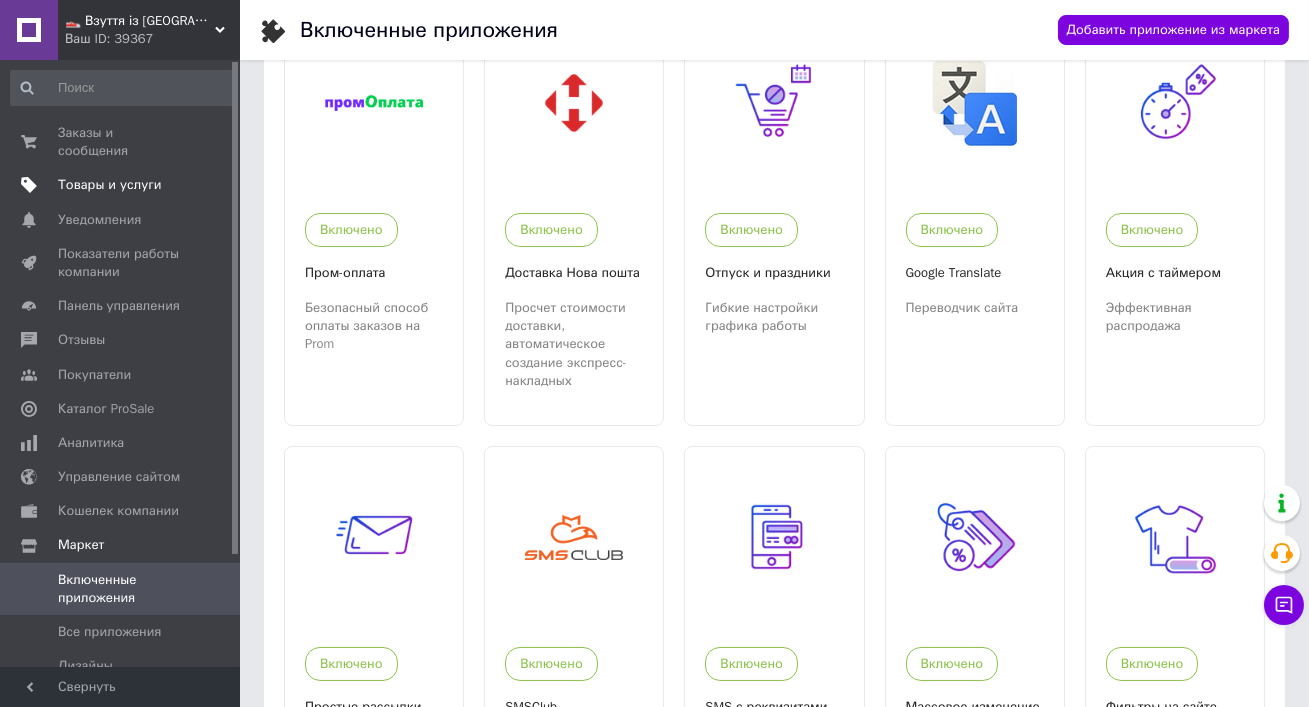 click on "Товары и услуги" at bounding box center [110, 185] 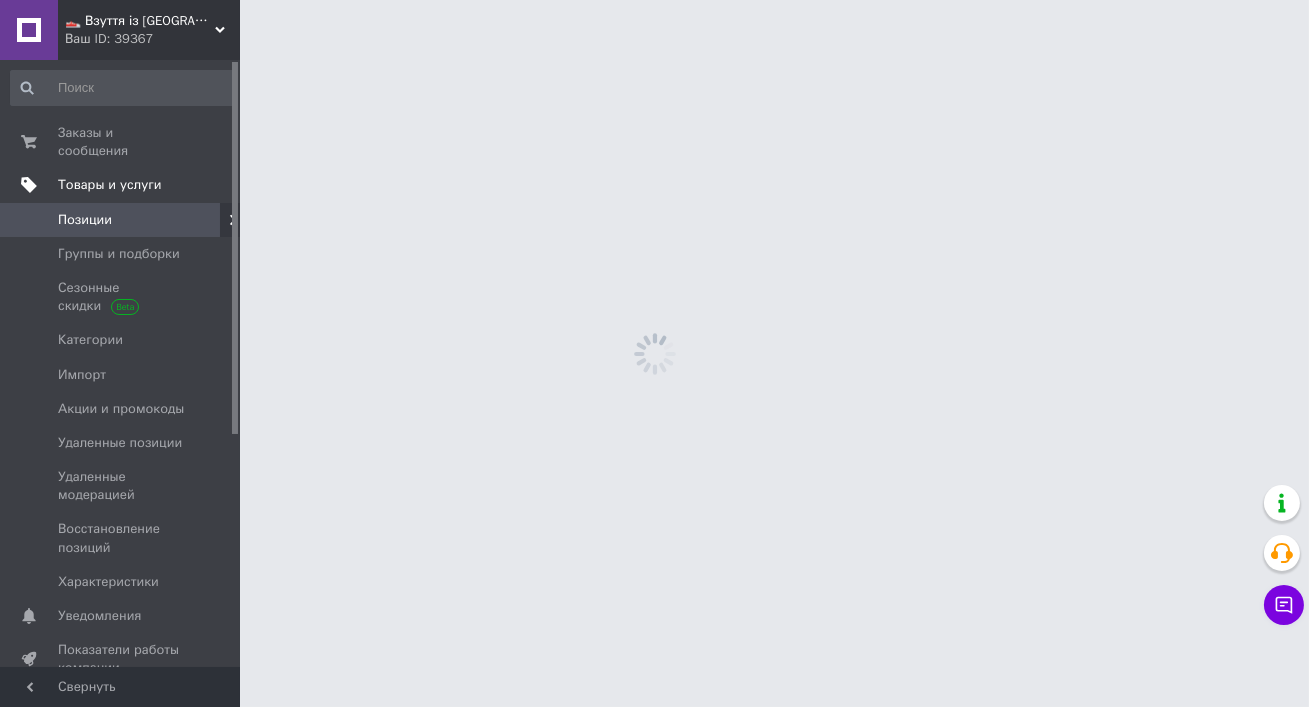 scroll, scrollTop: 0, scrollLeft: 0, axis: both 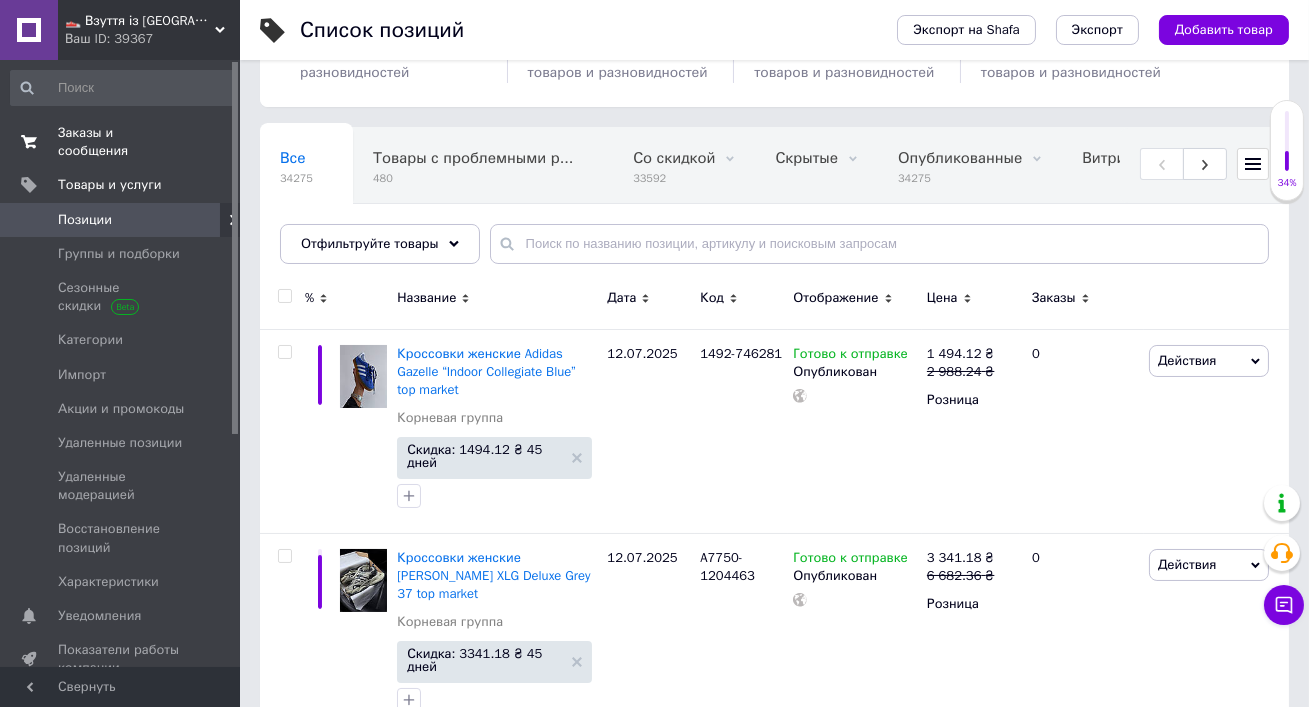 click on "Заказы и сообщения 0 0" at bounding box center [122, 142] 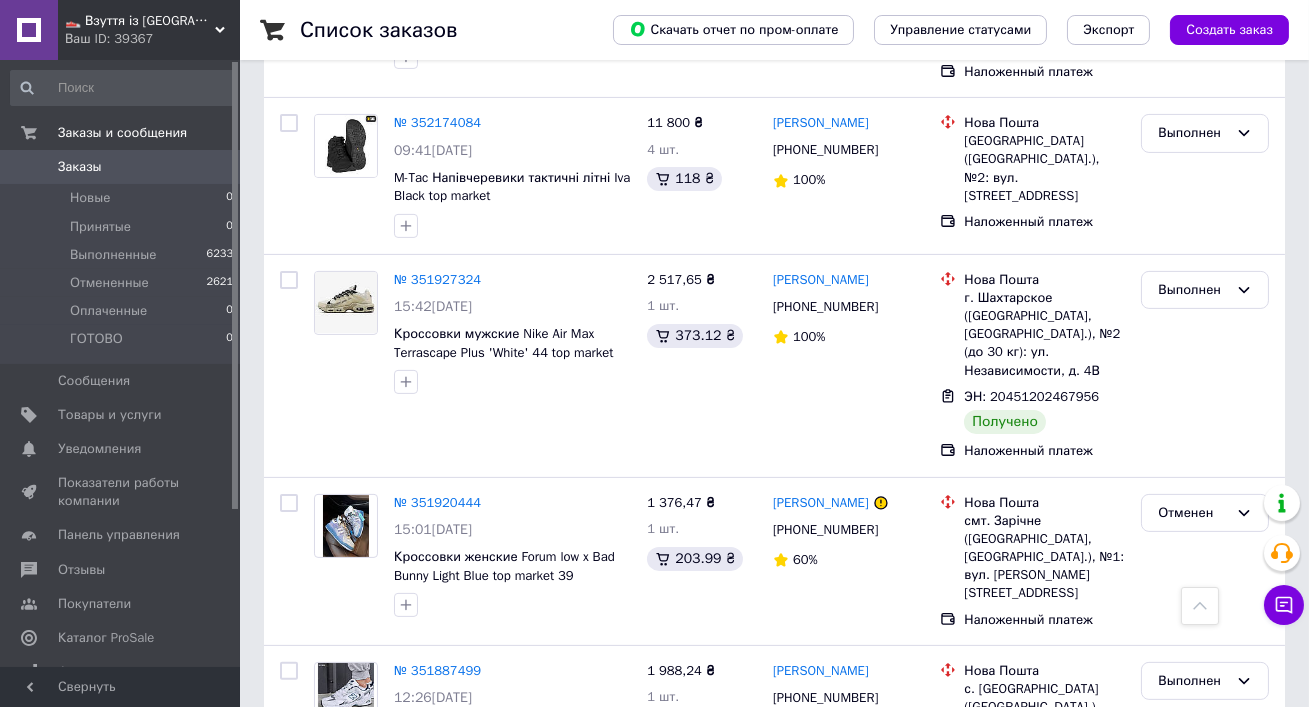 scroll, scrollTop: 1628, scrollLeft: 0, axis: vertical 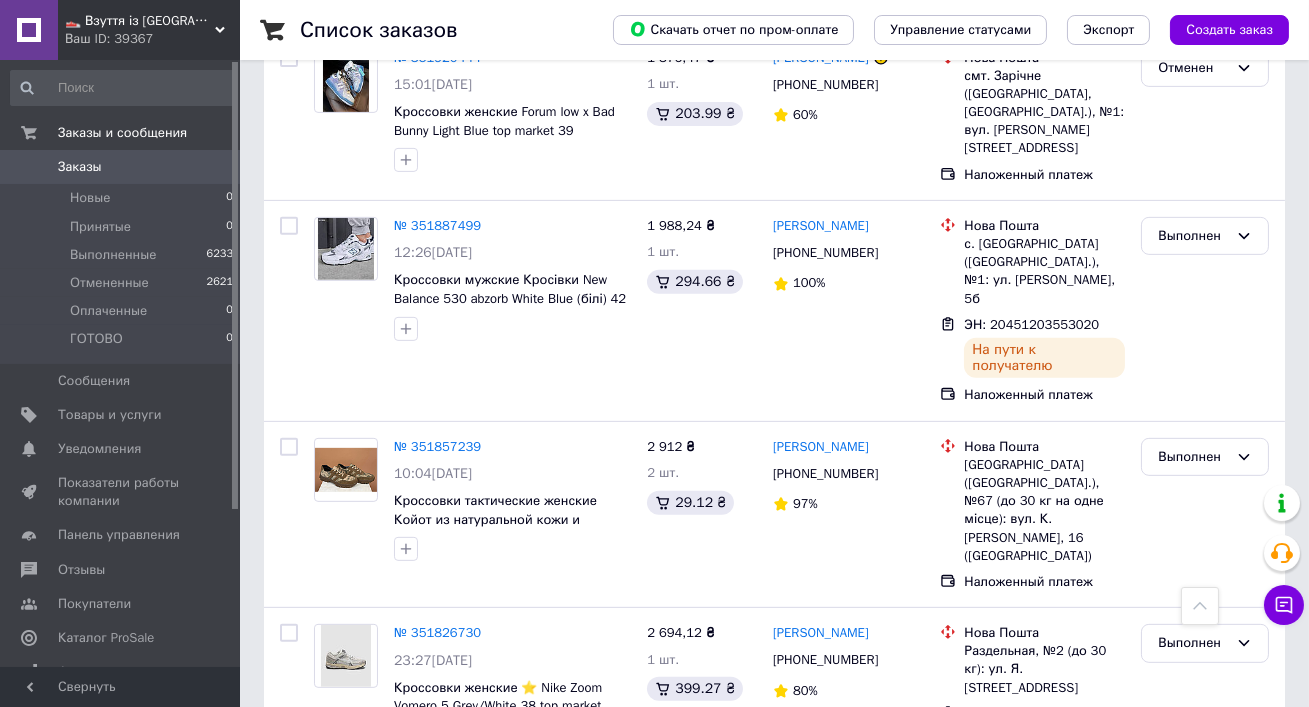click on "👟 Взуття із [GEOGRAPHIC_DATA], миттєво 🚀 та без предоплат" at bounding box center (140, 21) 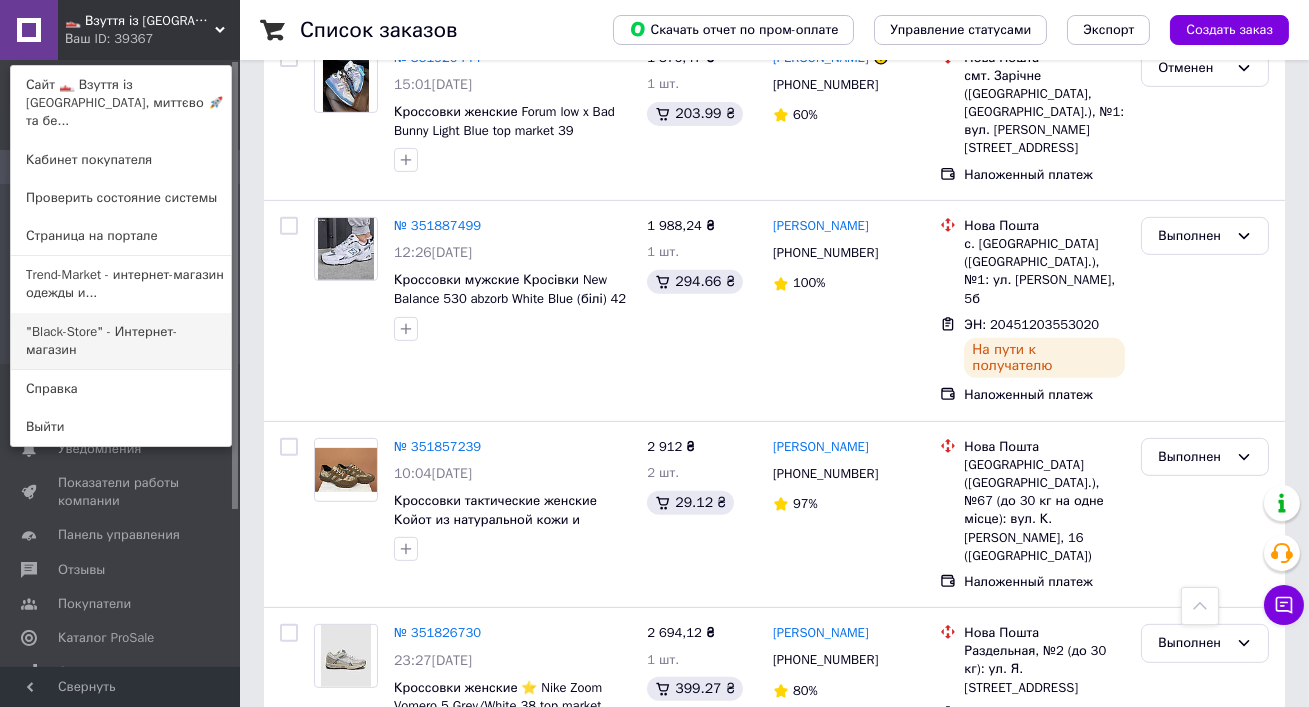 click on ""Black-Store" - Интернет-магазин" at bounding box center [121, 341] 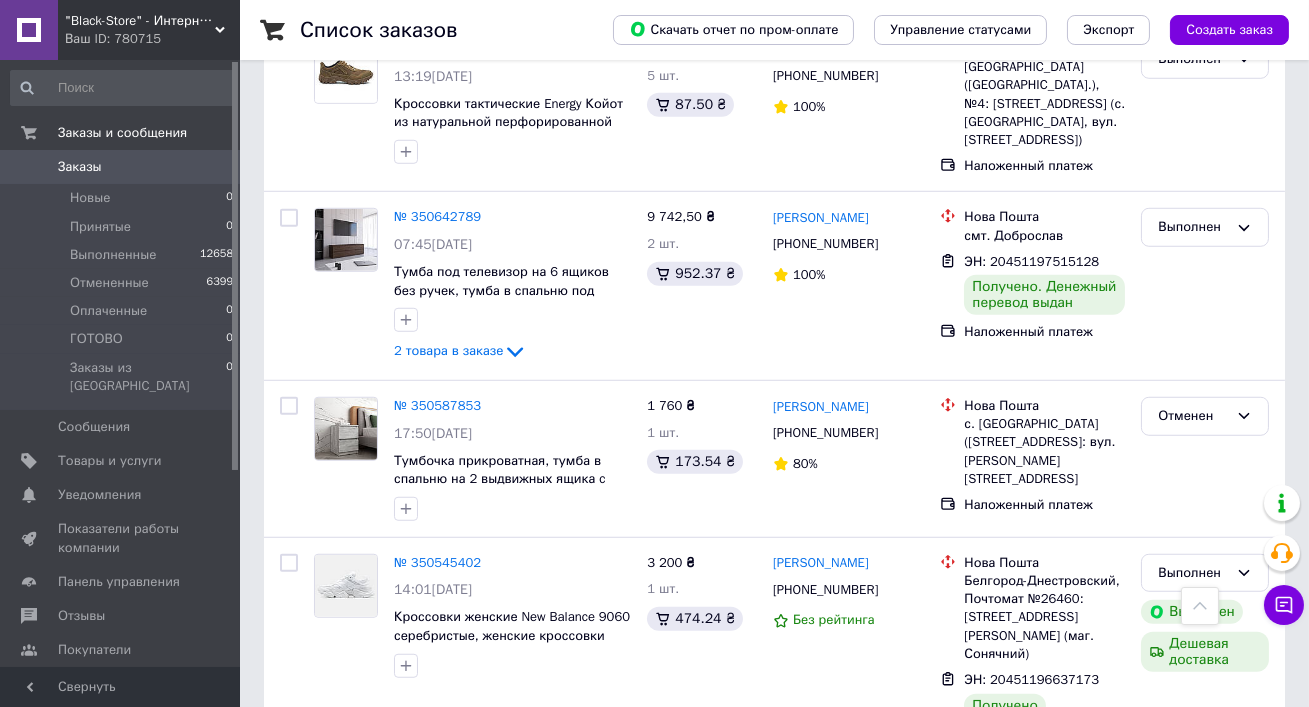 scroll, scrollTop: 3048, scrollLeft: 0, axis: vertical 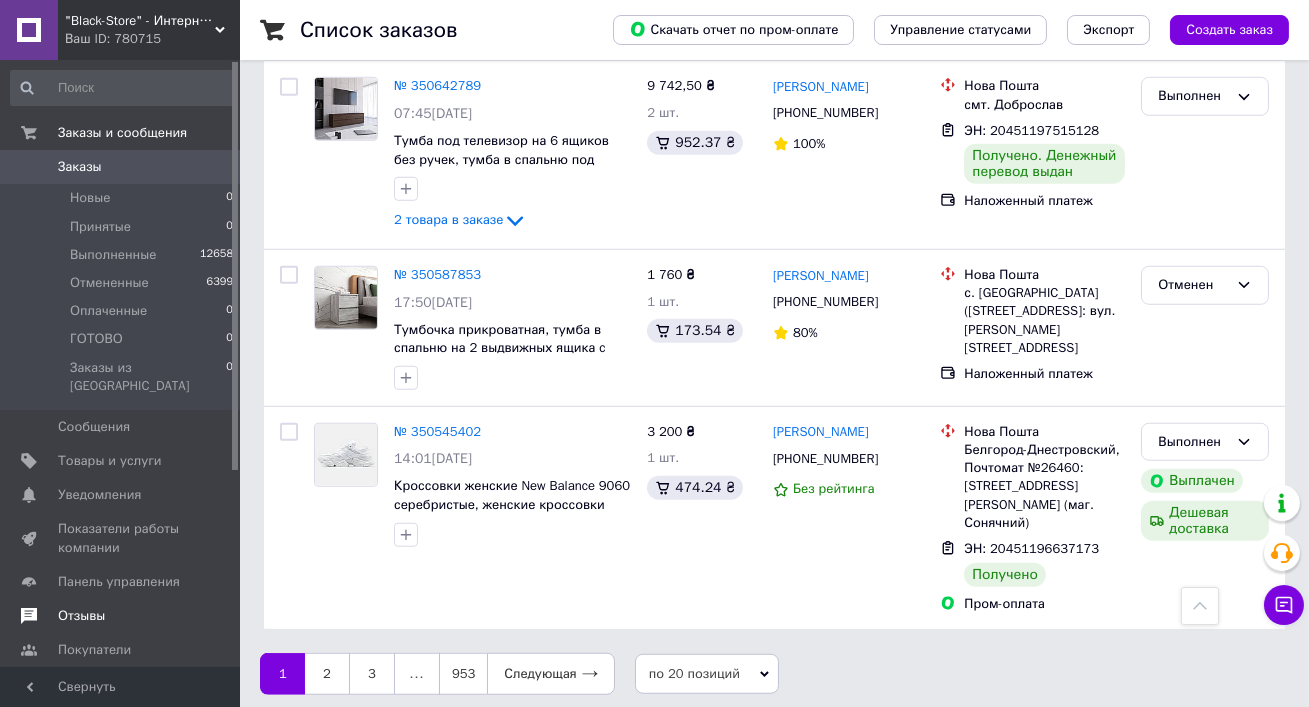 click on "Отзывы" at bounding box center (81, 616) 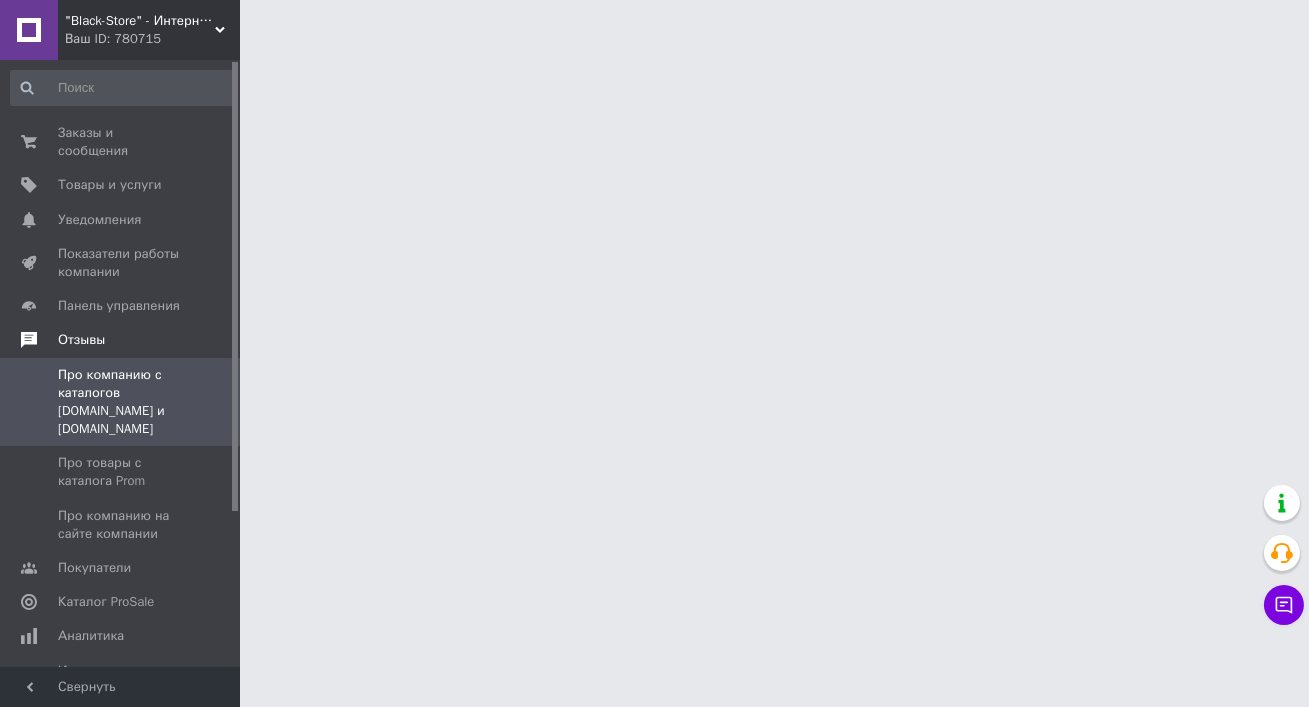 scroll, scrollTop: 0, scrollLeft: 0, axis: both 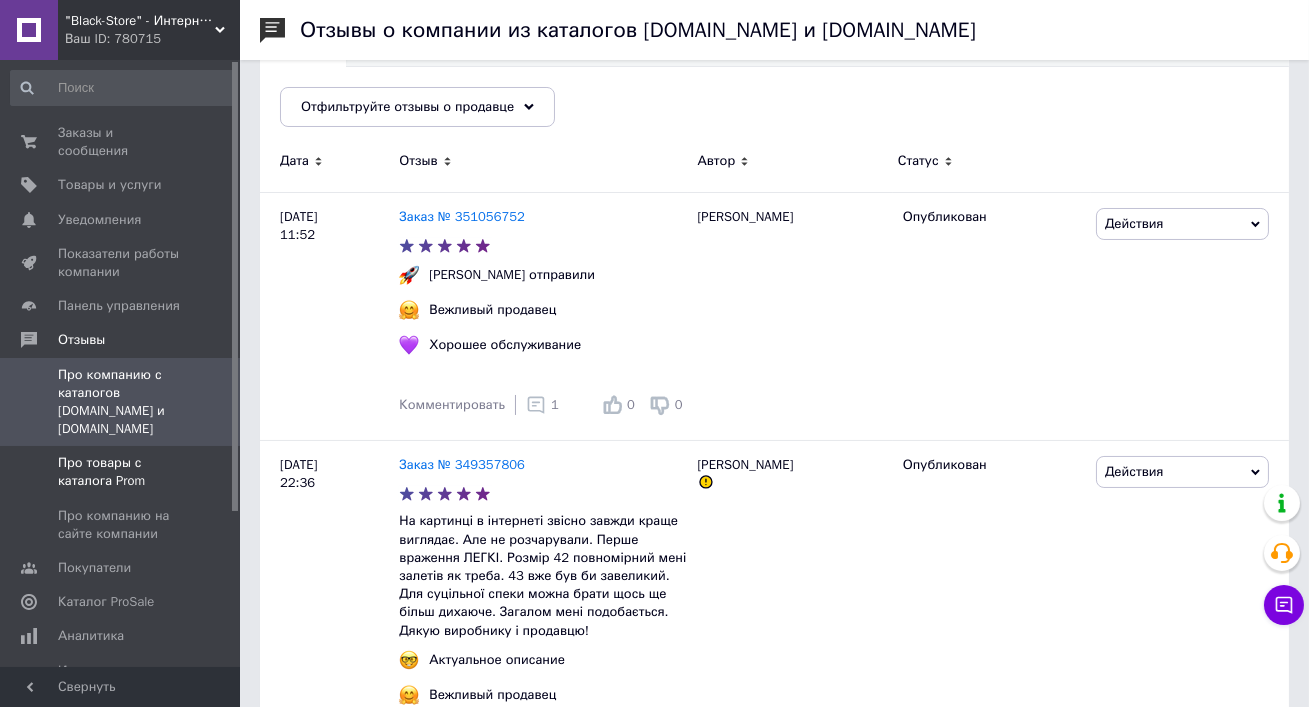 click on "Про товары с каталога Prom" at bounding box center (122, 472) 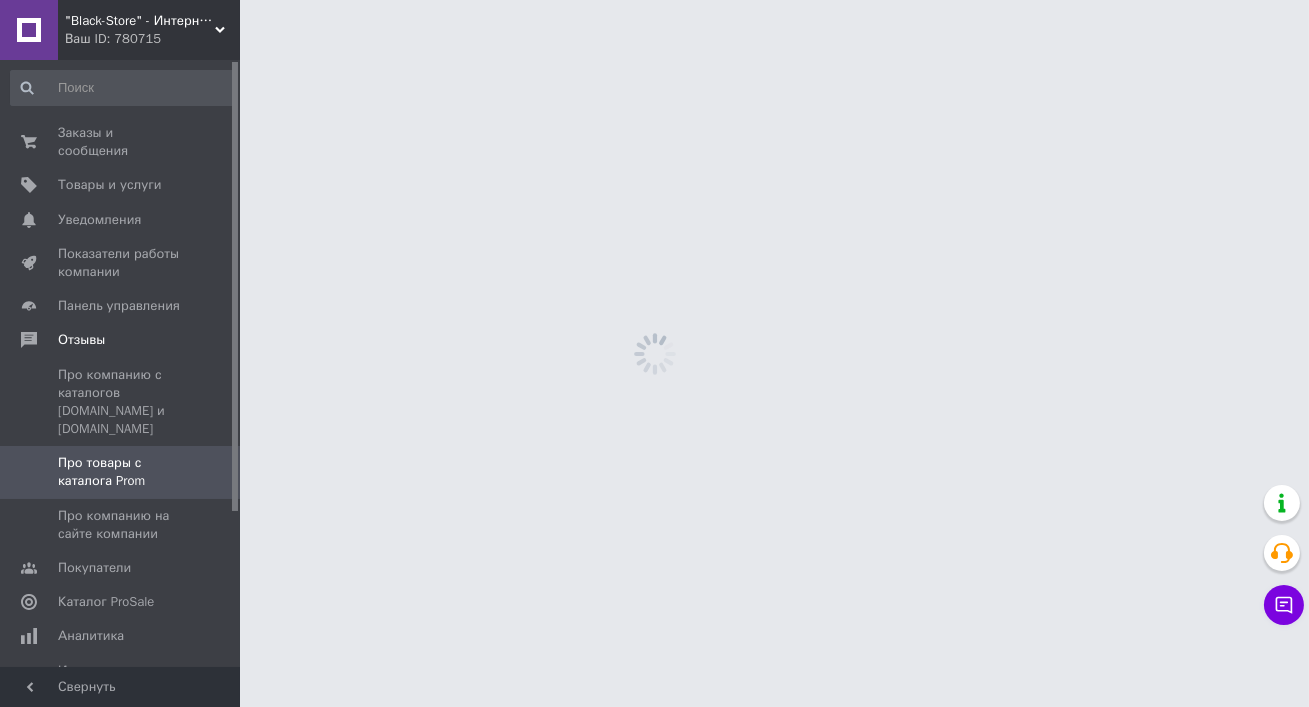 scroll, scrollTop: 0, scrollLeft: 0, axis: both 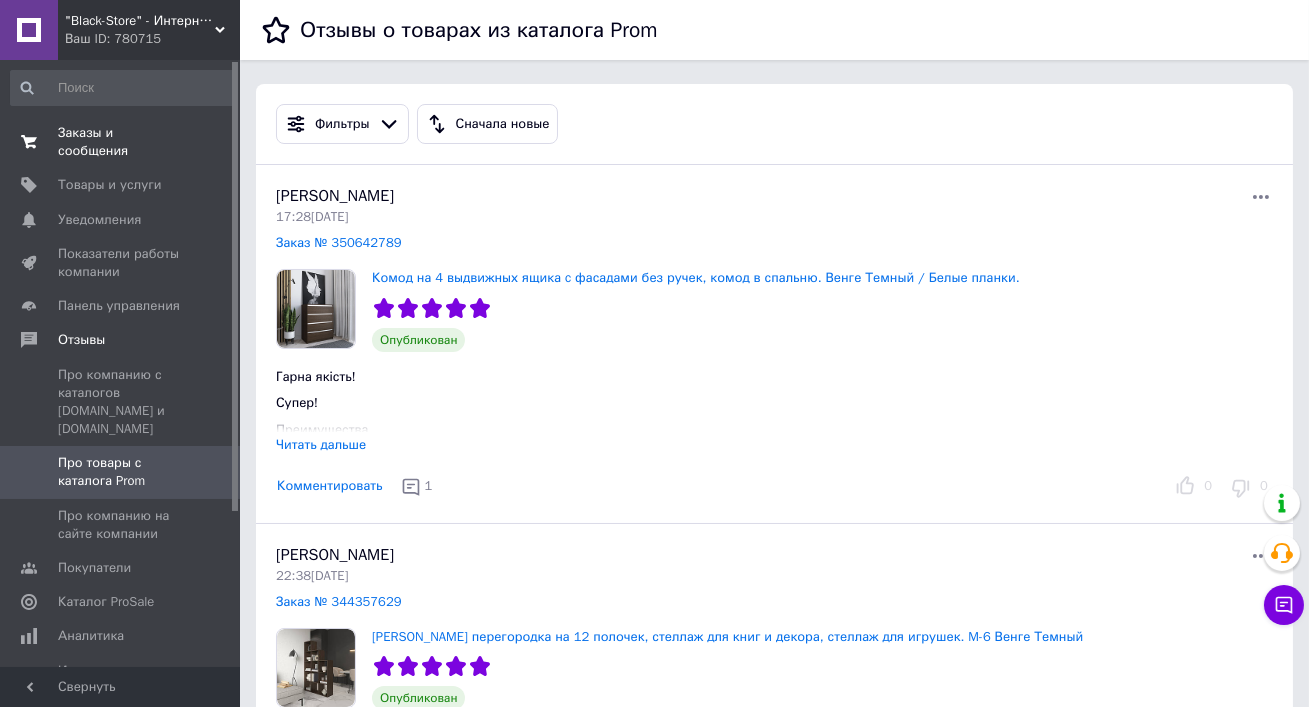 click on "Заказы и сообщения 0 0" at bounding box center (122, 142) 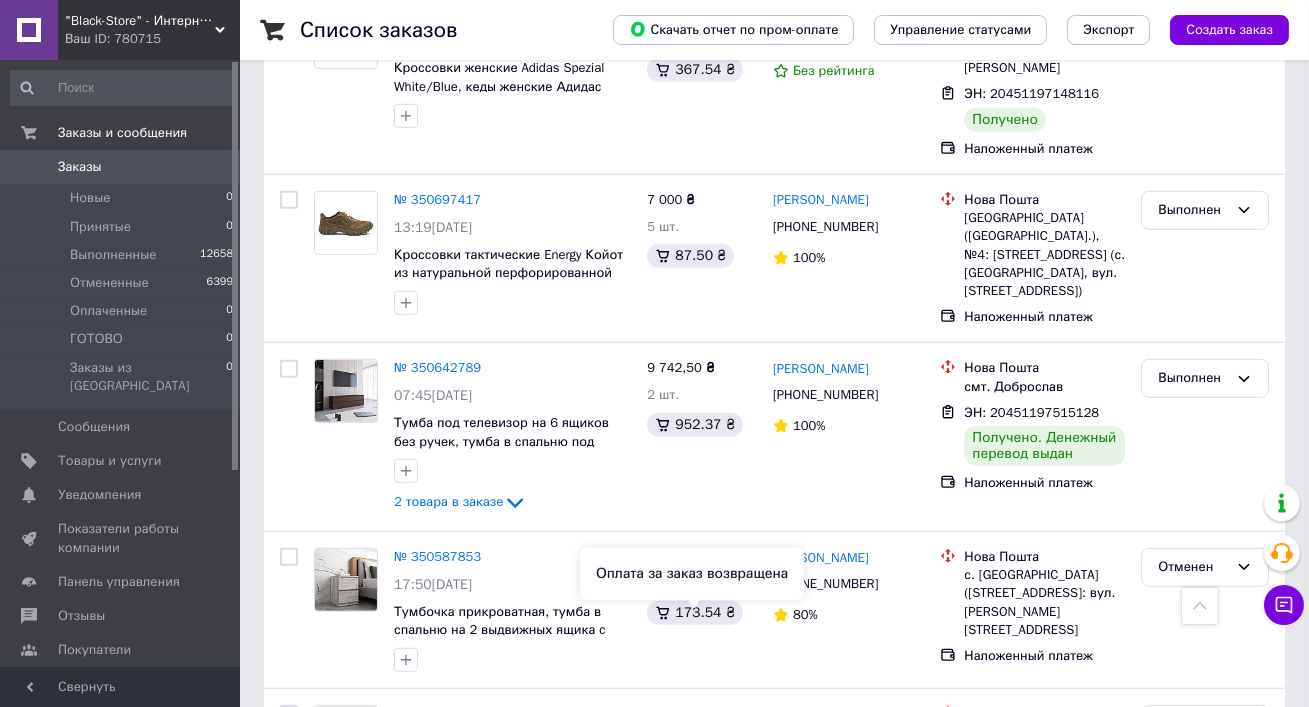scroll, scrollTop: 3031, scrollLeft: 0, axis: vertical 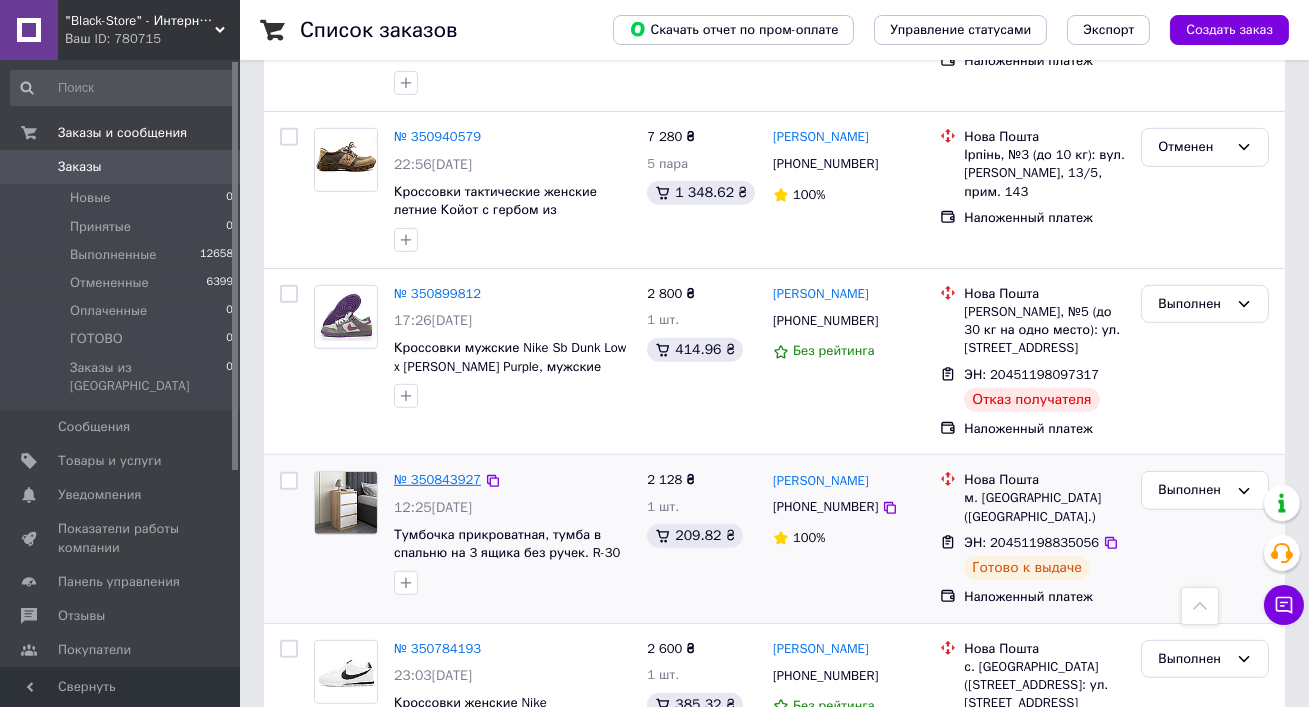 click on "№ 350843927" at bounding box center (437, 479) 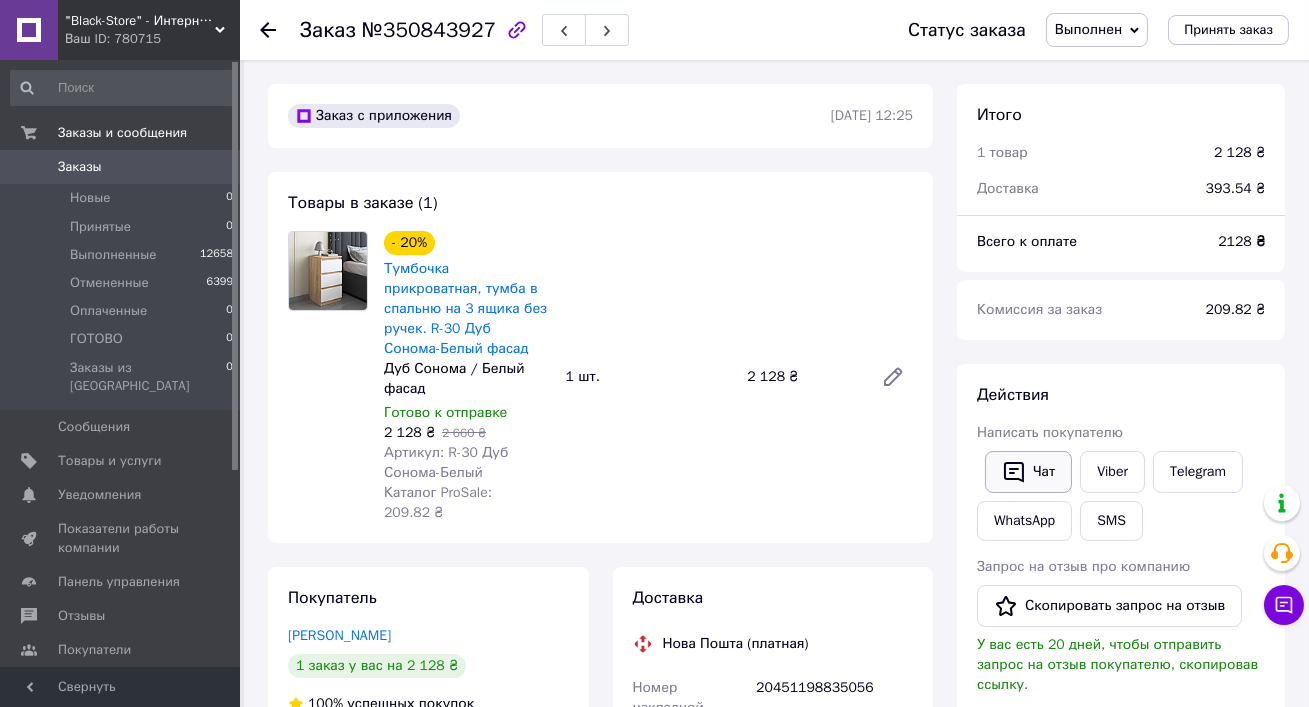 click 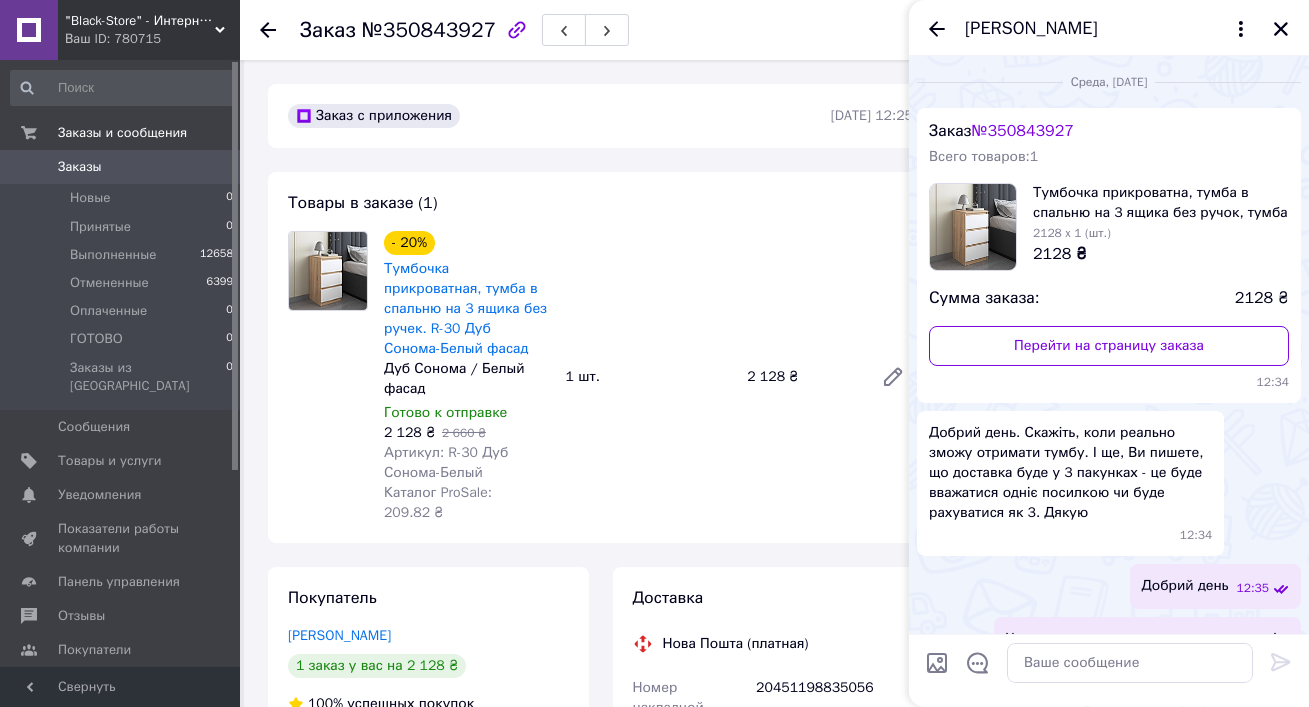 scroll, scrollTop: 2520, scrollLeft: 0, axis: vertical 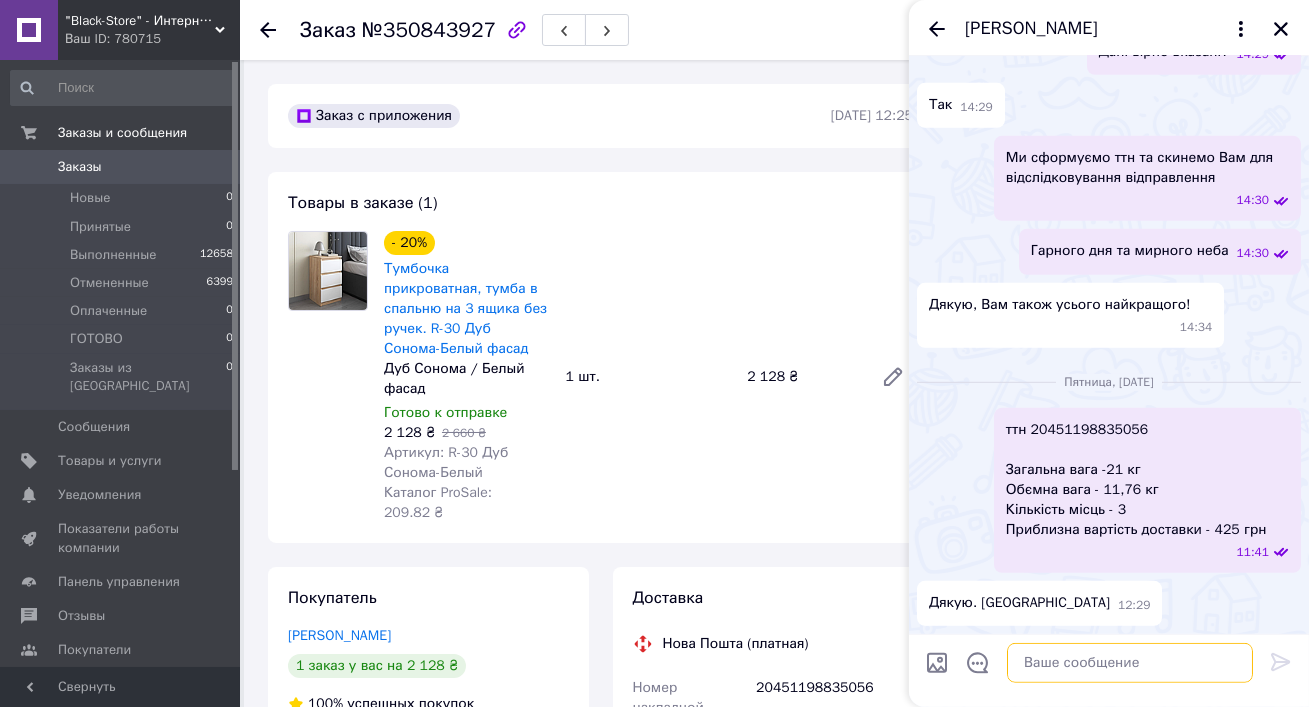 click at bounding box center (1130, 663) 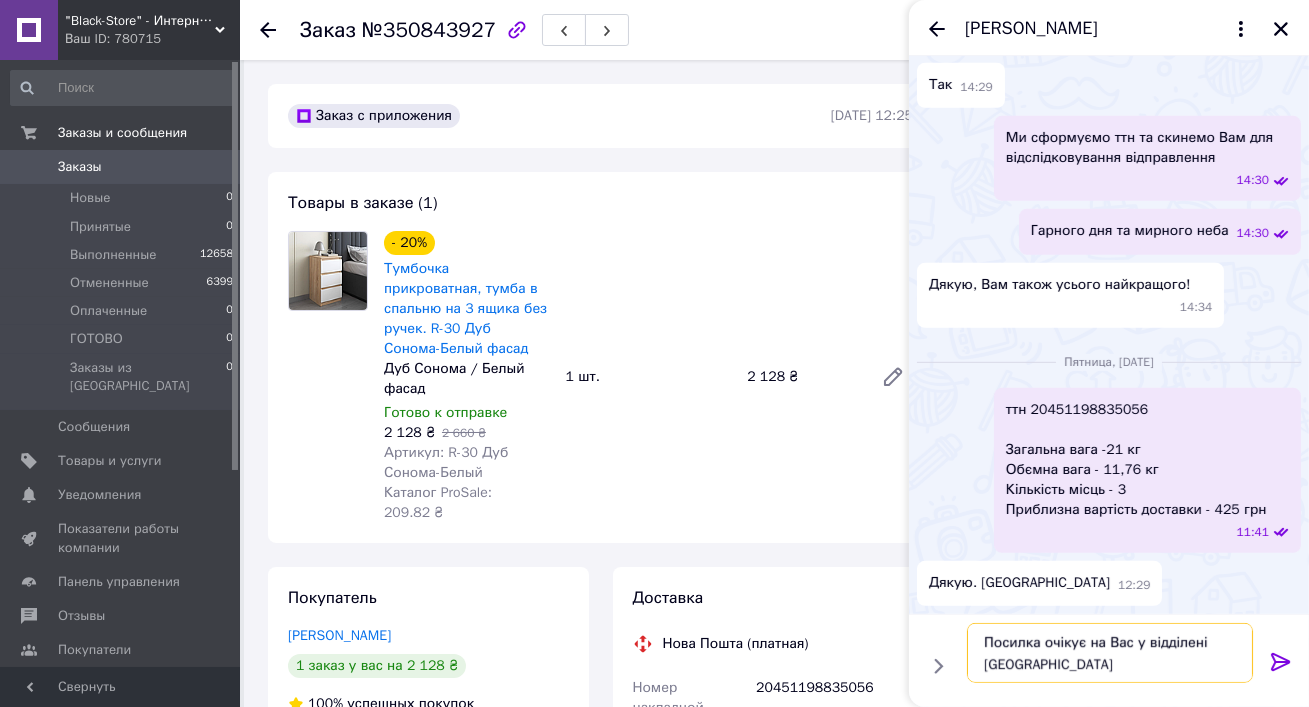 type on "Посилка очікує на Вас у відділені [GEOGRAPHIC_DATA]" 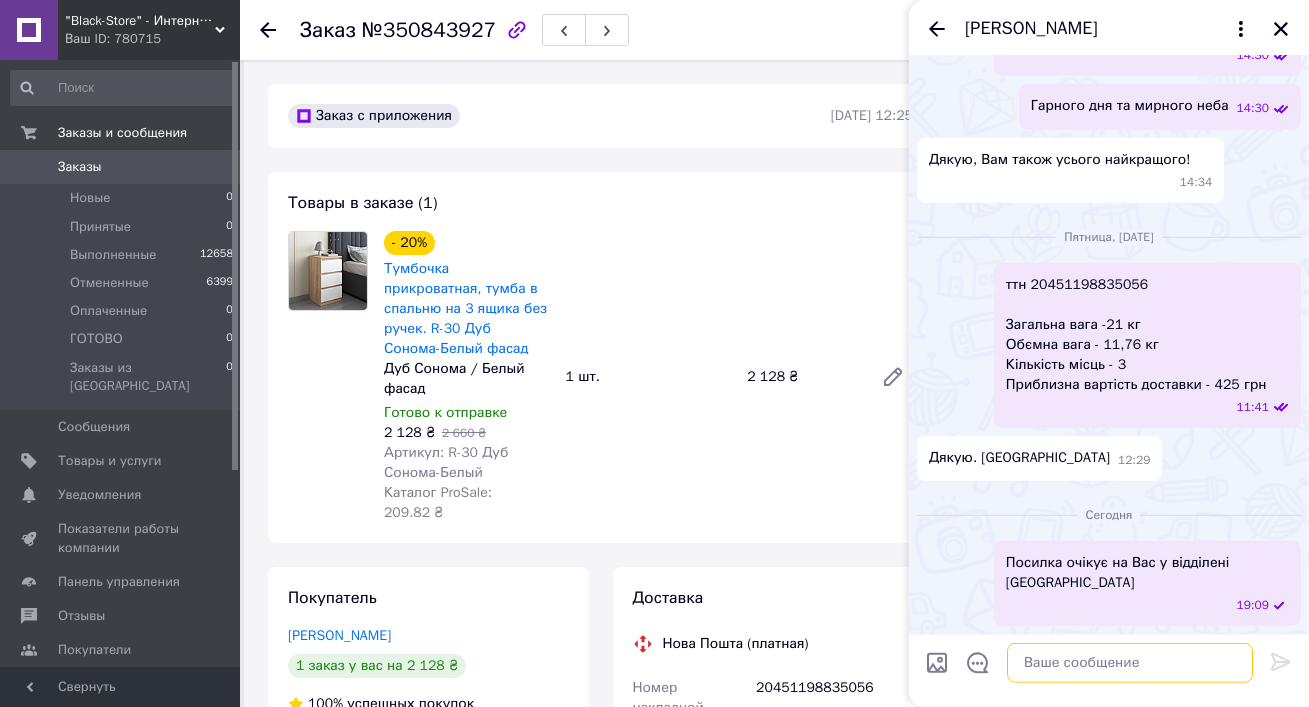 scroll, scrollTop: 2666, scrollLeft: 0, axis: vertical 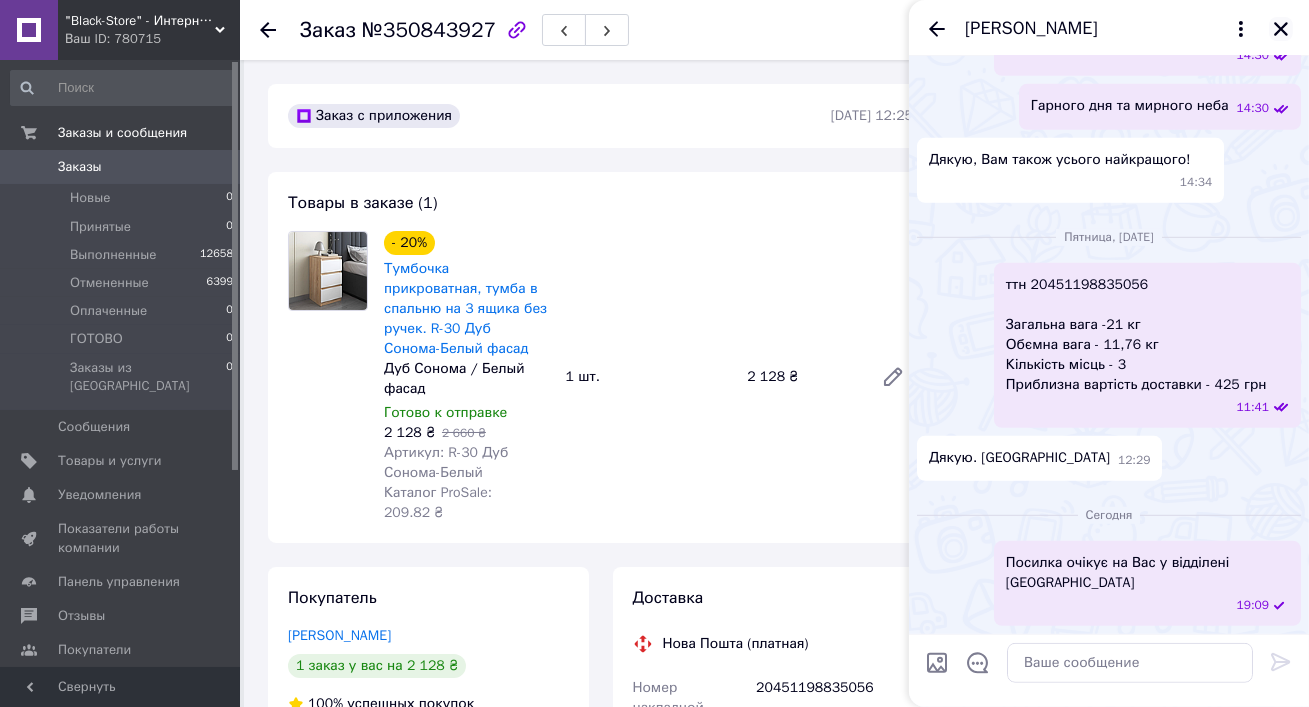 click 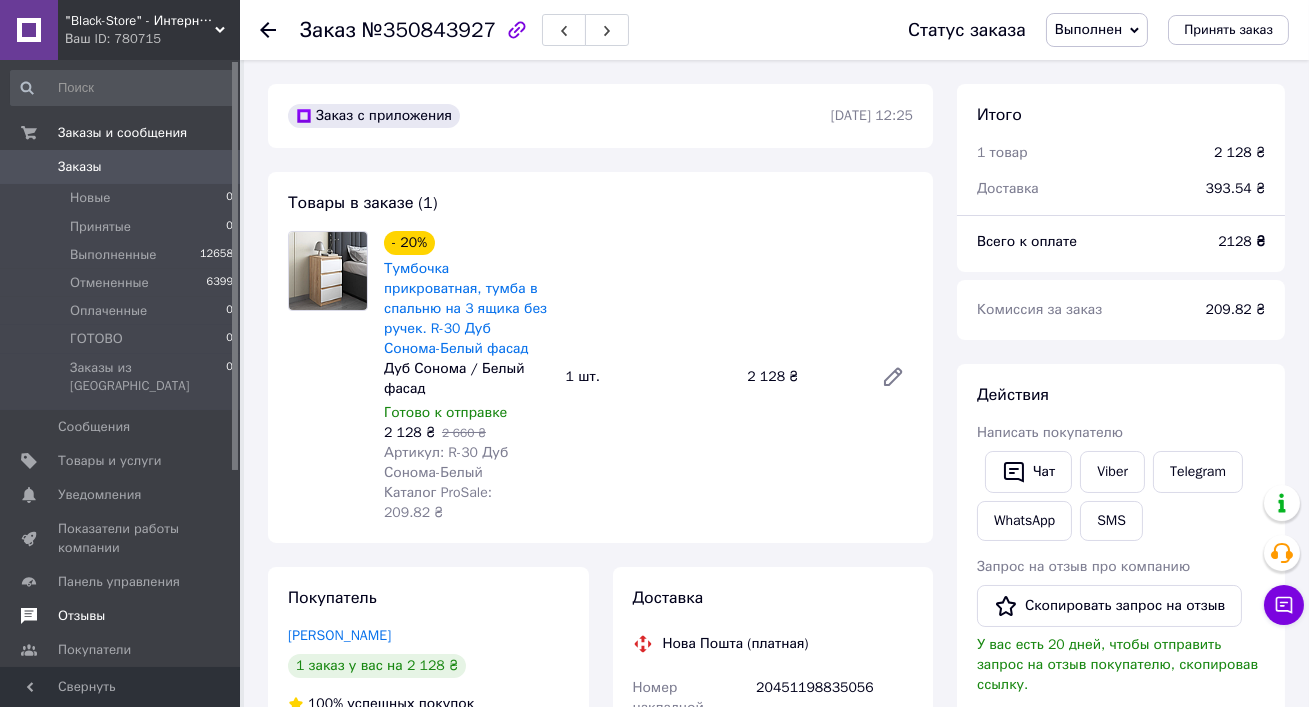 click on "Отзывы" at bounding box center (122, 616) 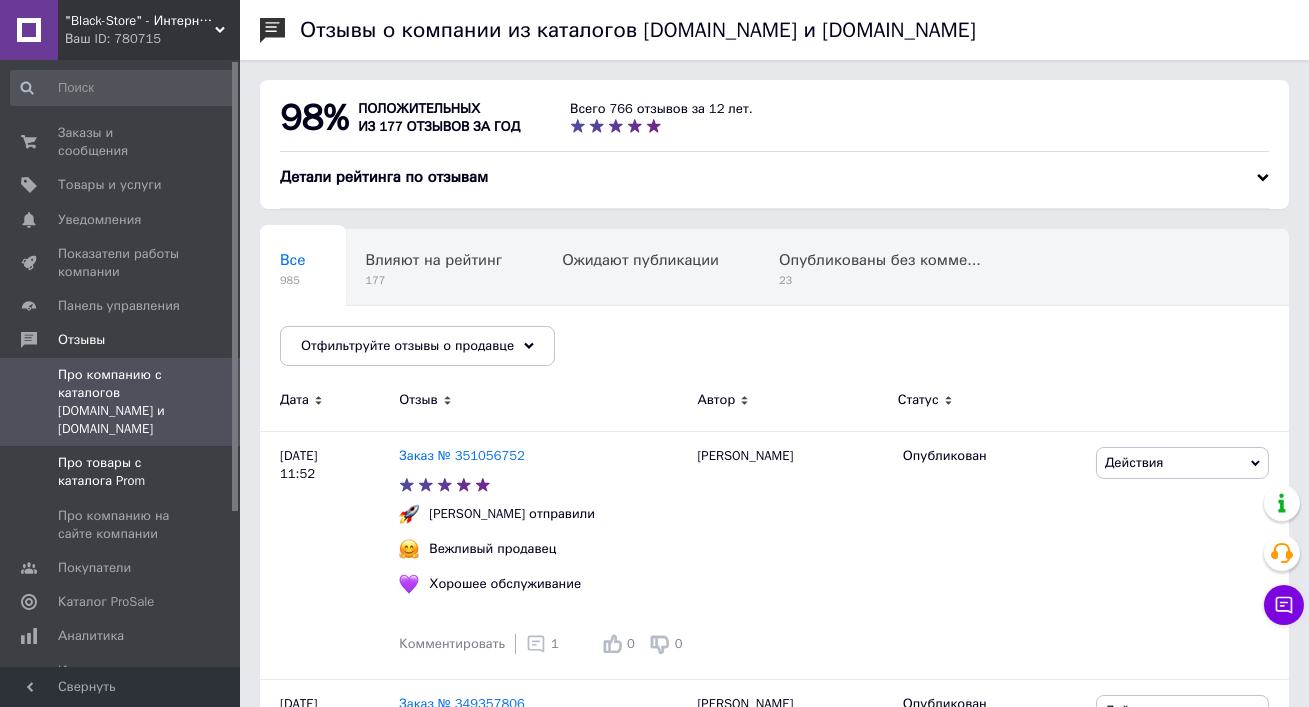 click on "Про товары с каталога Prom" at bounding box center (121, 472) 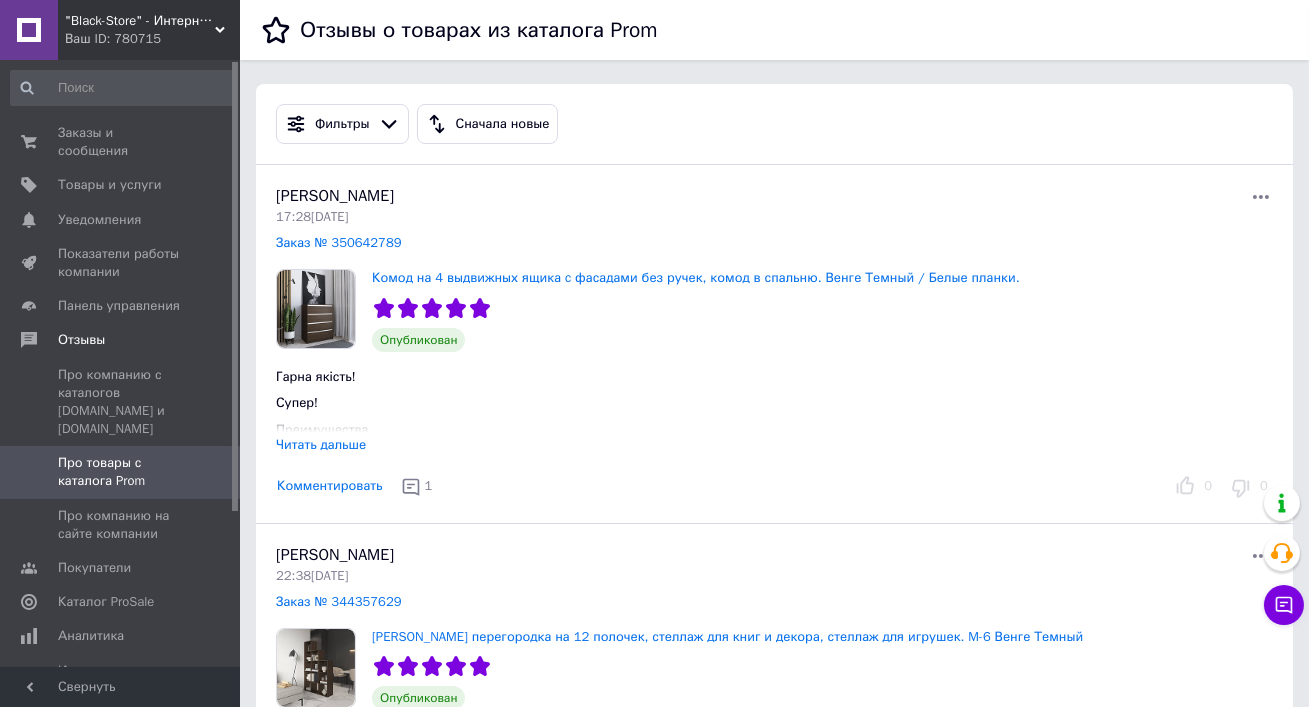 click on "Ваш ID: 780715" at bounding box center [152, 39] 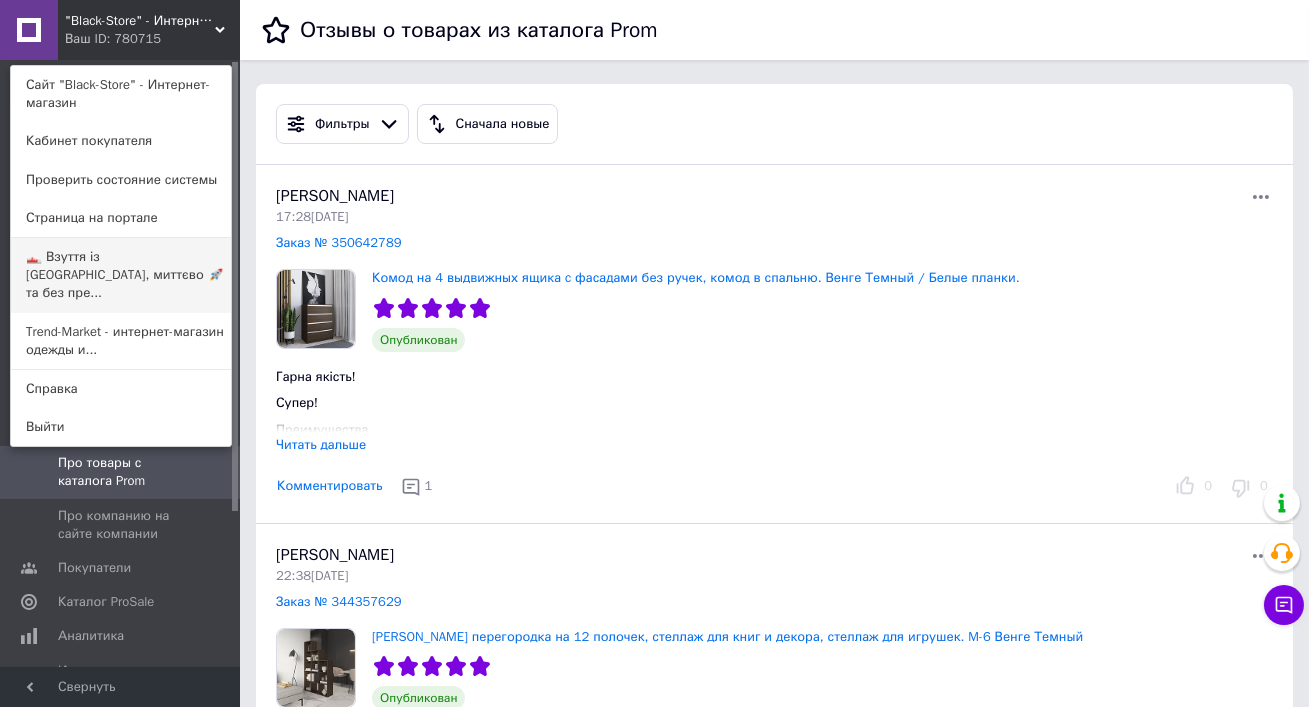click on "👟 Взуття із Польщі, миттєво 🚀 та без пре..." at bounding box center [121, 275] 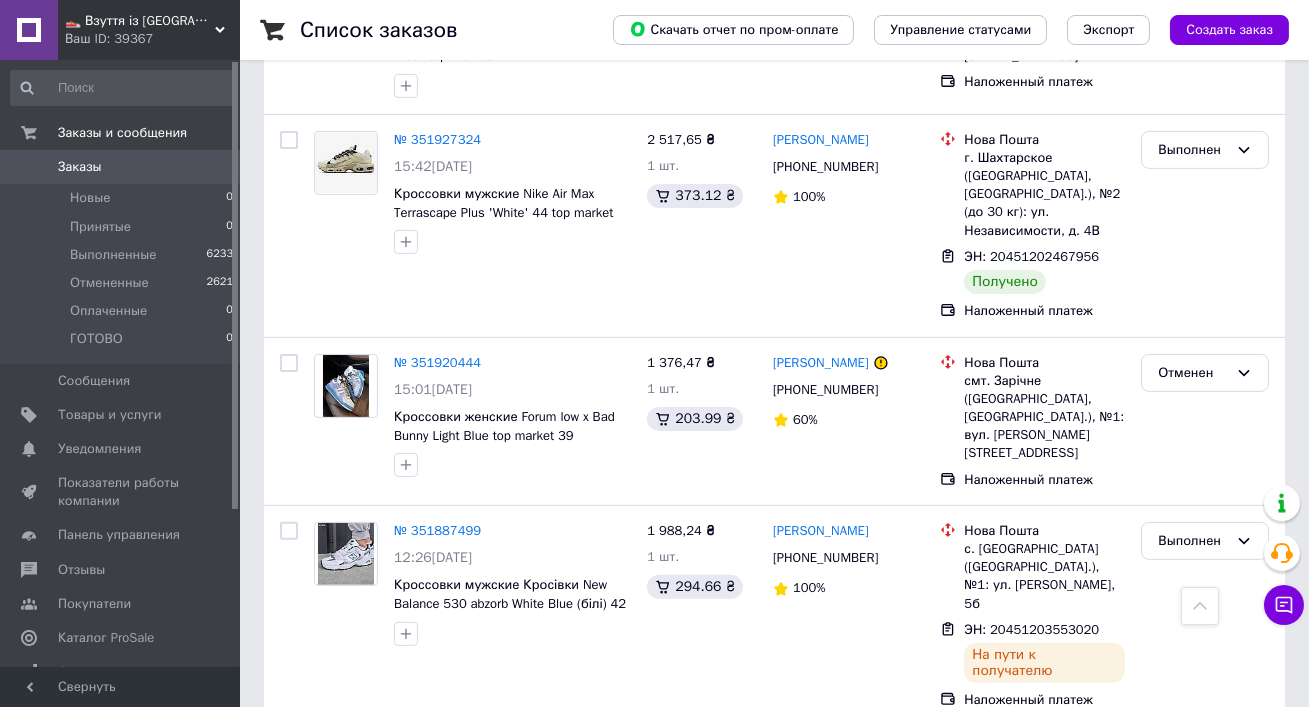 scroll, scrollTop: 1413, scrollLeft: 0, axis: vertical 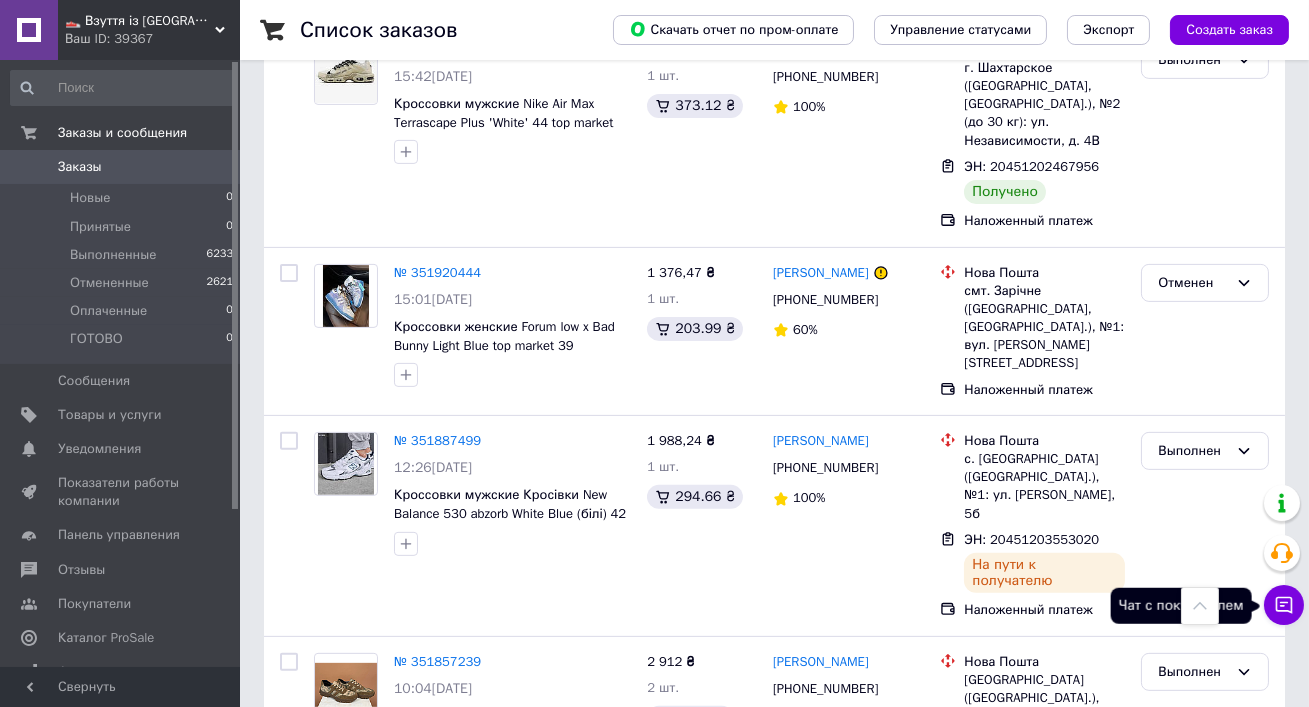 click 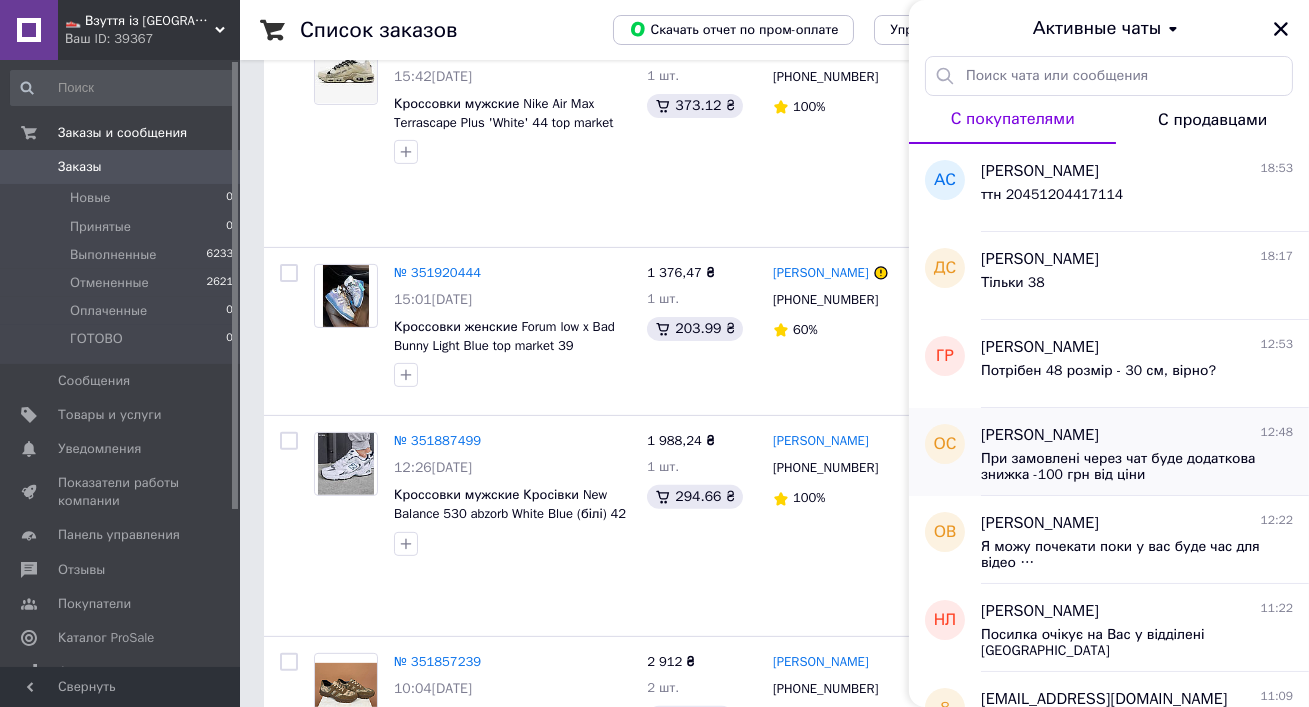 click on "При замовлені через чат буде додаткова знижка -100 грн від ціни" at bounding box center (1123, 467) 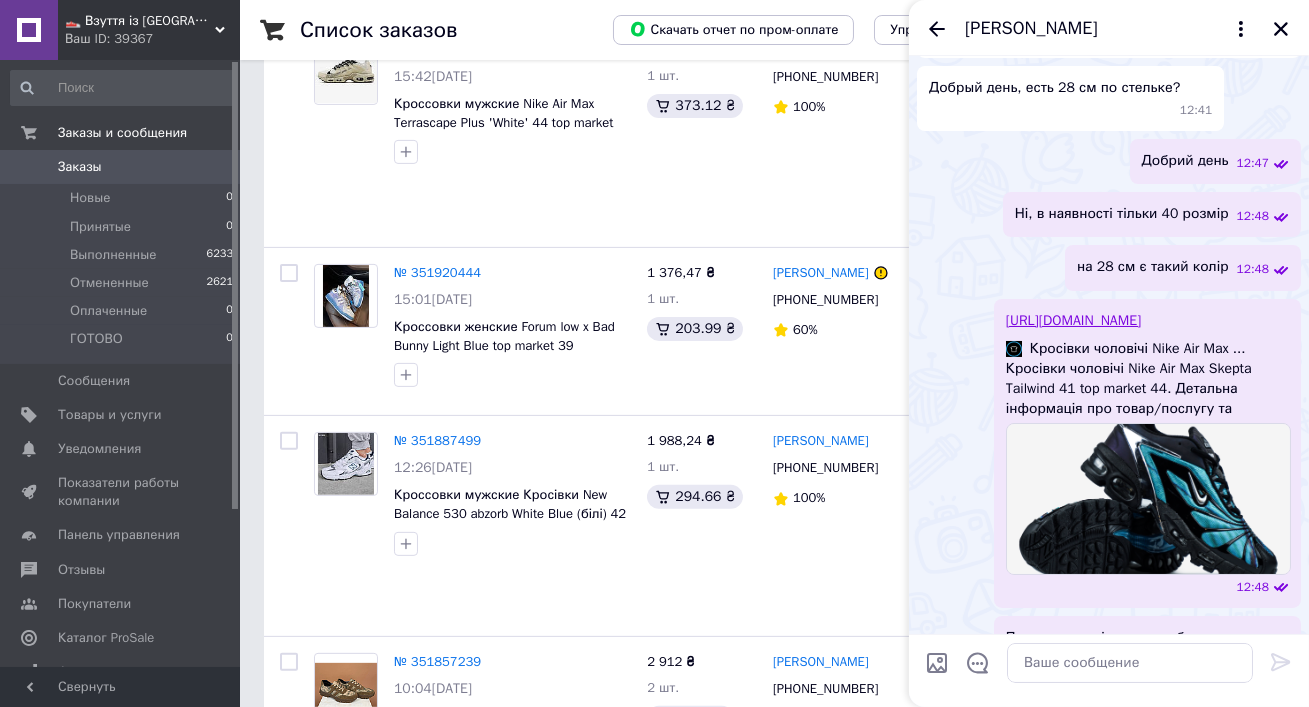 scroll, scrollTop: 0, scrollLeft: 0, axis: both 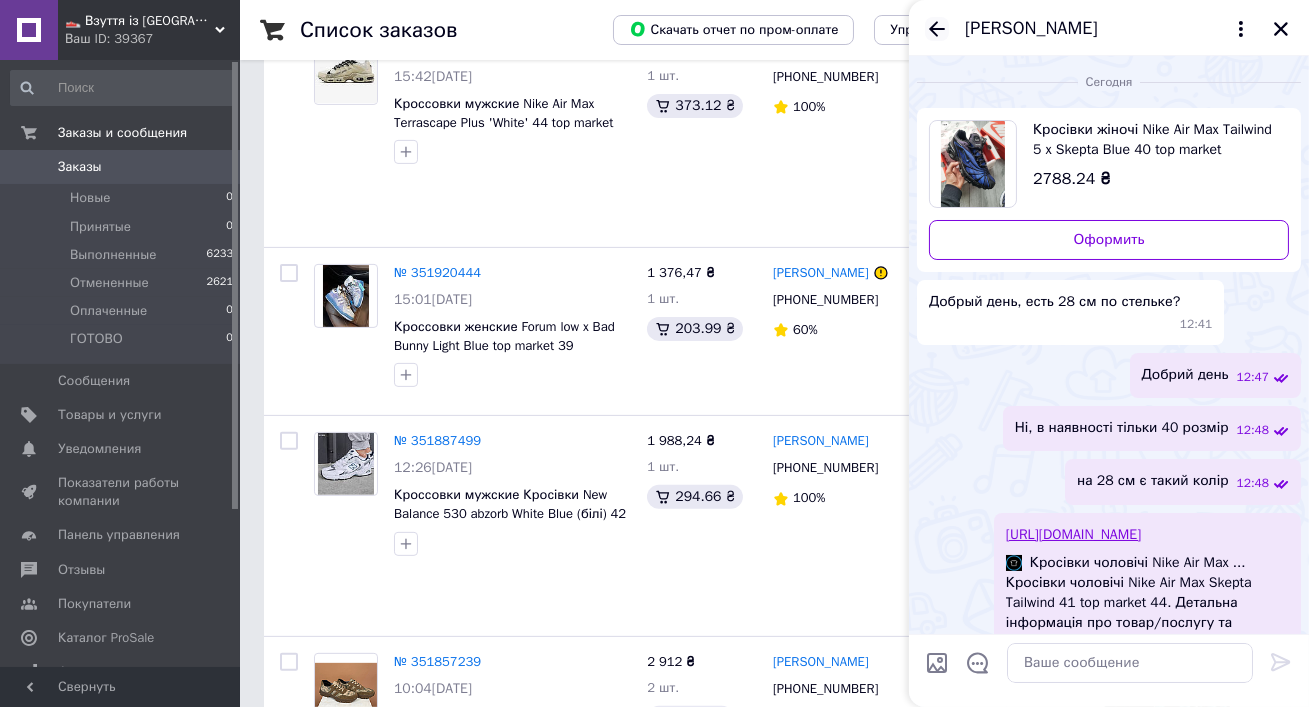 click 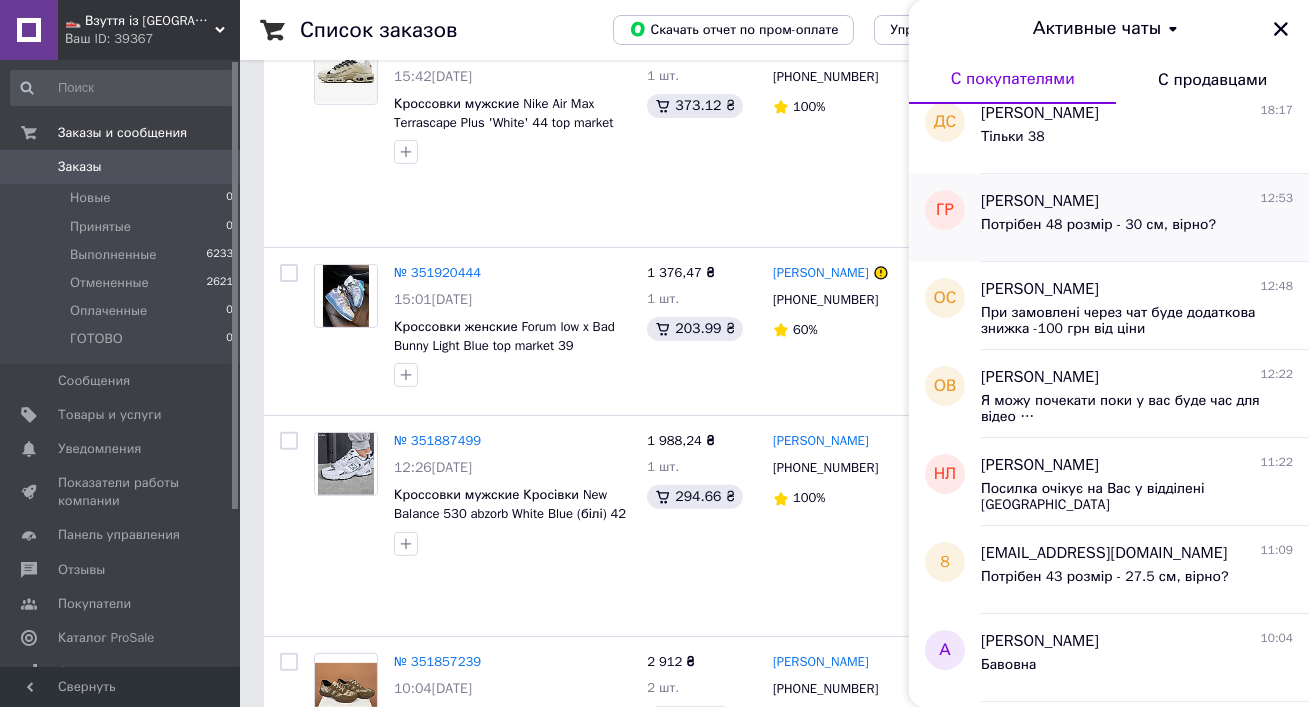 scroll, scrollTop: 166, scrollLeft: 0, axis: vertical 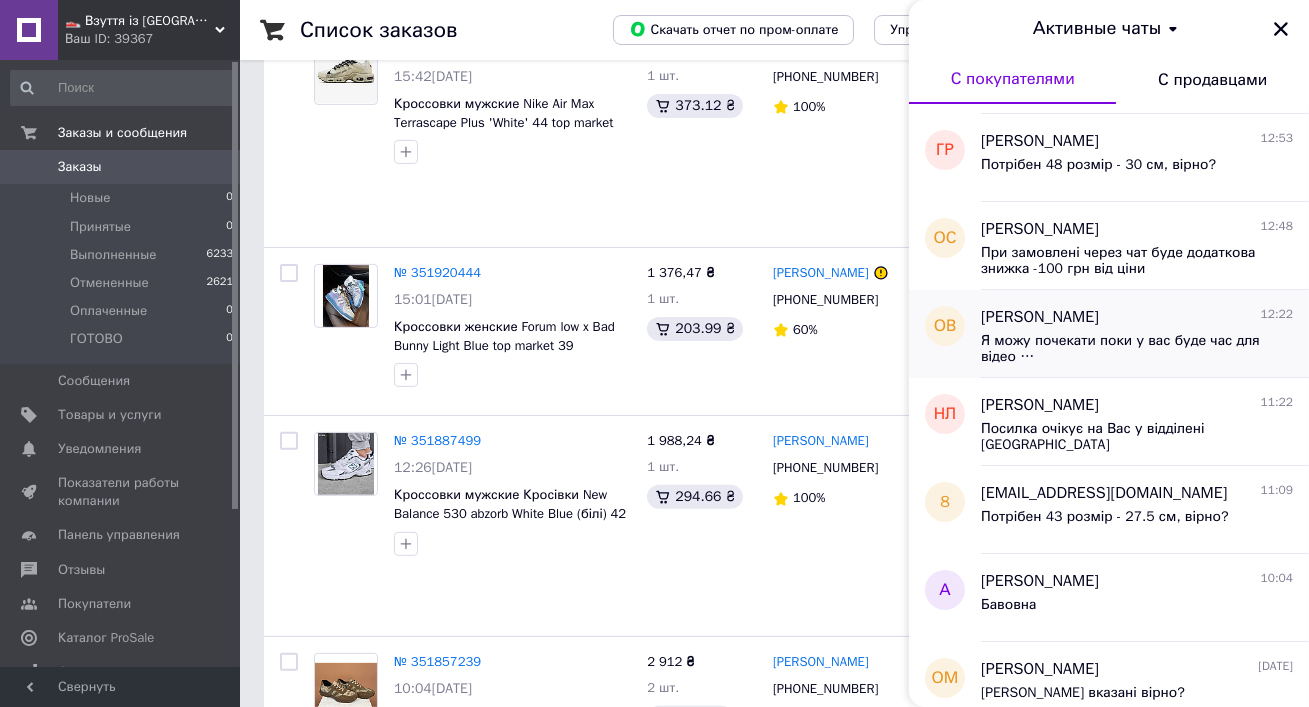 click on "Олександр Вов 12:22" at bounding box center [1137, 317] 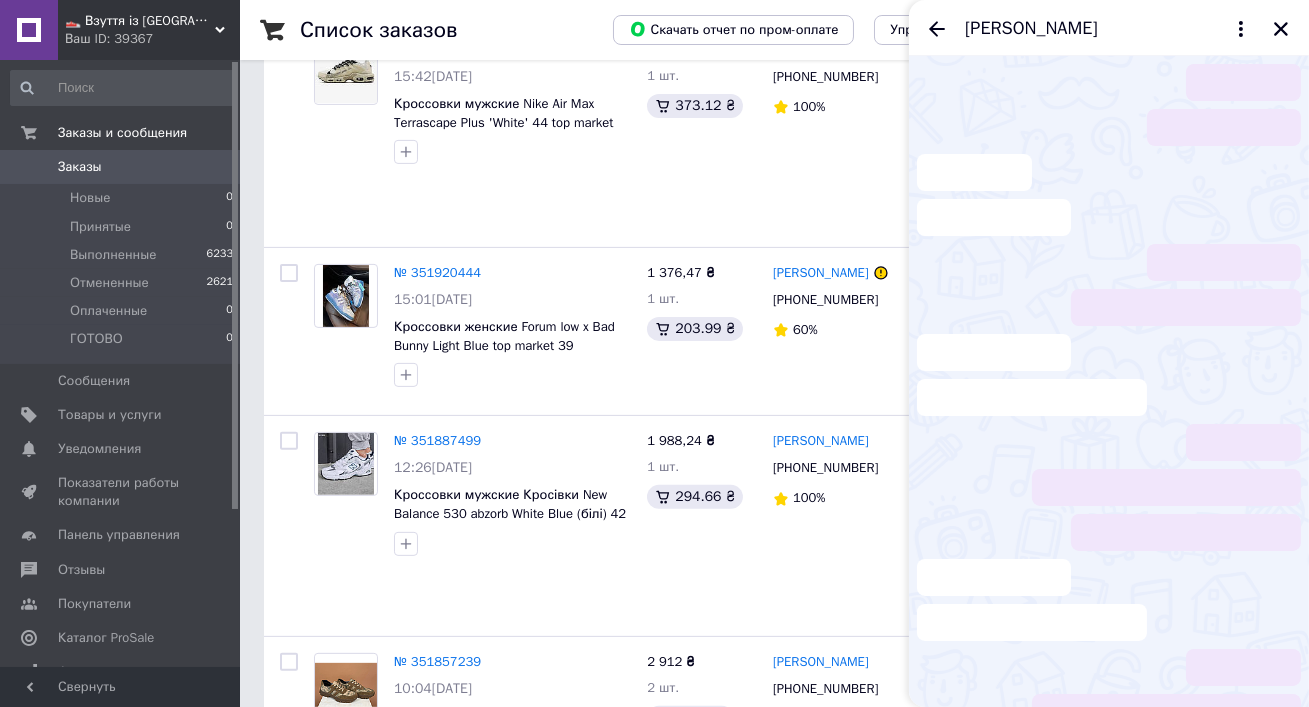 scroll, scrollTop: 244, scrollLeft: 0, axis: vertical 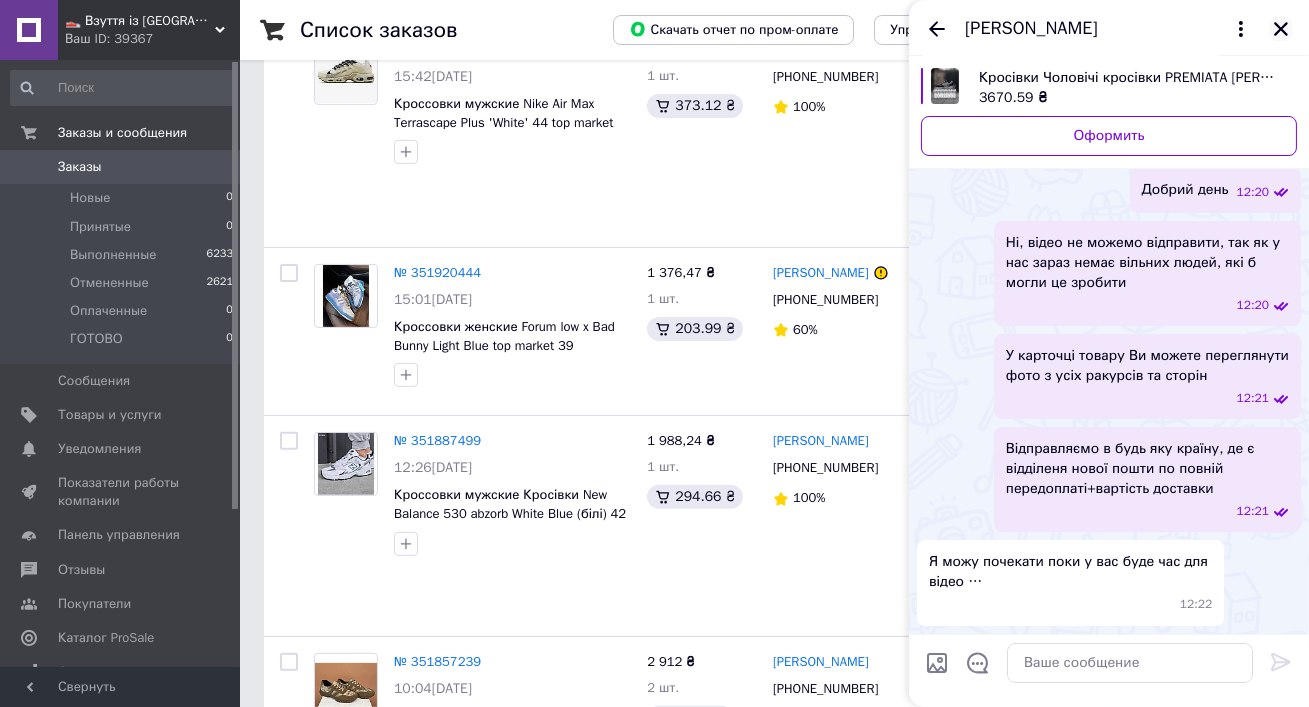 click at bounding box center [1281, 29] 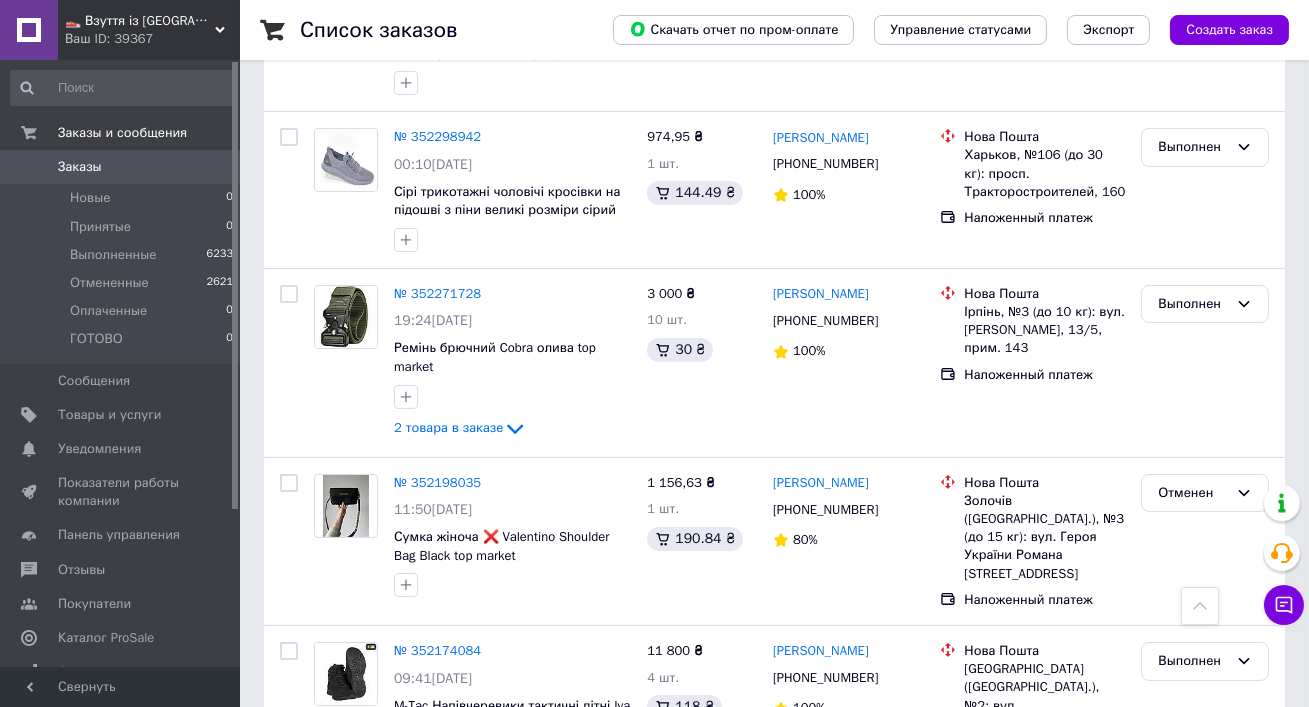 scroll, scrollTop: 0, scrollLeft: 0, axis: both 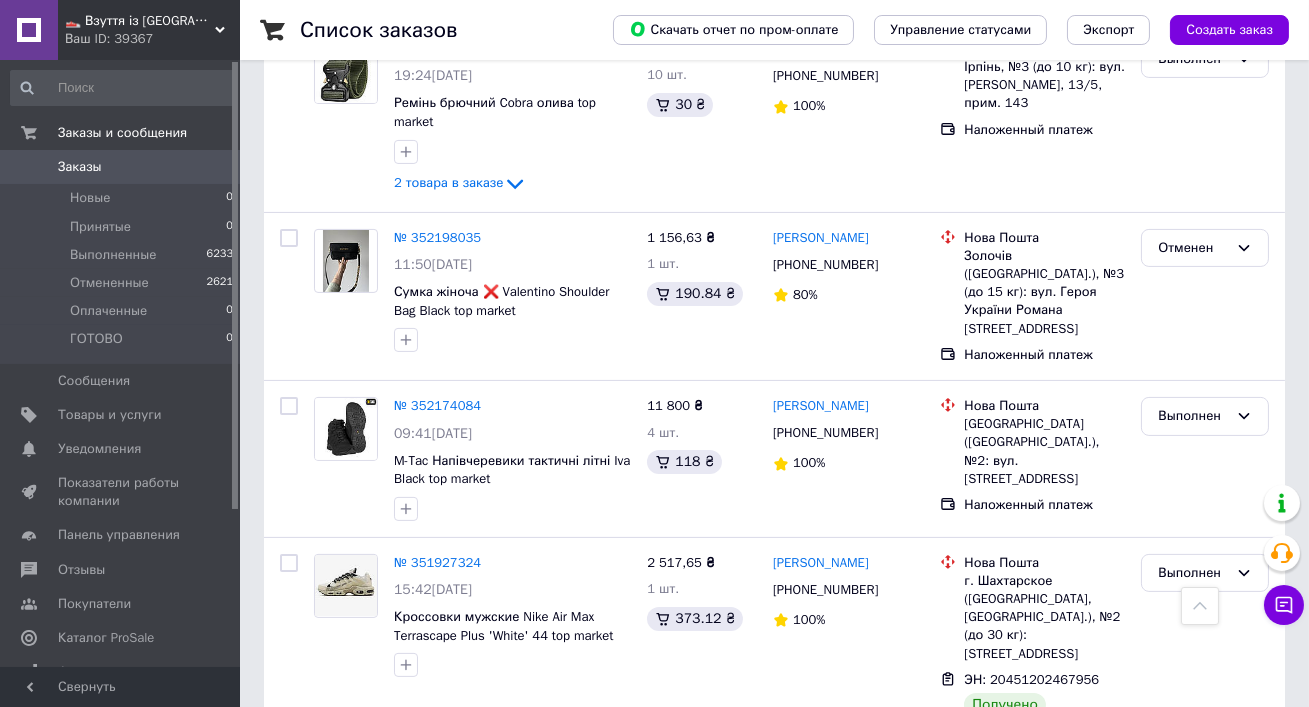 click on "👟 Взуття із [GEOGRAPHIC_DATA], миттєво 🚀 та без предоплат Ваш ID: 39367" at bounding box center [149, 30] 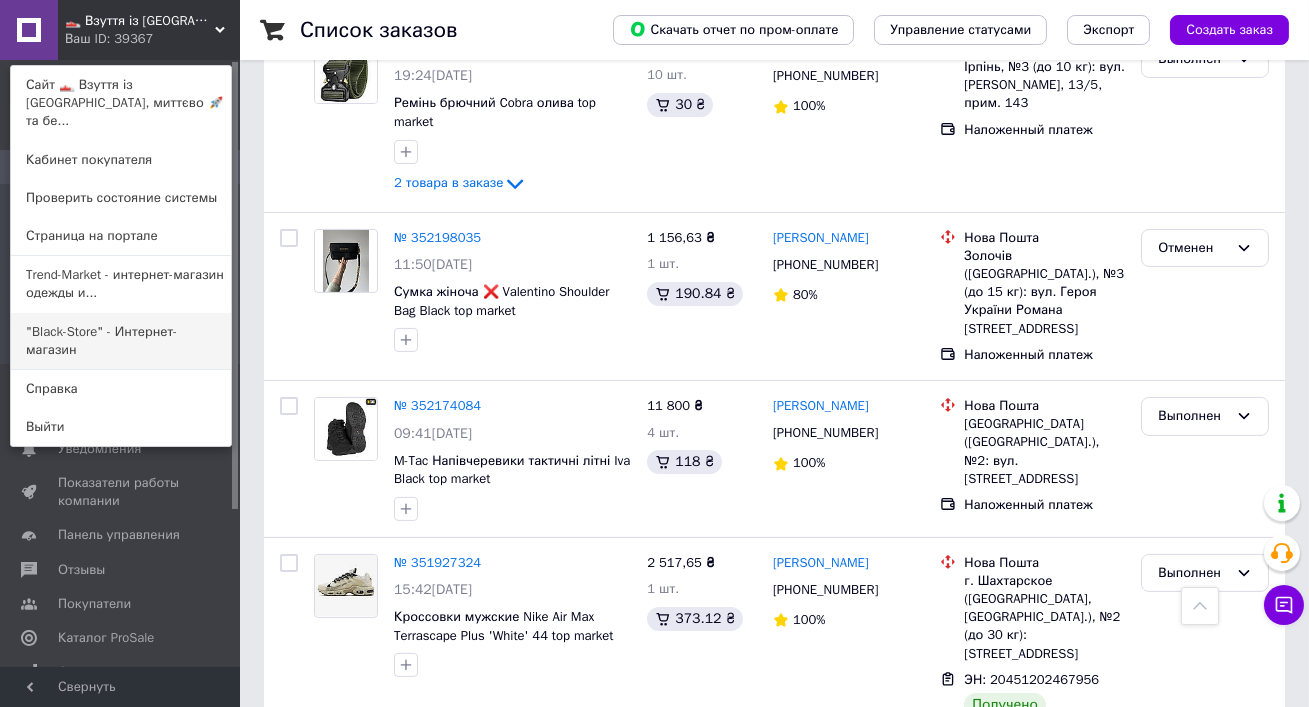 click on ""Black-Store" - Интернет-магазин" at bounding box center [121, 341] 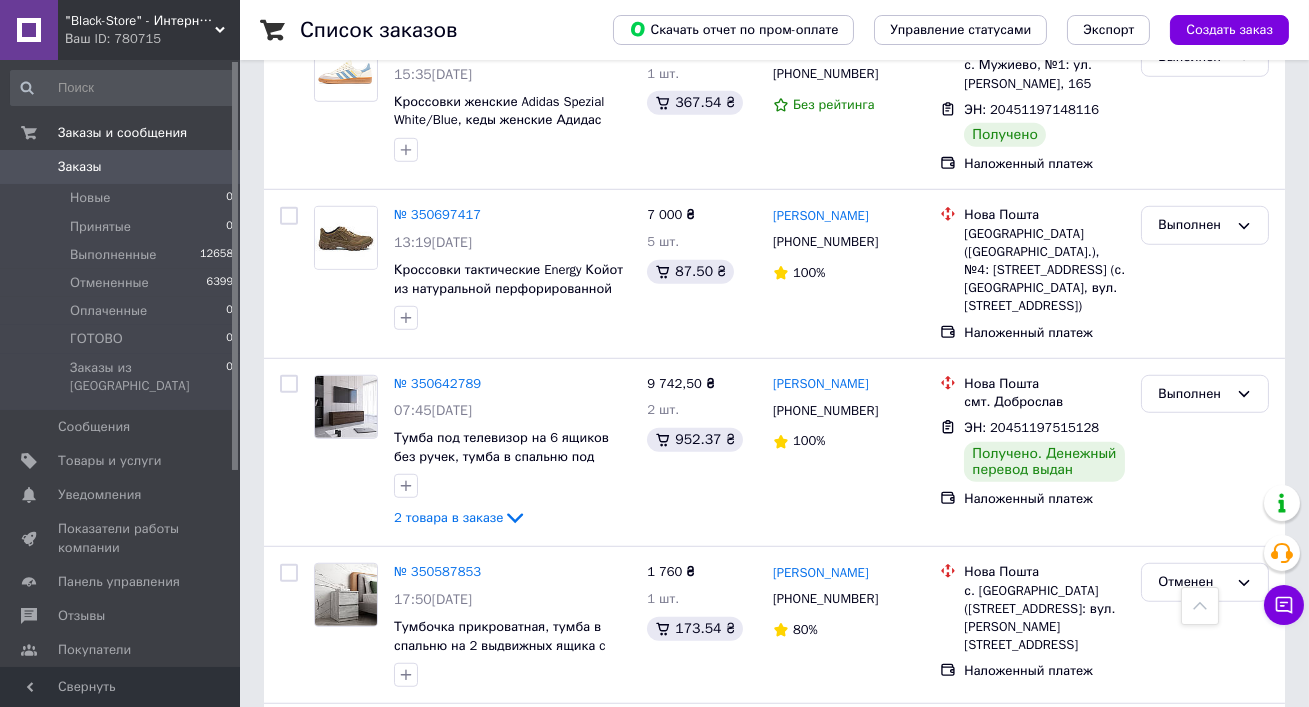 scroll, scrollTop: 3048, scrollLeft: 0, axis: vertical 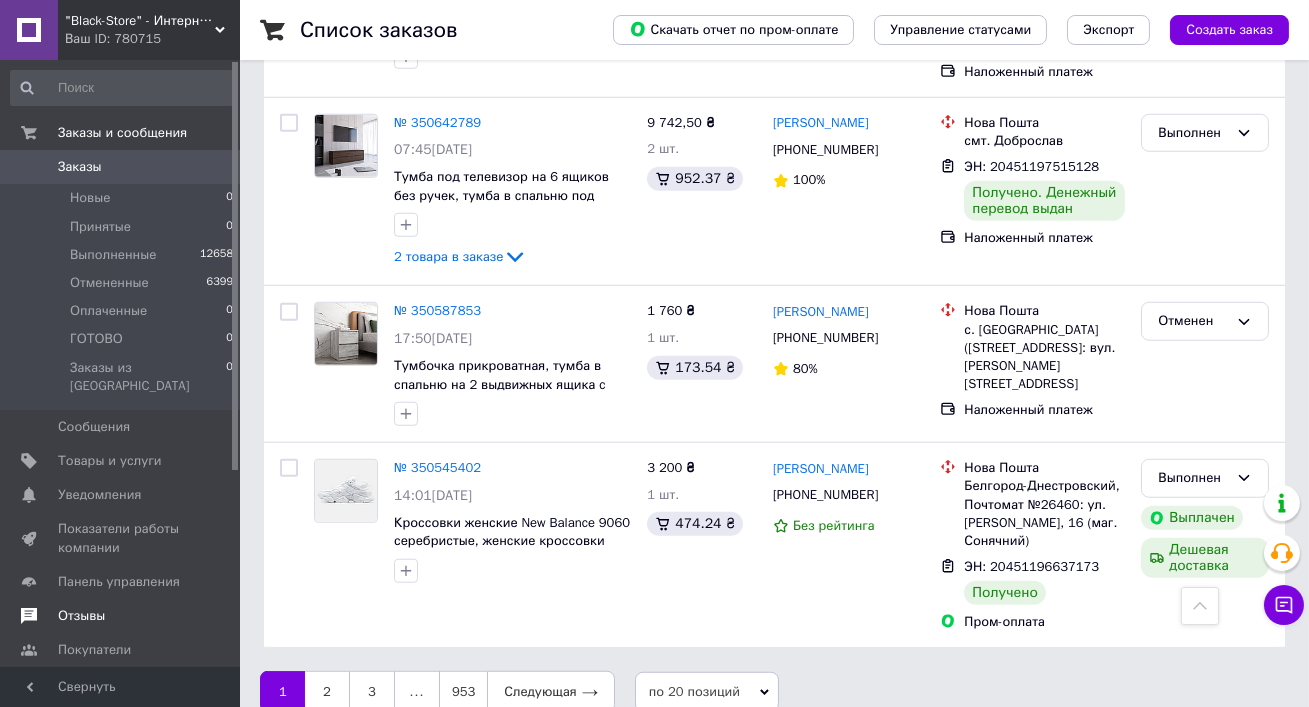 click on "Отзывы" at bounding box center (81, 616) 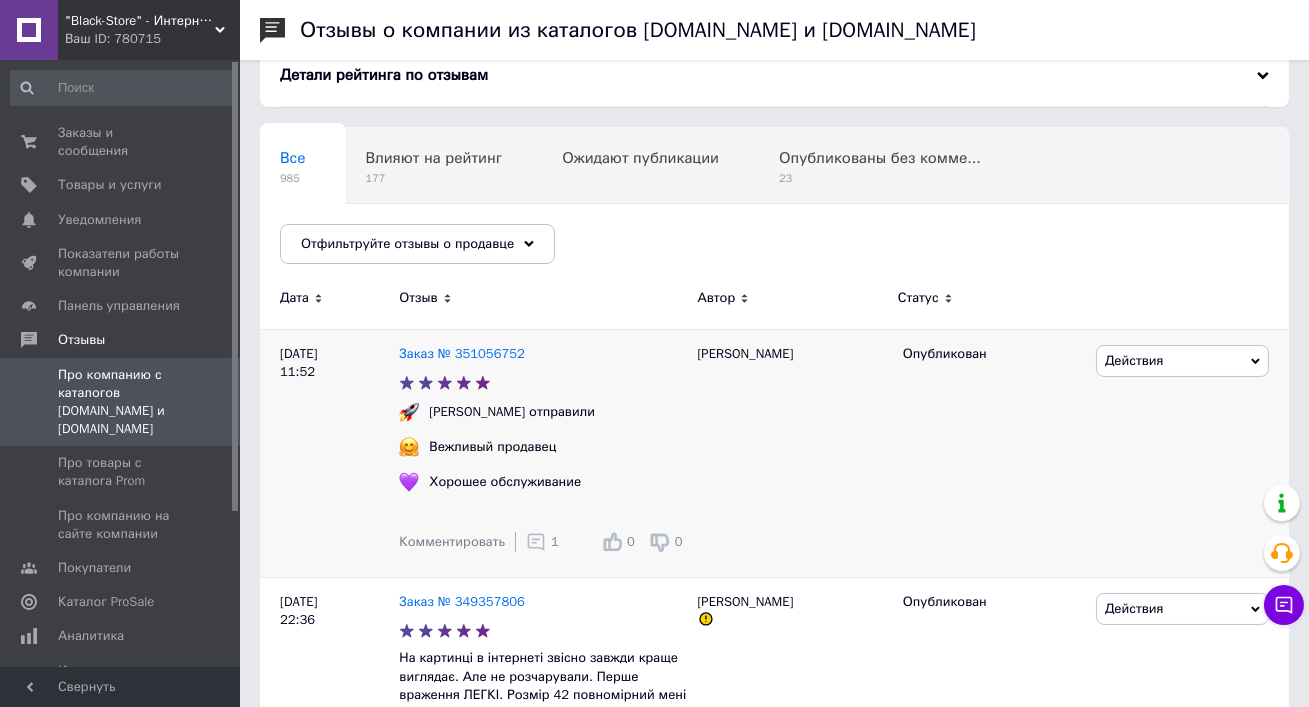 scroll, scrollTop: 145, scrollLeft: 0, axis: vertical 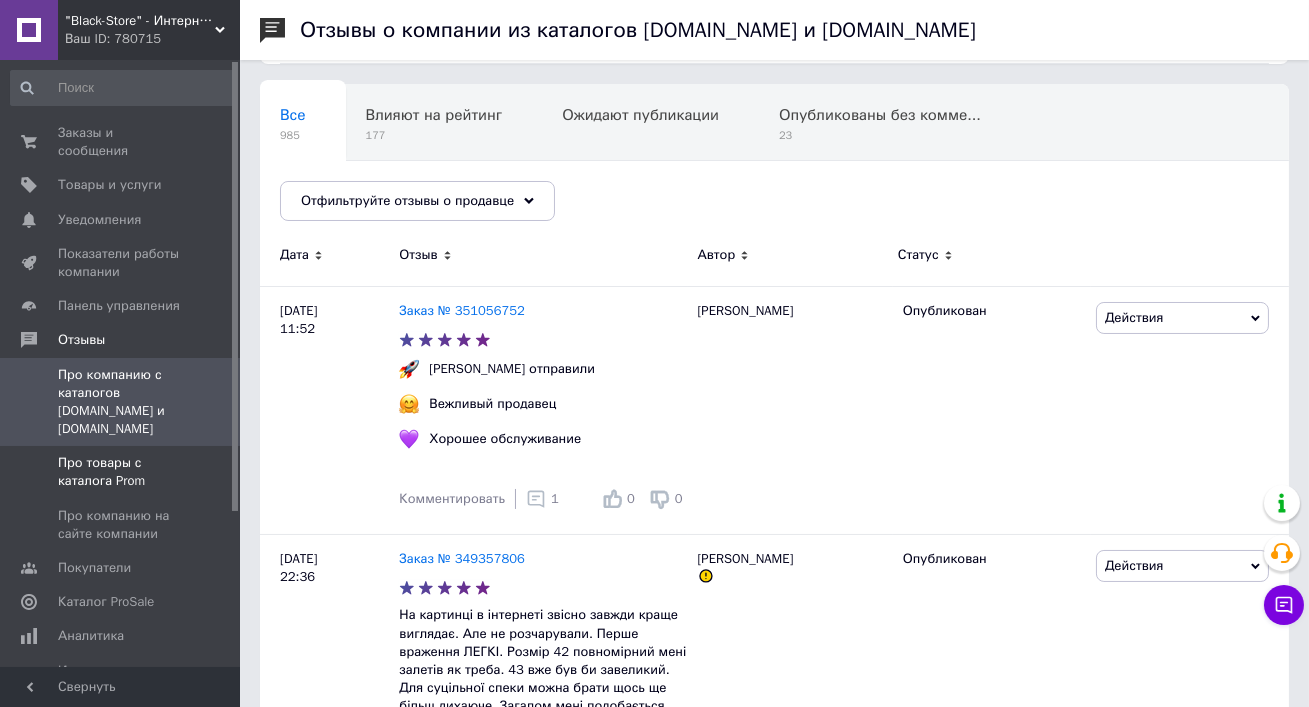 click on "Про товары с каталога Prom" at bounding box center [121, 472] 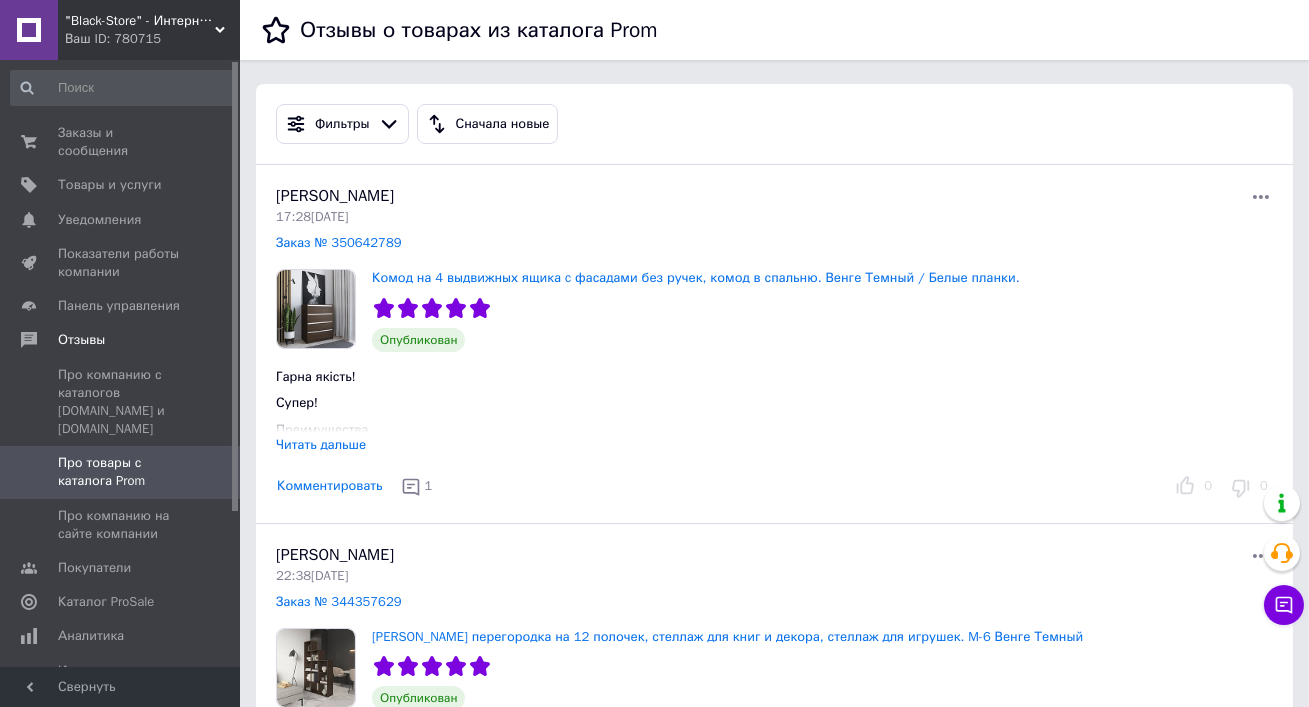 click on ""Black-Store" - Интернет-магазин" at bounding box center [140, 21] 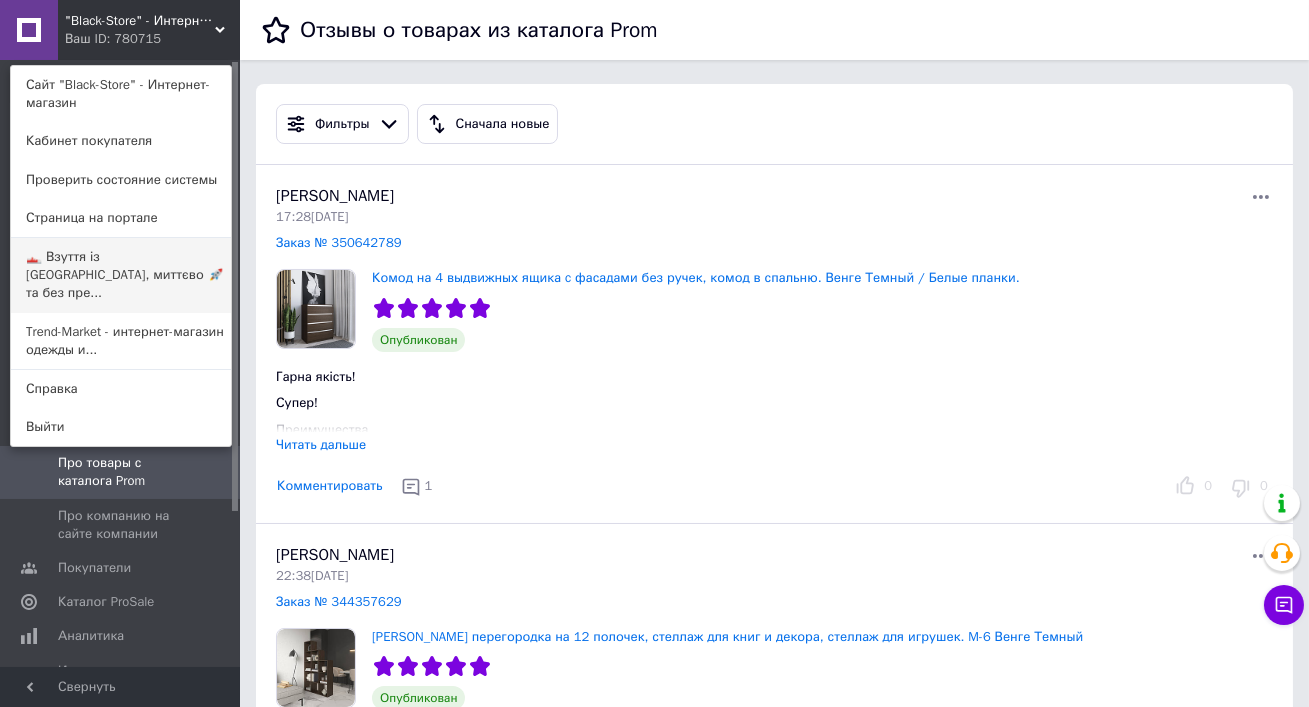 click on "👟 Взуття із Польщі, миттєво 🚀 та без пре..." at bounding box center (121, 275) 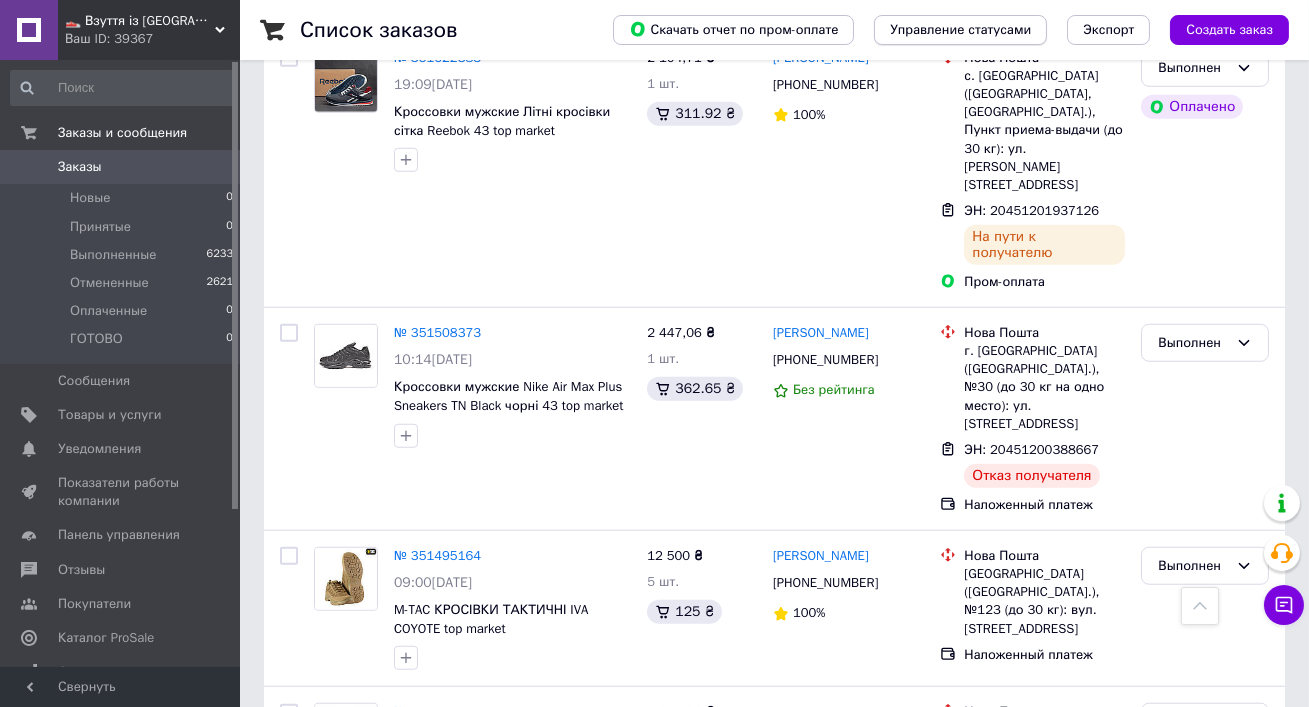 scroll, scrollTop: 3193, scrollLeft: 0, axis: vertical 